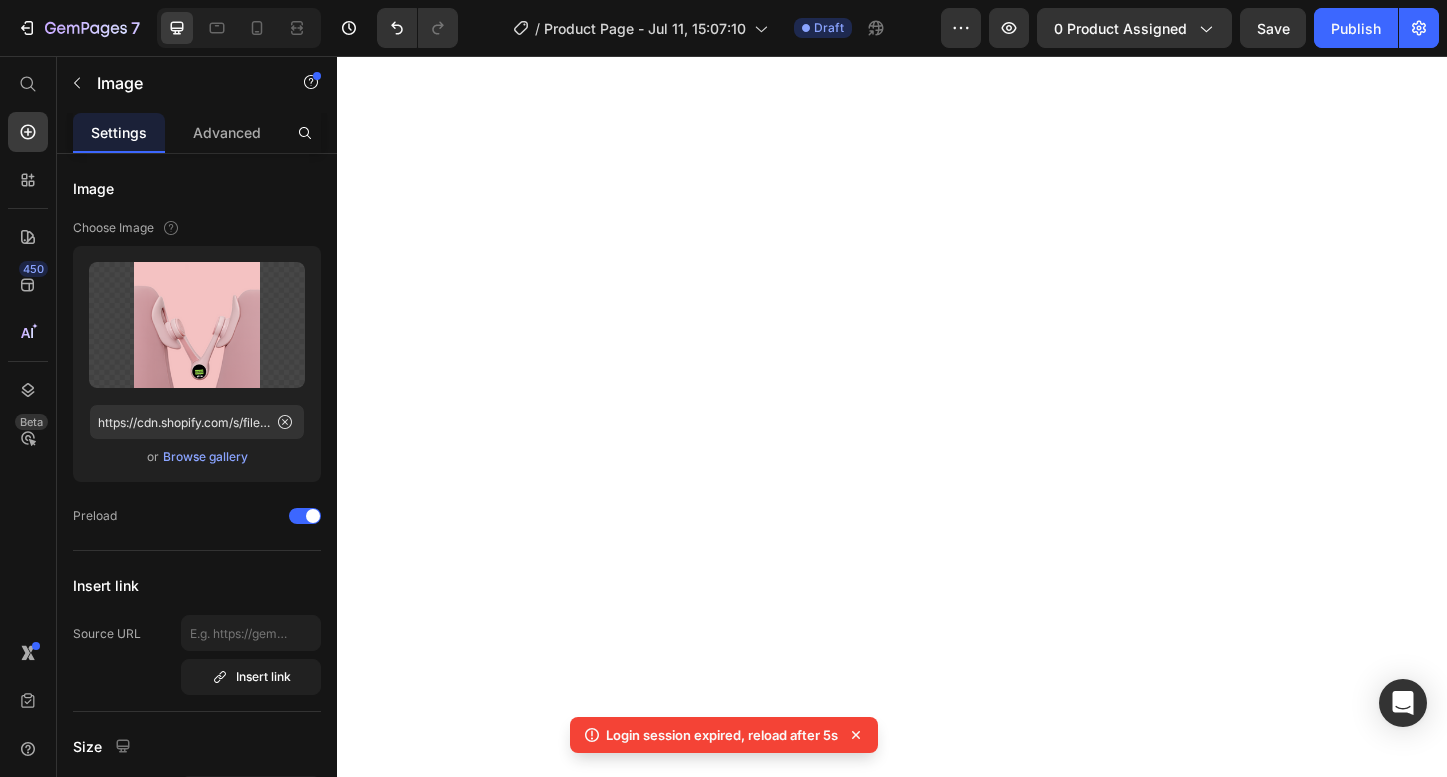 scroll, scrollTop: 0, scrollLeft: 0, axis: both 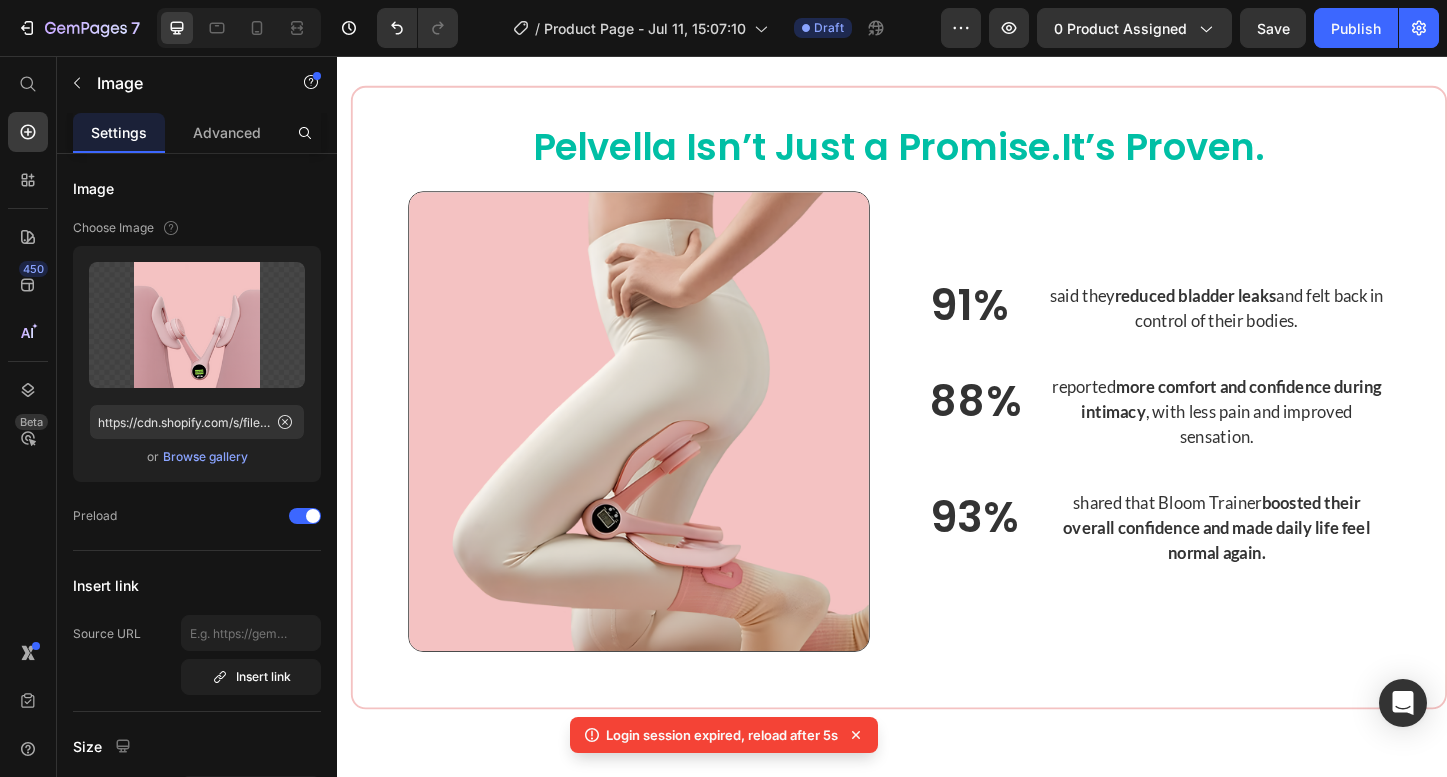 click on "Login session expired, reload after 5s" 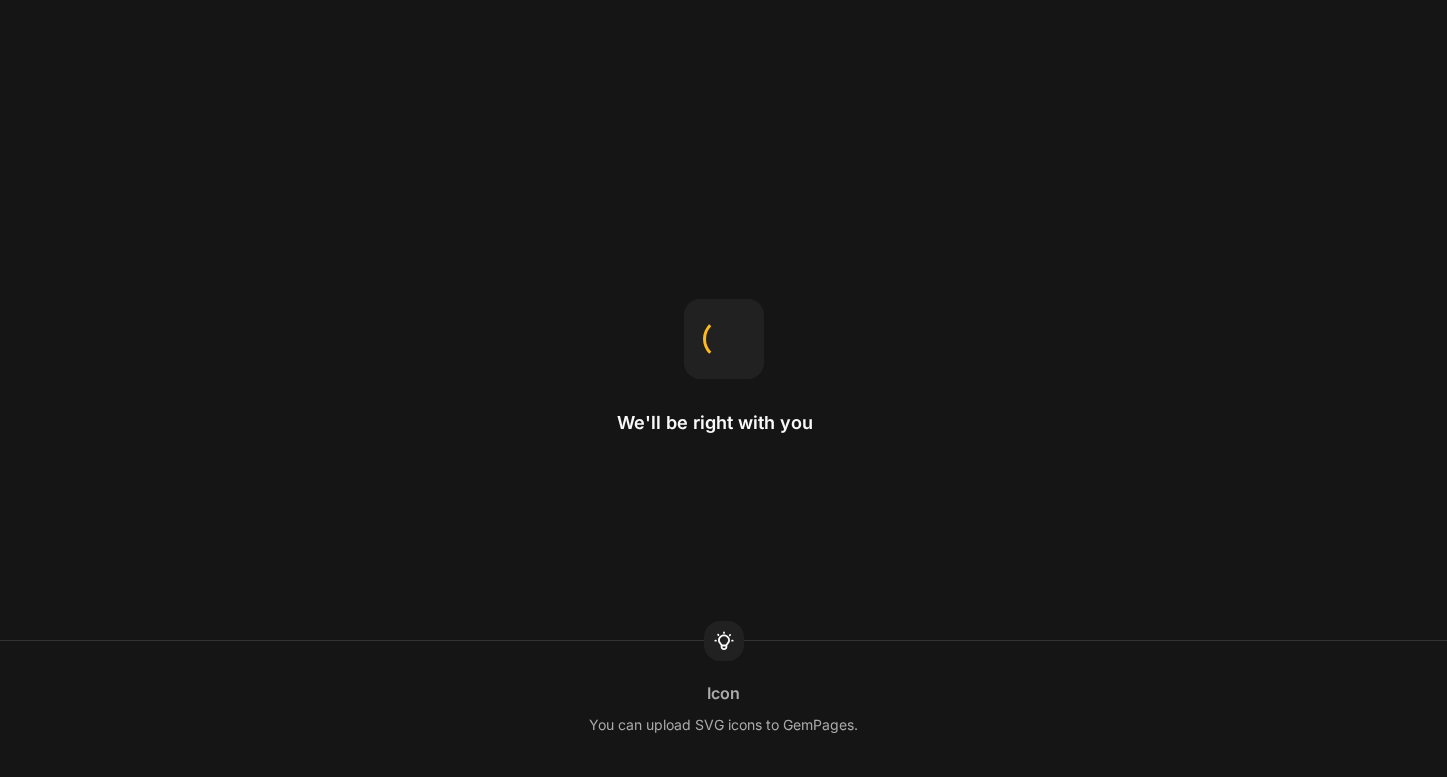 scroll, scrollTop: 0, scrollLeft: 0, axis: both 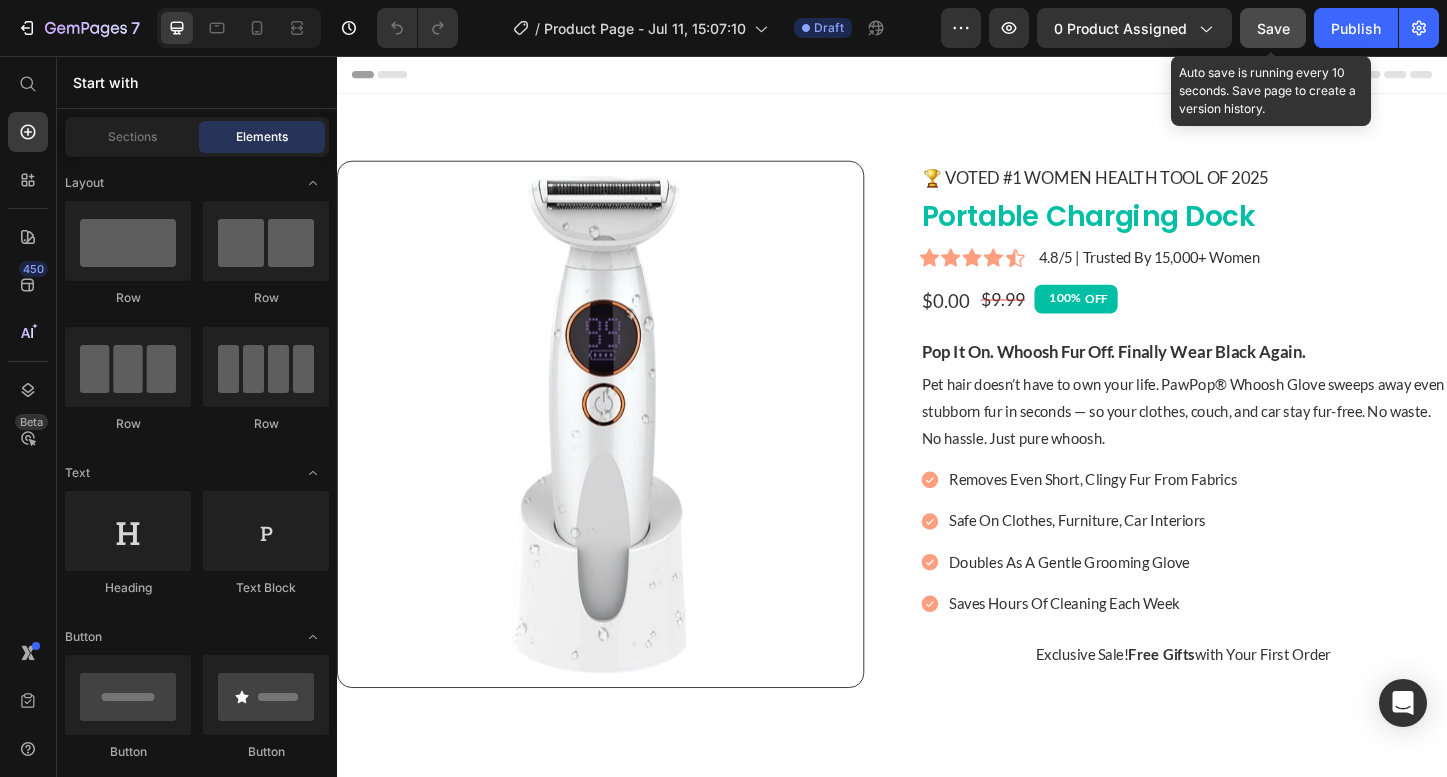 click on "Save" 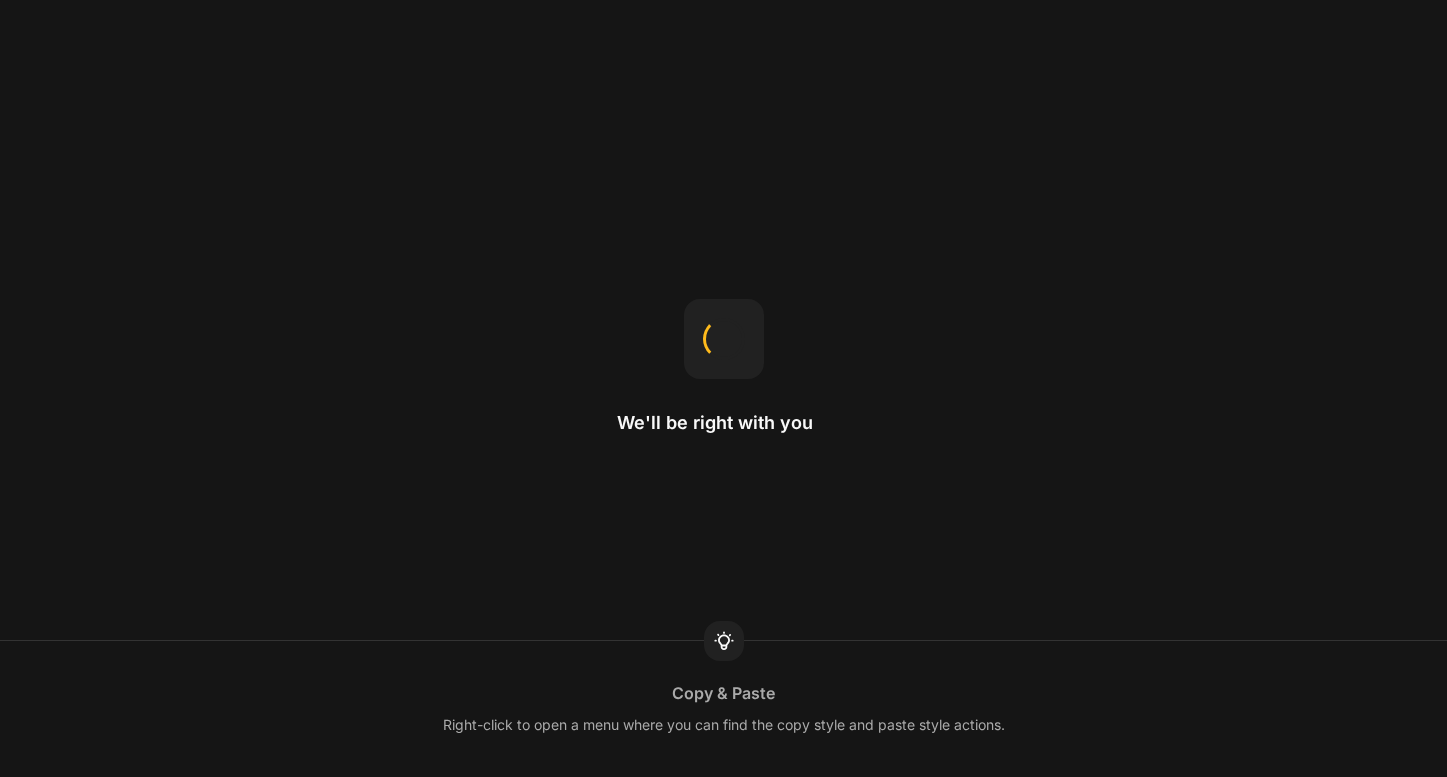 scroll, scrollTop: 0, scrollLeft: 0, axis: both 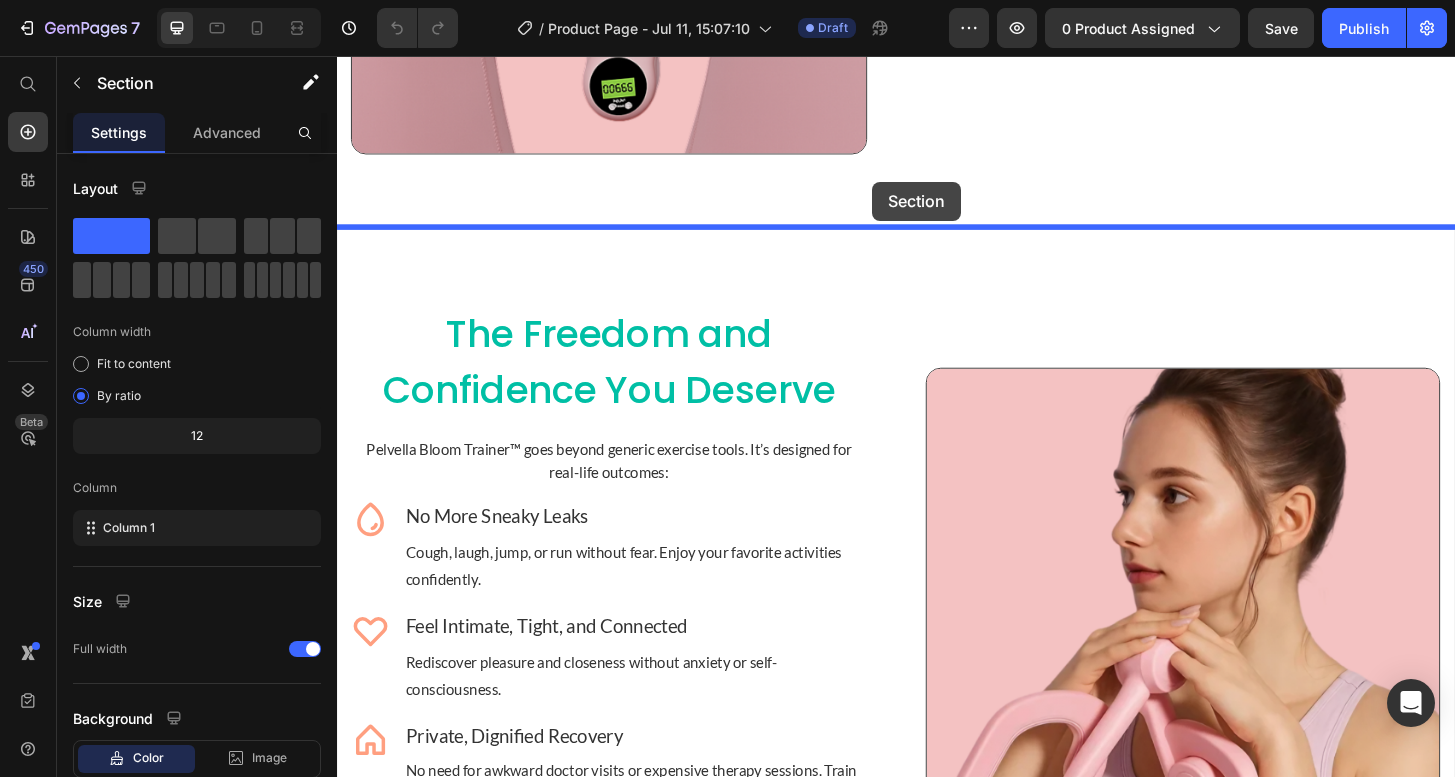 drag, startPoint x: 928, startPoint y: 143, endPoint x: 910, endPoint y: 200, distance: 59.77458 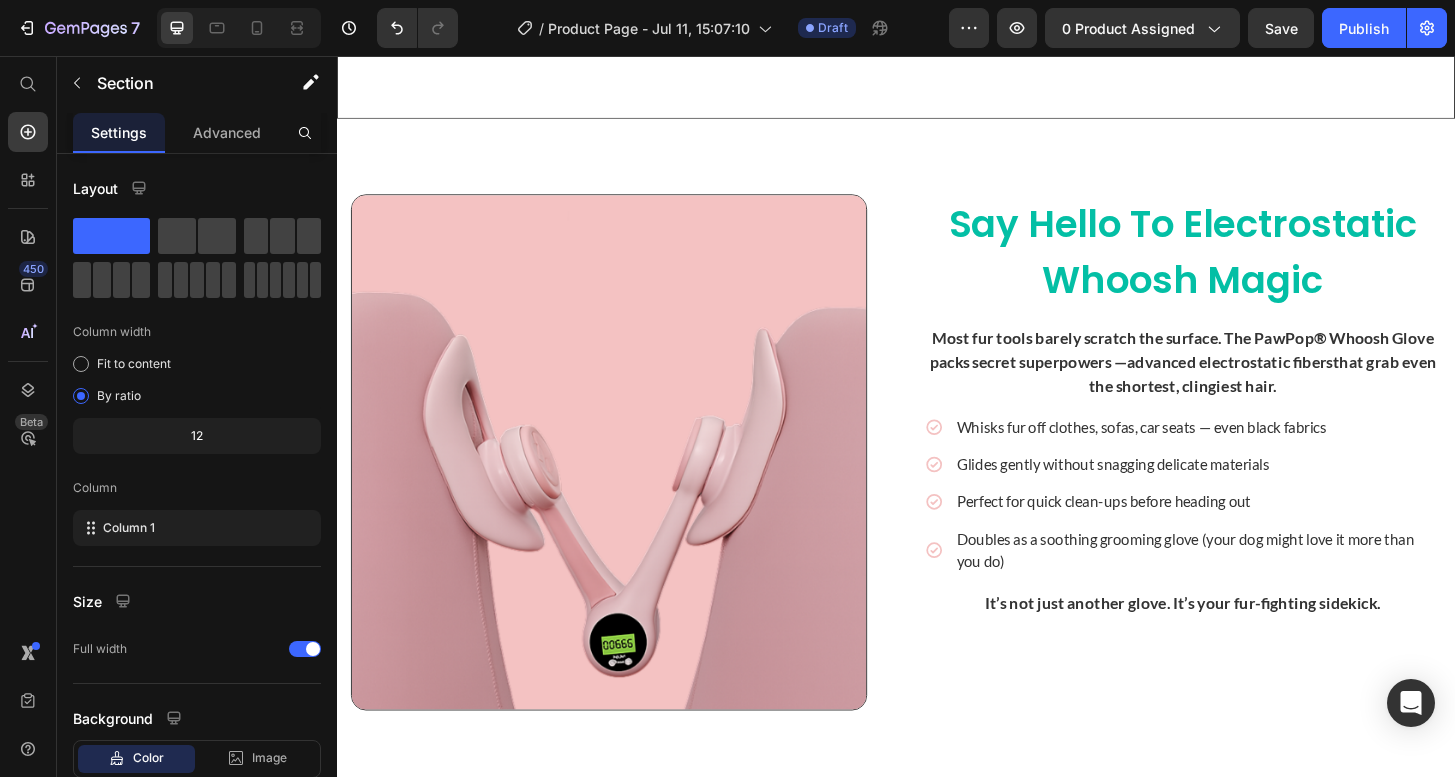 scroll, scrollTop: 2379, scrollLeft: 0, axis: vertical 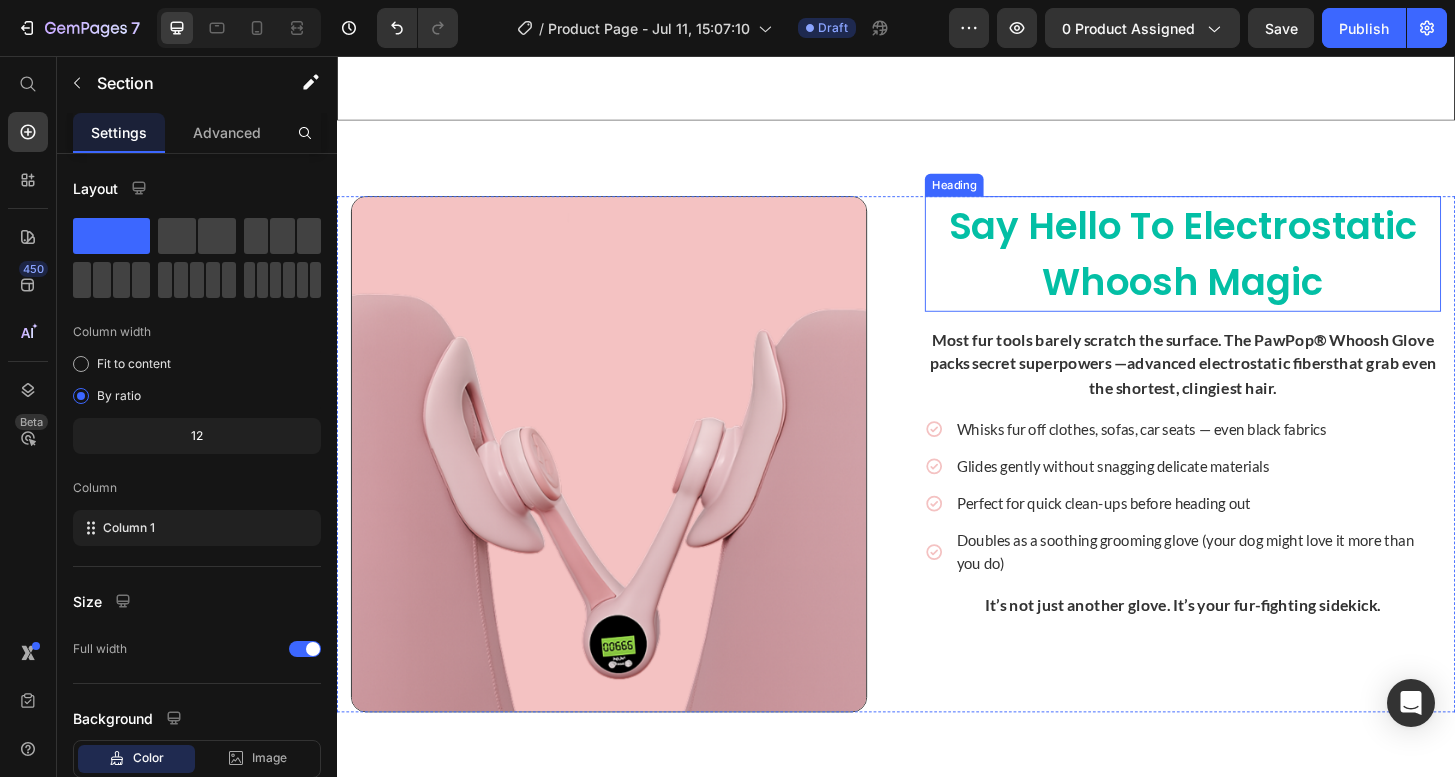 click on "Say Hello to Electrostatic Whoosh Magic" at bounding box center (1245, 268) 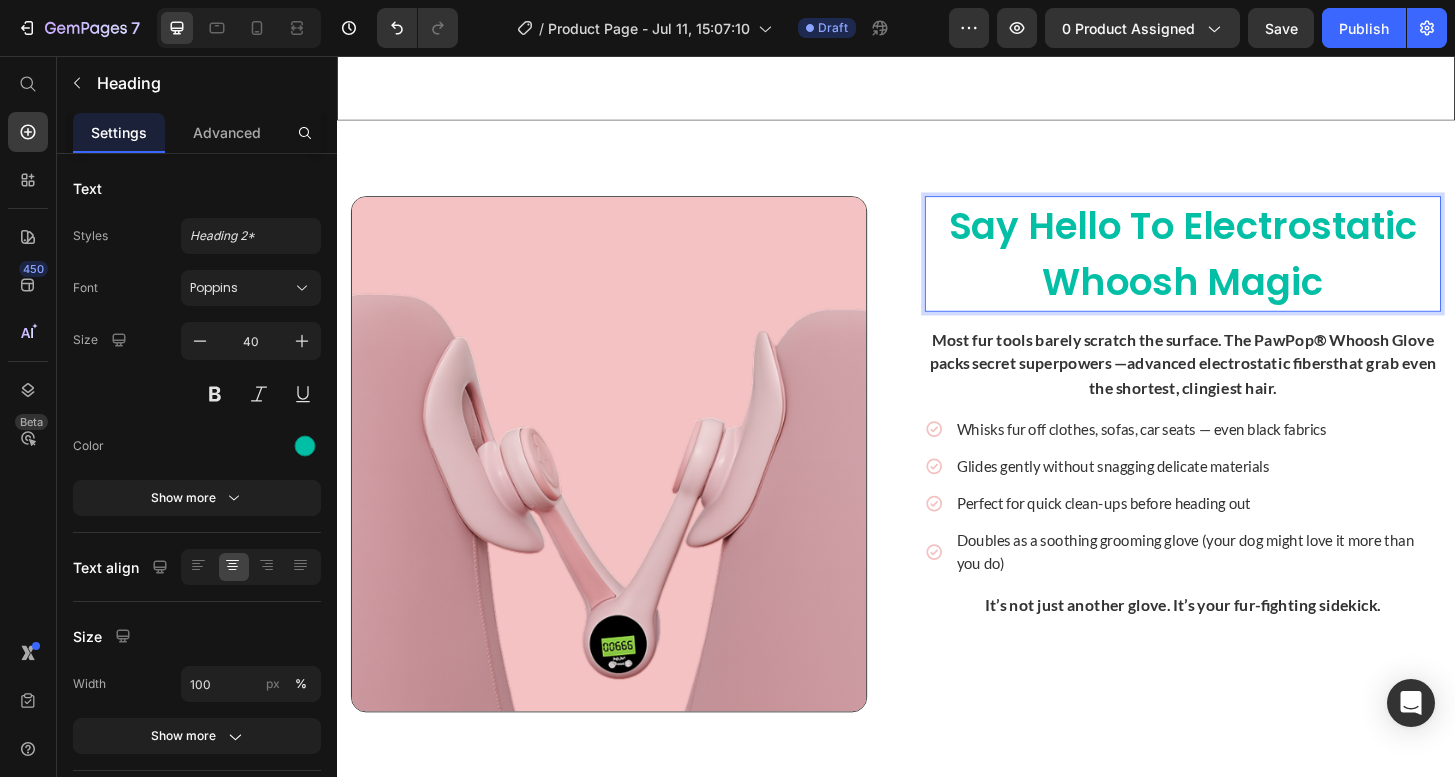 click on "Say Hello to Electrostatic Whoosh Magic" at bounding box center (1245, 268) 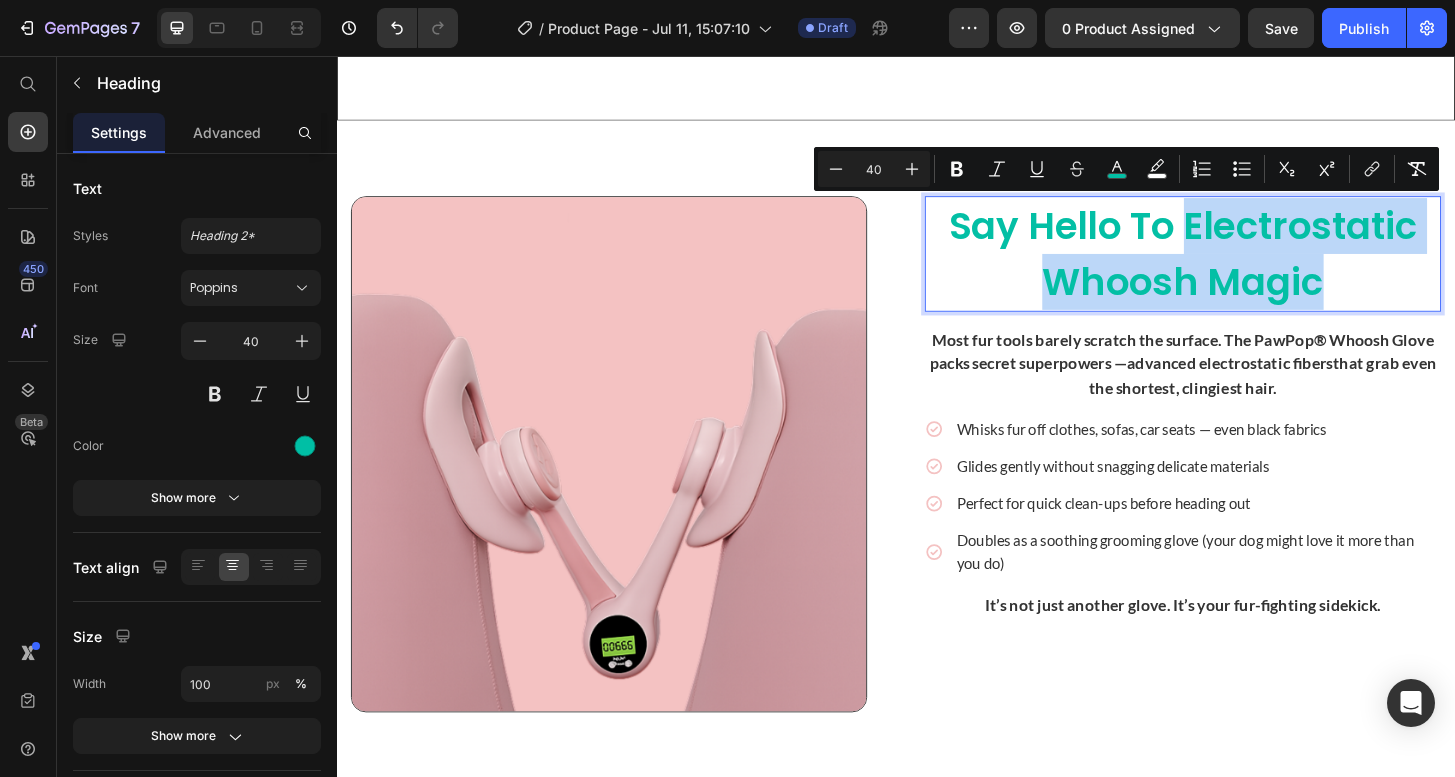 drag, startPoint x: 1387, startPoint y: 305, endPoint x: 1243, endPoint y: 245, distance: 156 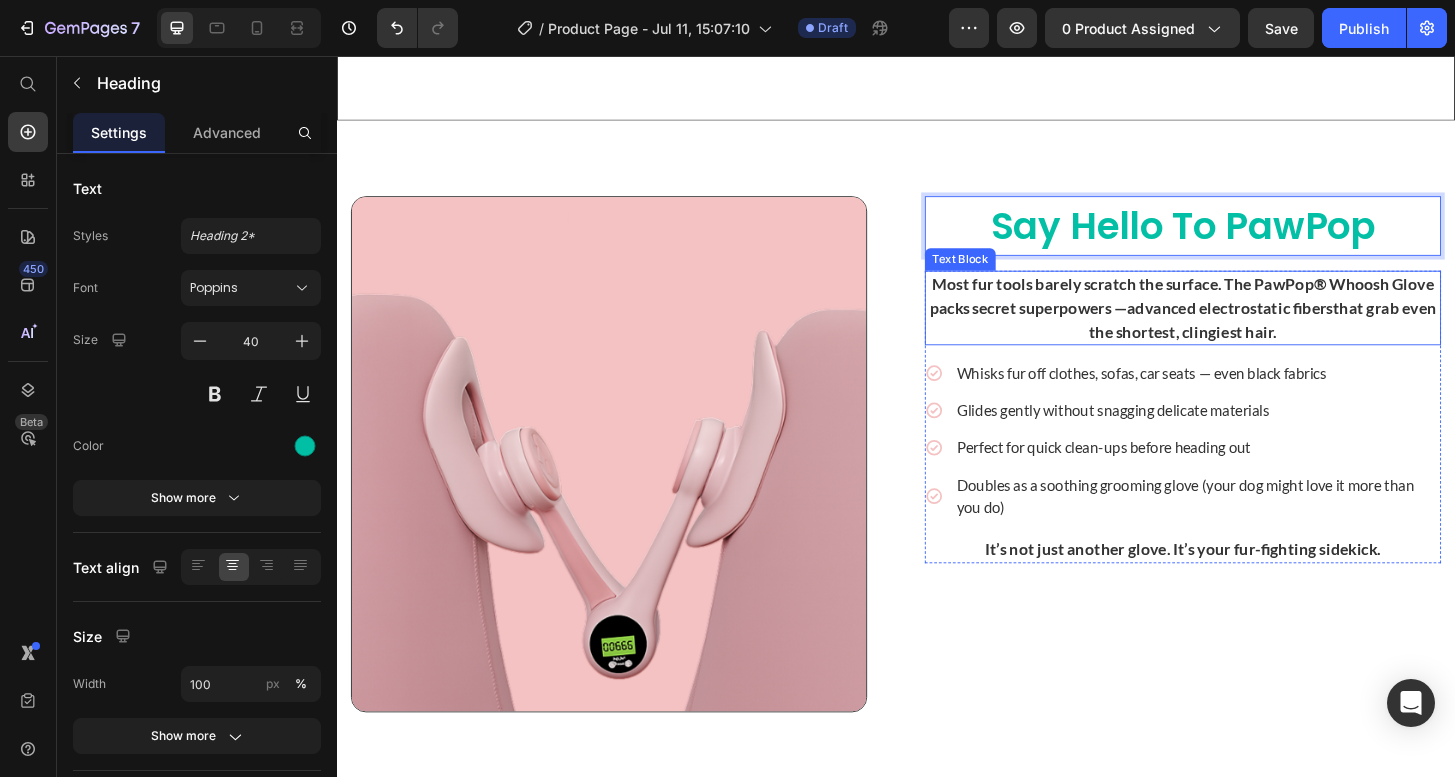 click on "Most fur tools barely scratch the surface. The PawPop® Whoosh Glove packs secret superpowers —  advanced electrostatic fibers  that grab even the shortest, clingiest hair." at bounding box center [1245, 326] 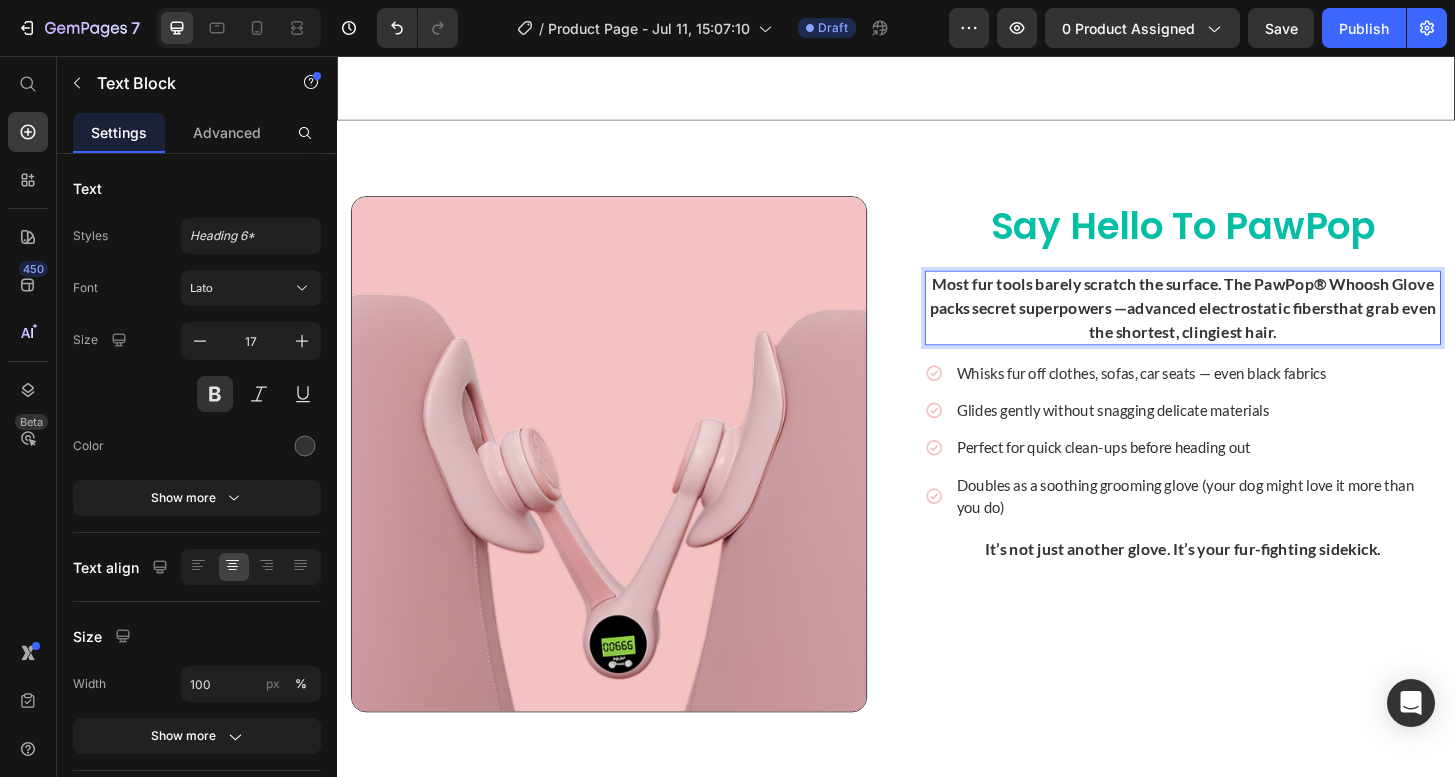 click on "Most fur tools barely scratch the surface. The PawPop® Whoosh Glove packs secret superpowers —  advanced electrostatic fibers  that grab even the shortest, clingiest hair." at bounding box center (1245, 326) 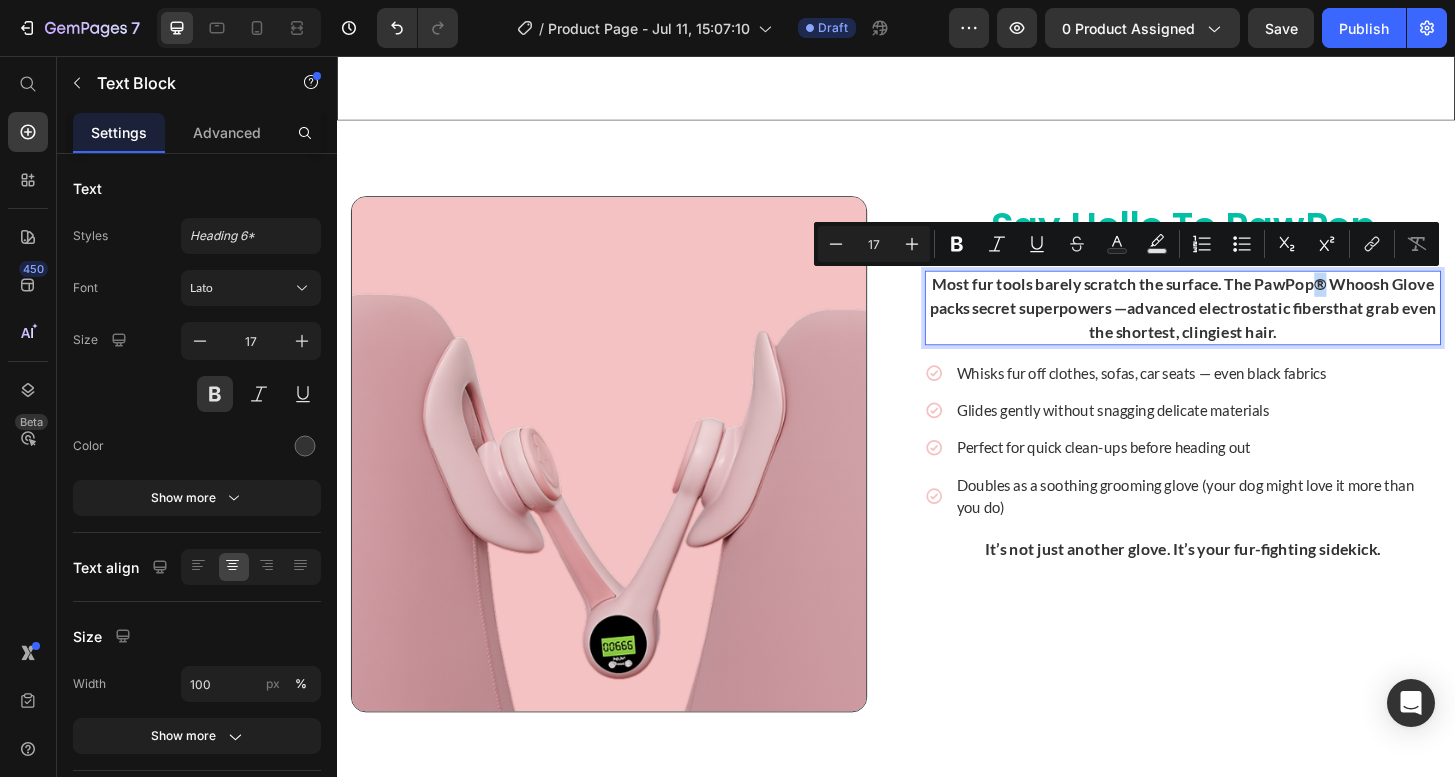 click on "Most fur tools barely scratch the surface. The PawPop® Whoosh Glove packs secret superpowers —  advanced electrostatic fibers  that grab even the shortest, clingiest hair." at bounding box center (1245, 326) 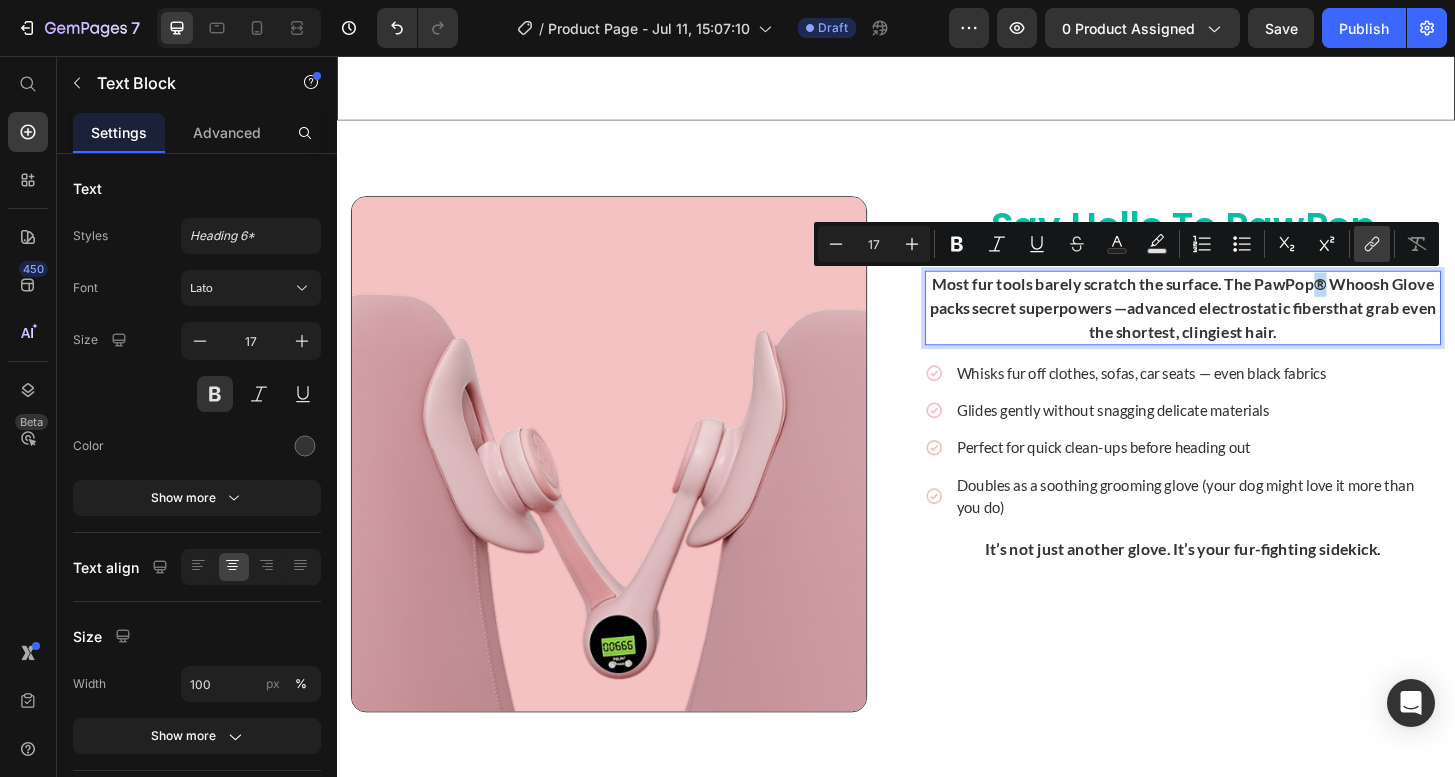 copy on "®" 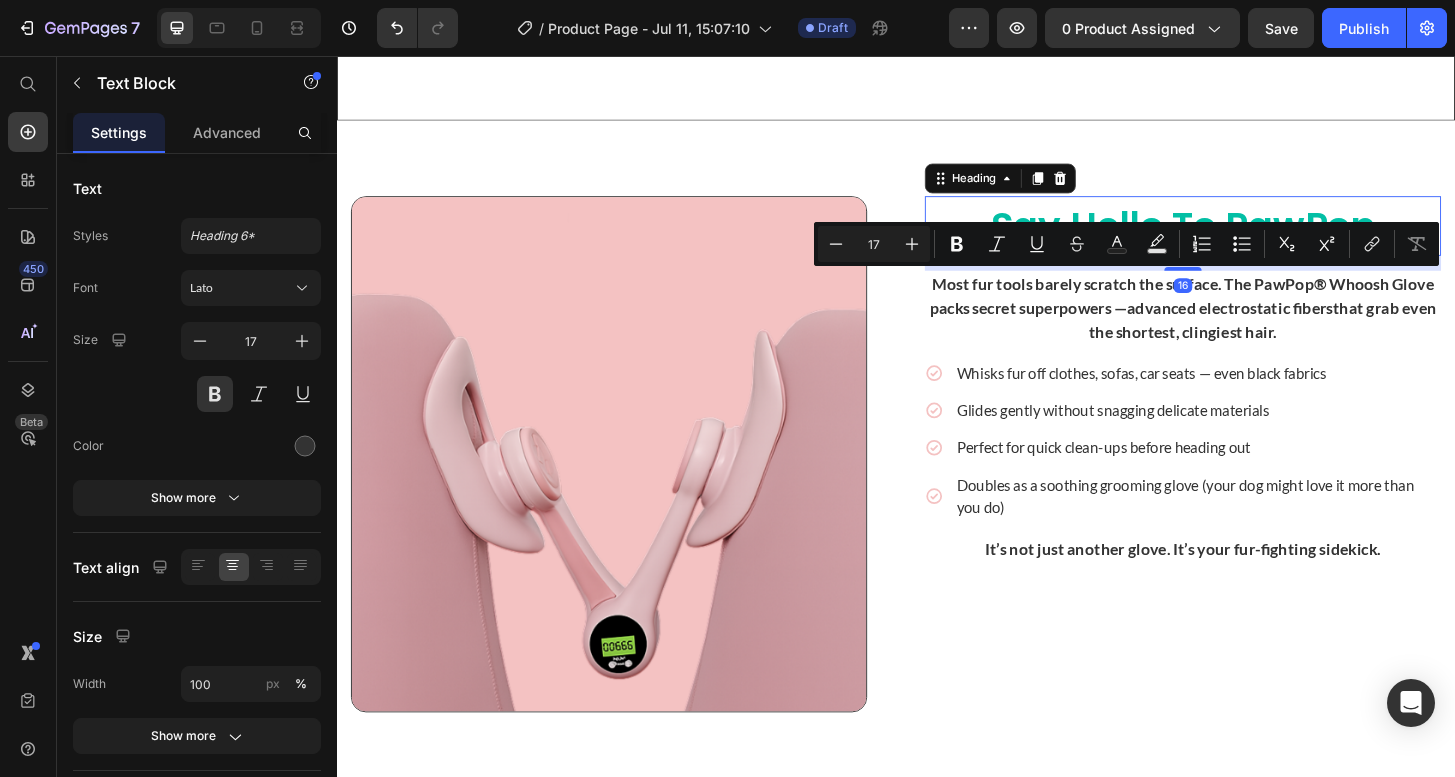 click on "⁠⁠⁠⁠⁠⁠⁠ Say Hello to PawPop" at bounding box center (1245, 238) 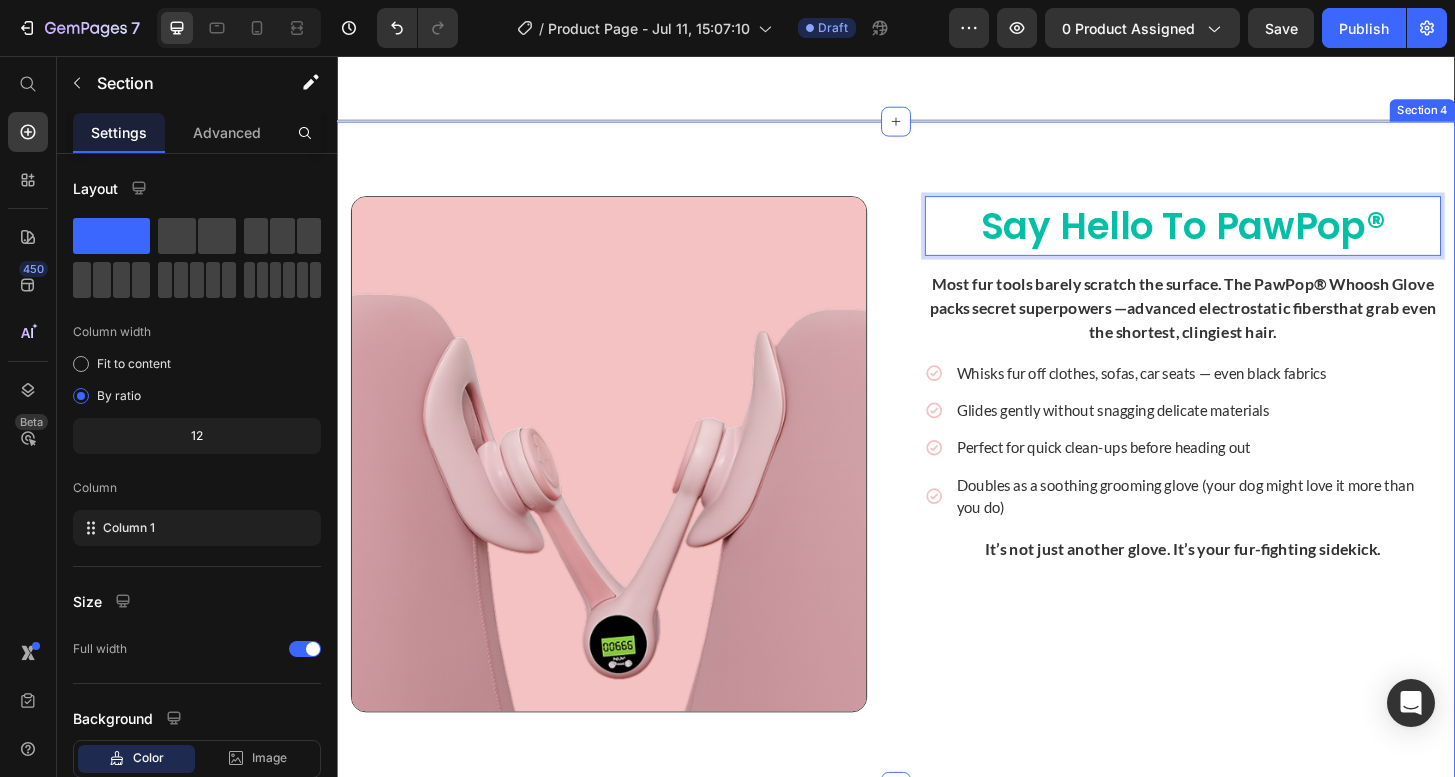 click on "Say Hello to PawPop® Heading   16 Most fur tools barely scratch the surface. The PawPop® Whoosh Glove packs secret superpowers —  advanced electrostatic fibers  that grab even the shortest, clingiest hair. Text Block
Icon Whisks fur off clothes, sofas, car seats — even black fabrics Text Block
Icon Glides gently without snagging delicate materials Text Block
Icon Perfect for quick clean-ups before heading out Text Block
Icon Doubles as a soothing grooming glove (your dog might love it more than you do) Text Block Advanced list It’s not just another glove. It’s your fur-fighting sidekick. Text Block Row Row Image Row Section 4" at bounding box center (937, 482) 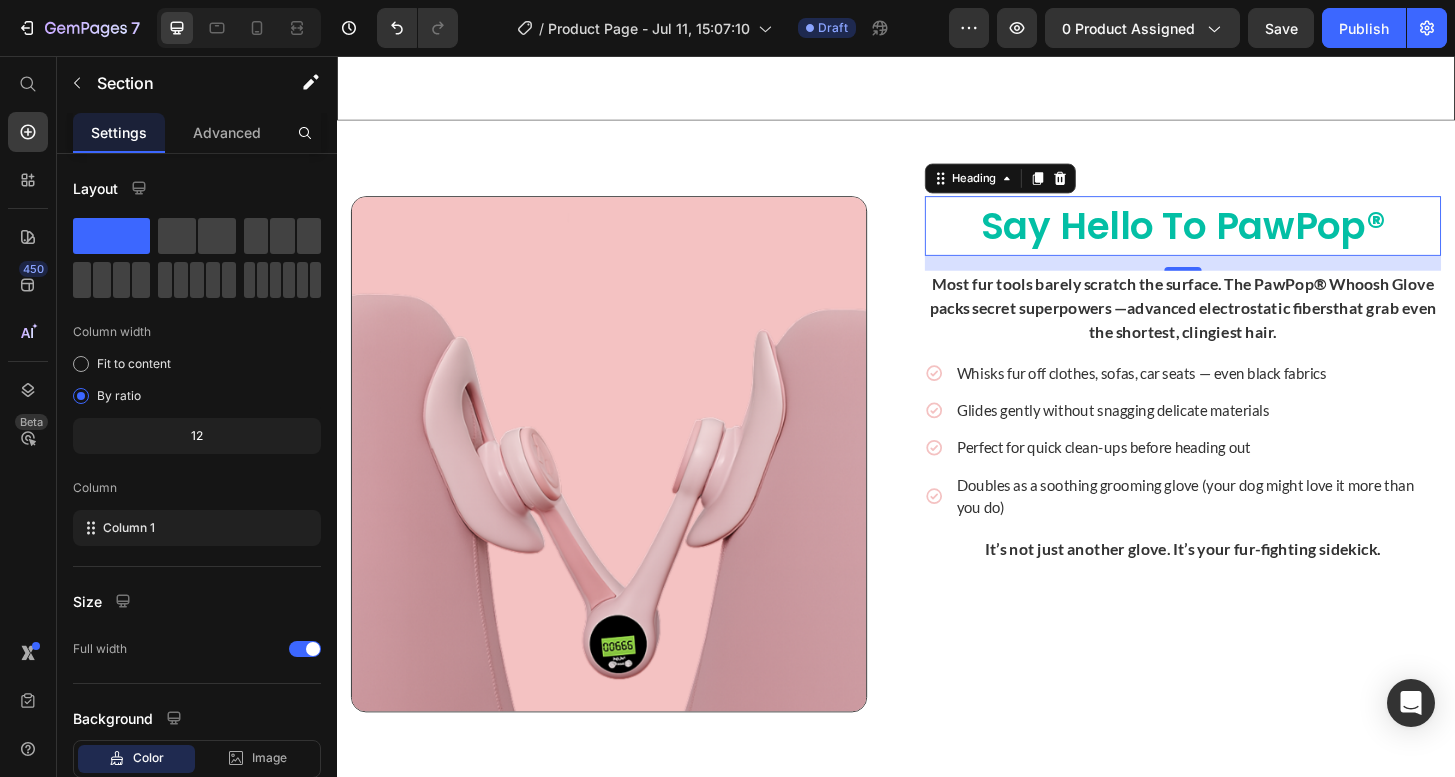 click on "Say Hello to PawPop®" at bounding box center (1245, 238) 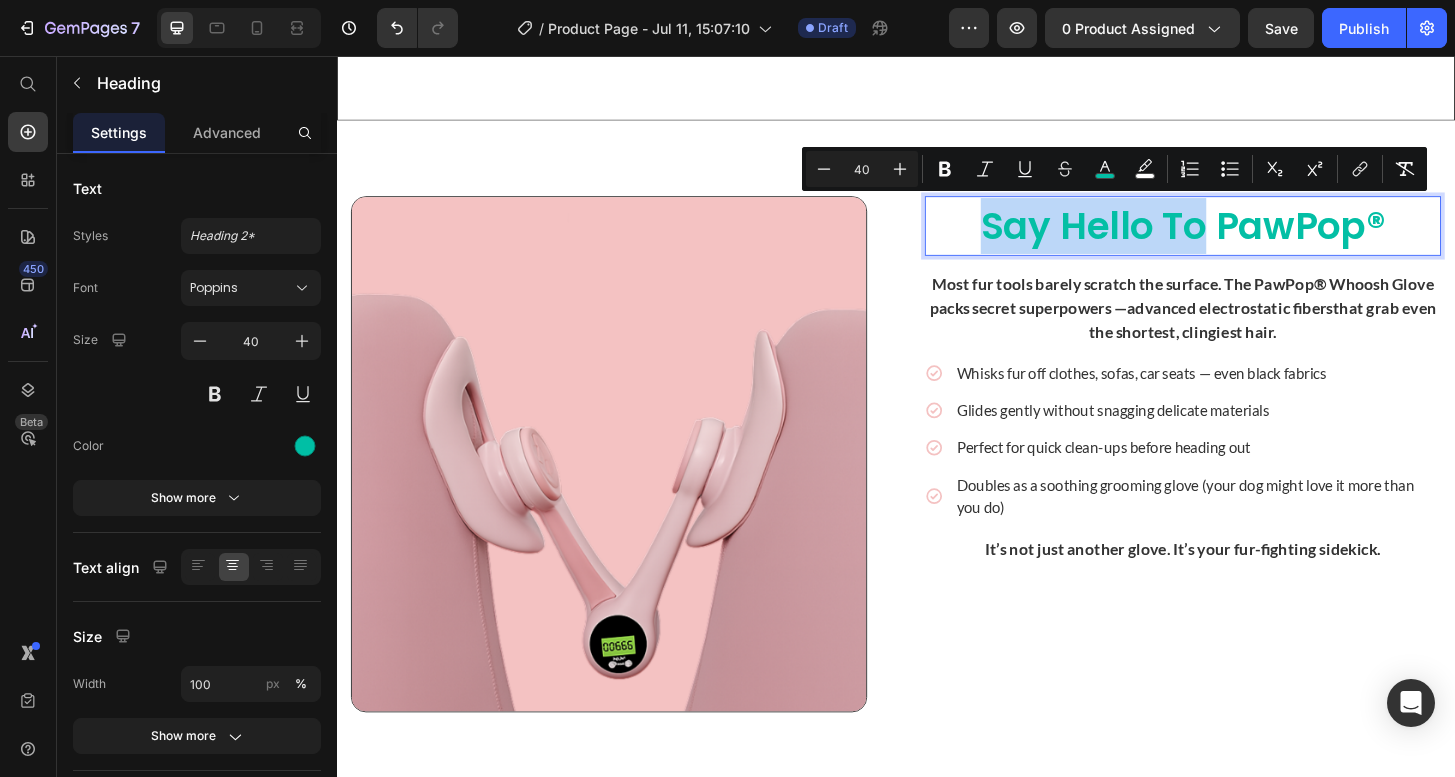 drag, startPoint x: 1273, startPoint y: 232, endPoint x: 1014, endPoint y: 237, distance: 259.04825 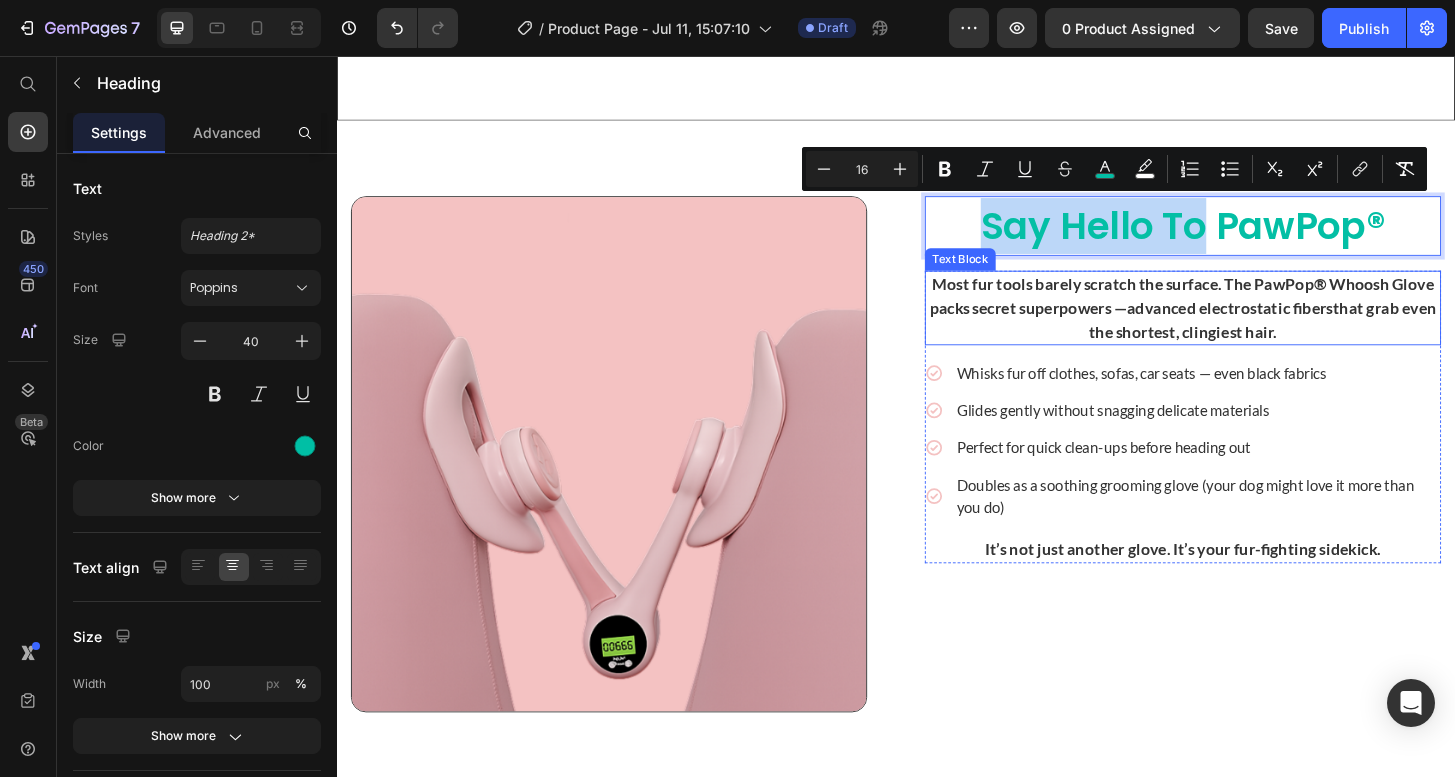 click on "advanced electrostatic fibers" at bounding box center (1295, 325) 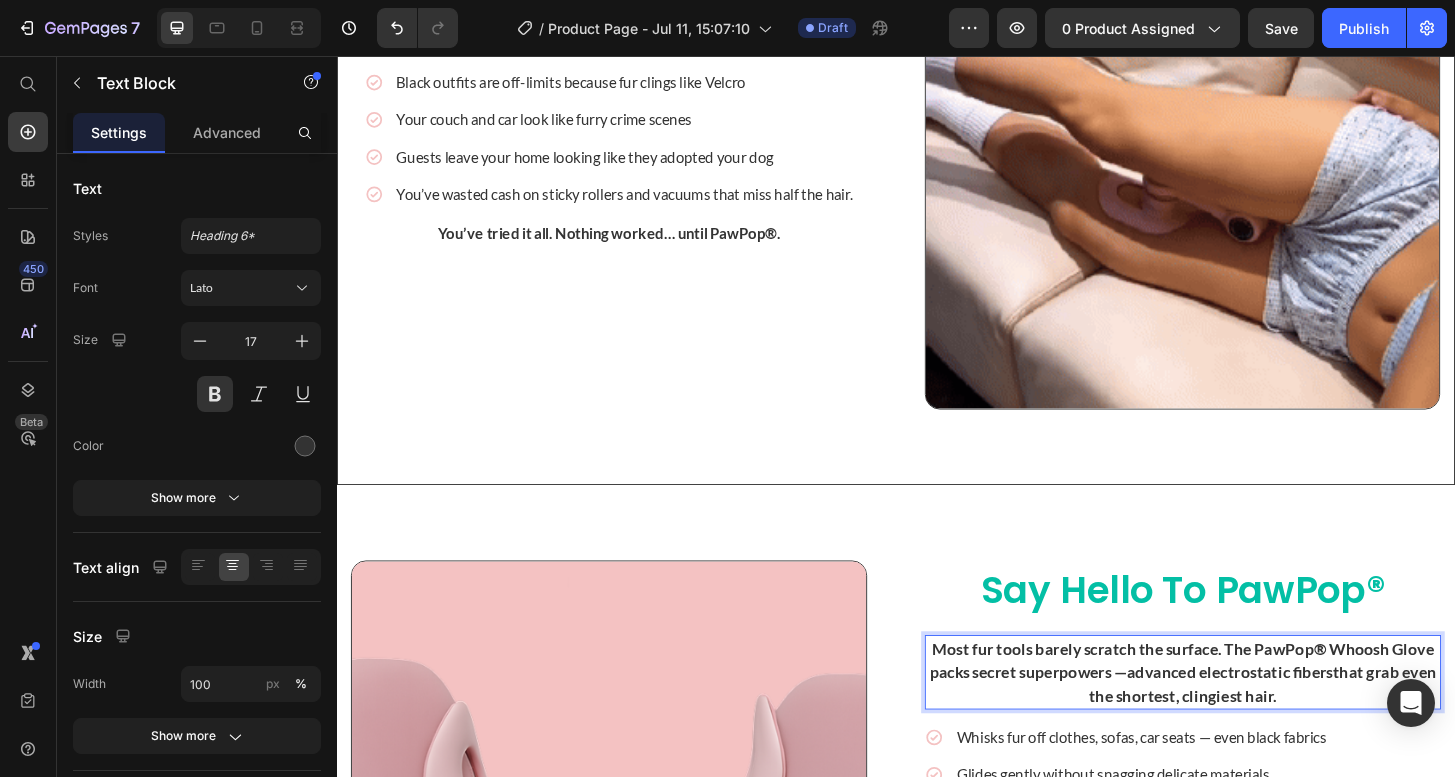 scroll, scrollTop: 2227, scrollLeft: 0, axis: vertical 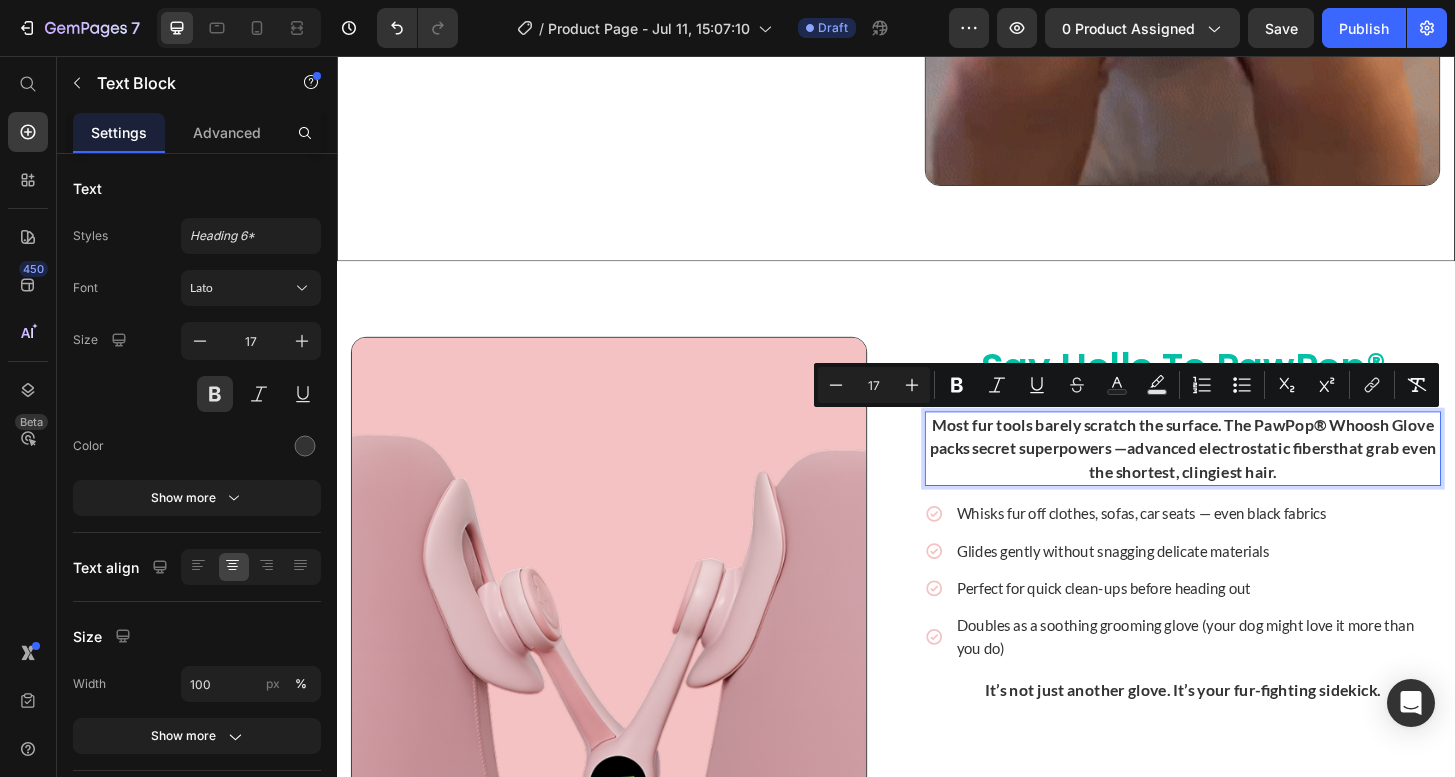drag, startPoint x: 1364, startPoint y: 497, endPoint x: 1289, endPoint y: 454, distance: 86.4523 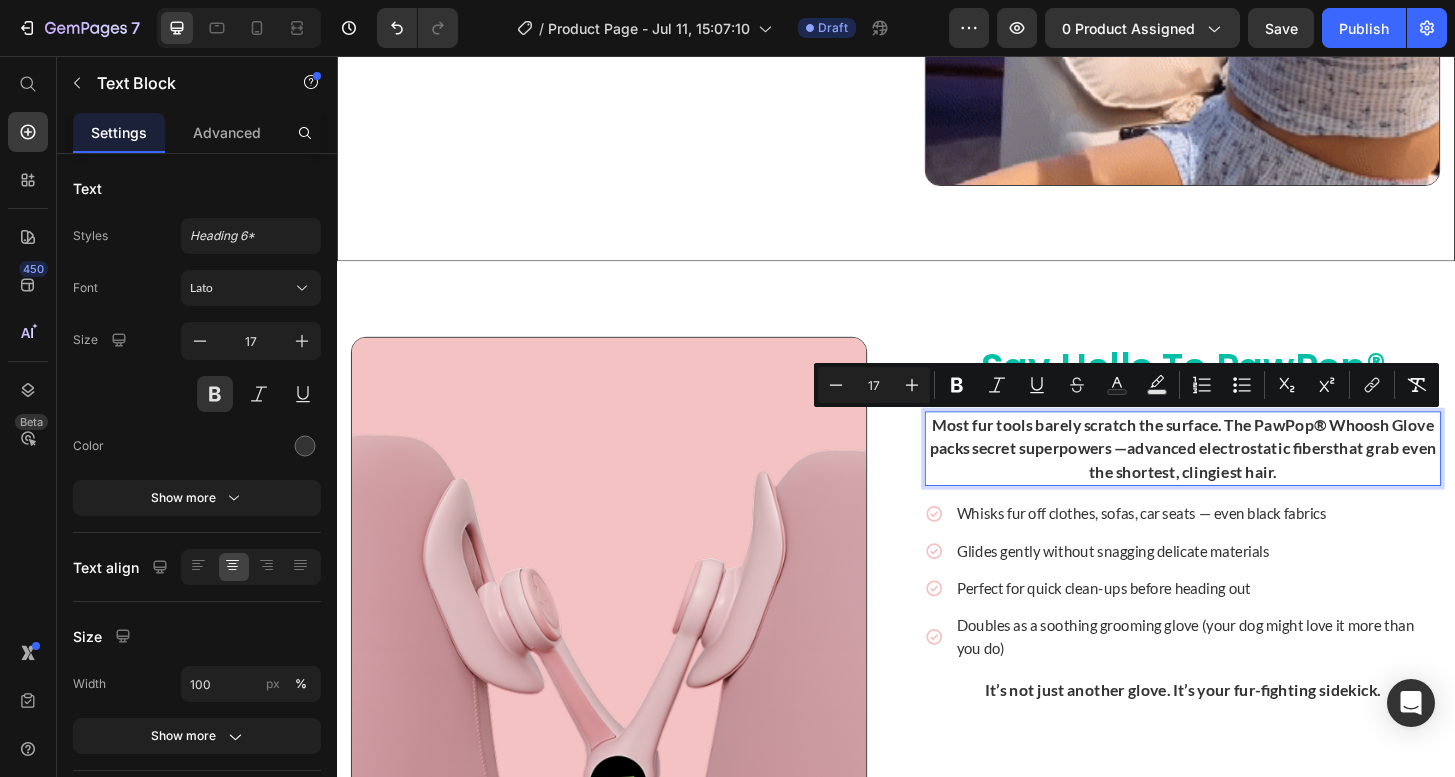 click on "Most fur tools barely scratch the surface. The PawPop® Whoosh Glove packs secret superpowers —  advanced electrostatic fibers  that grab even the shortest, clingiest hair." at bounding box center (1245, 477) 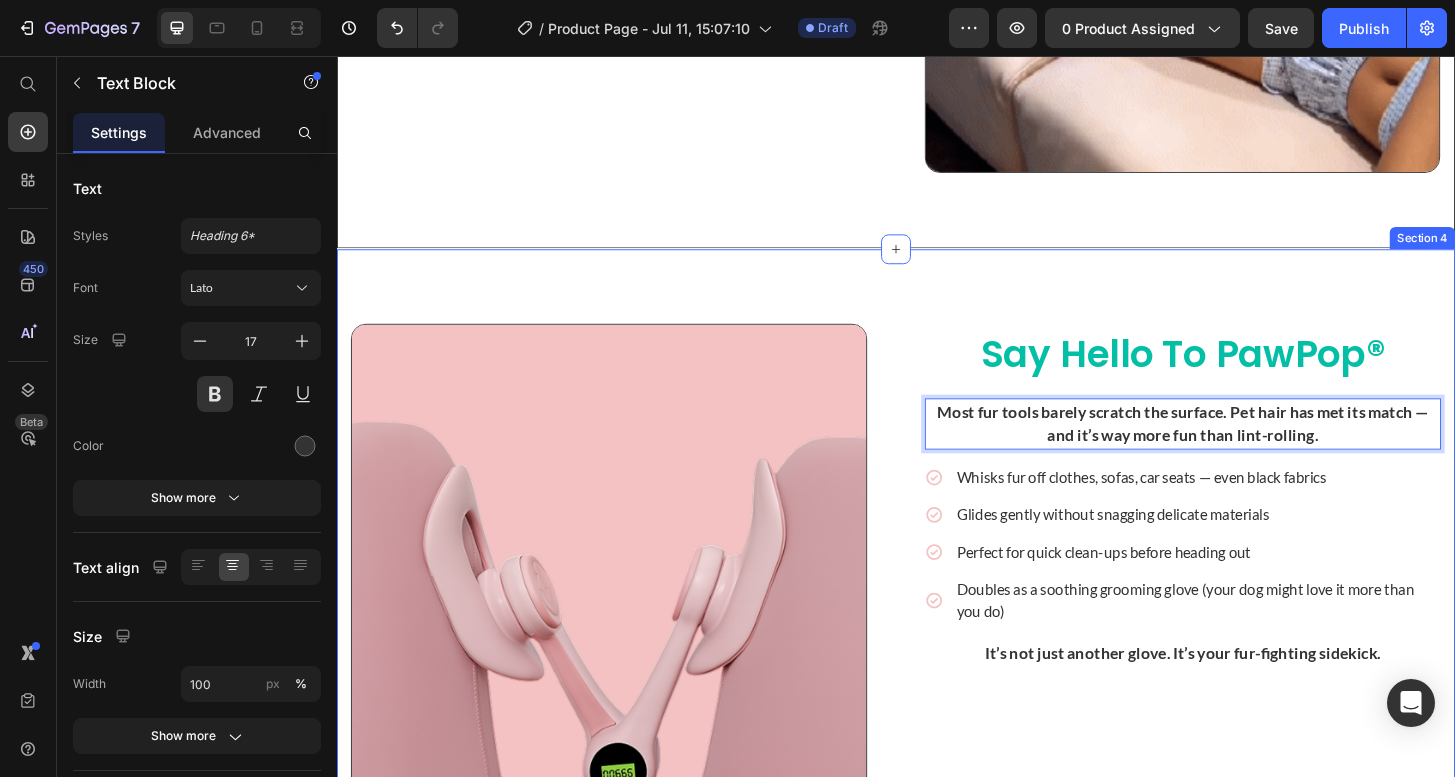 scroll, scrollTop: 2243, scrollLeft: 0, axis: vertical 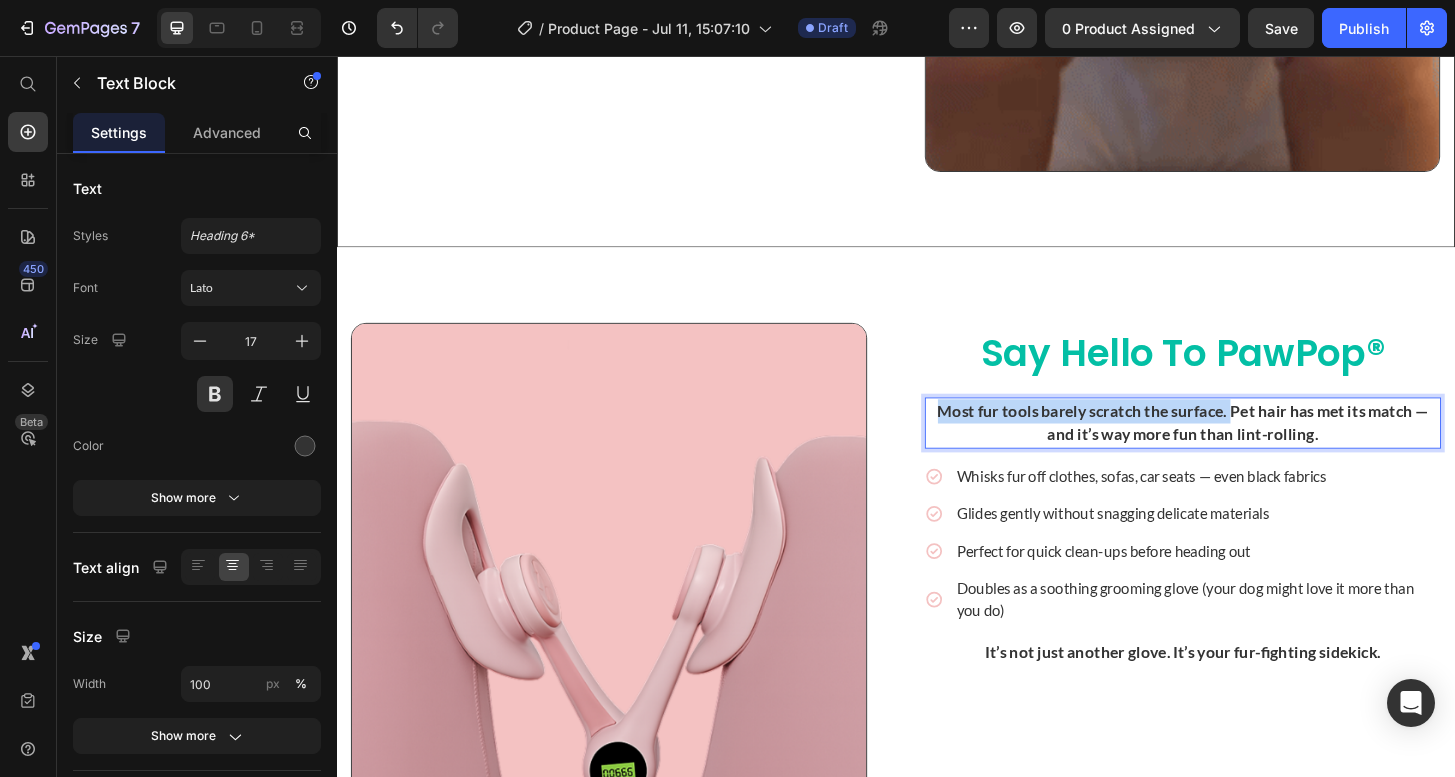 drag, startPoint x: 1296, startPoint y: 436, endPoint x: 982, endPoint y: 434, distance: 314.00638 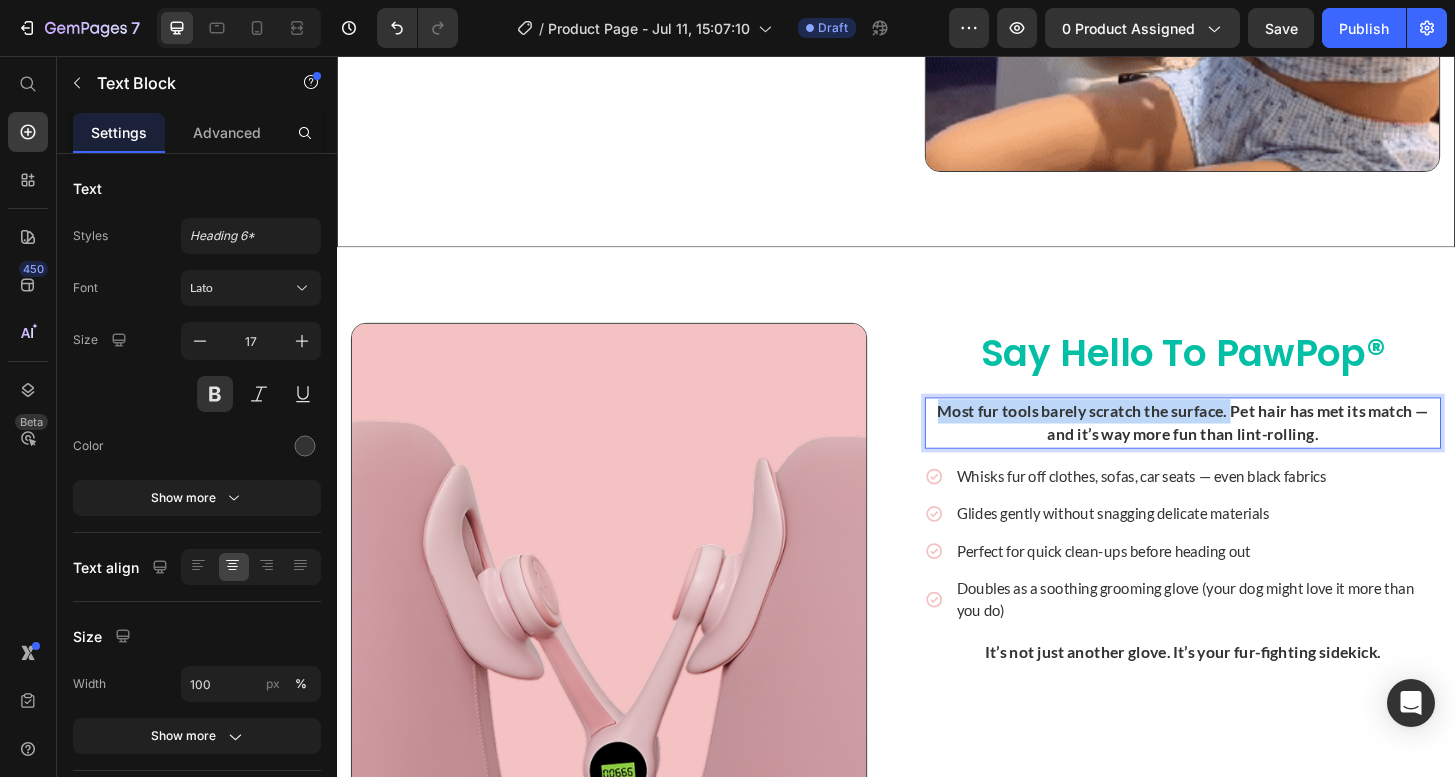 click on "Most fur tools barely scratch the surface. Pet hair has met its match — and it’s way more fun than lint-rolling." at bounding box center [1245, 449] 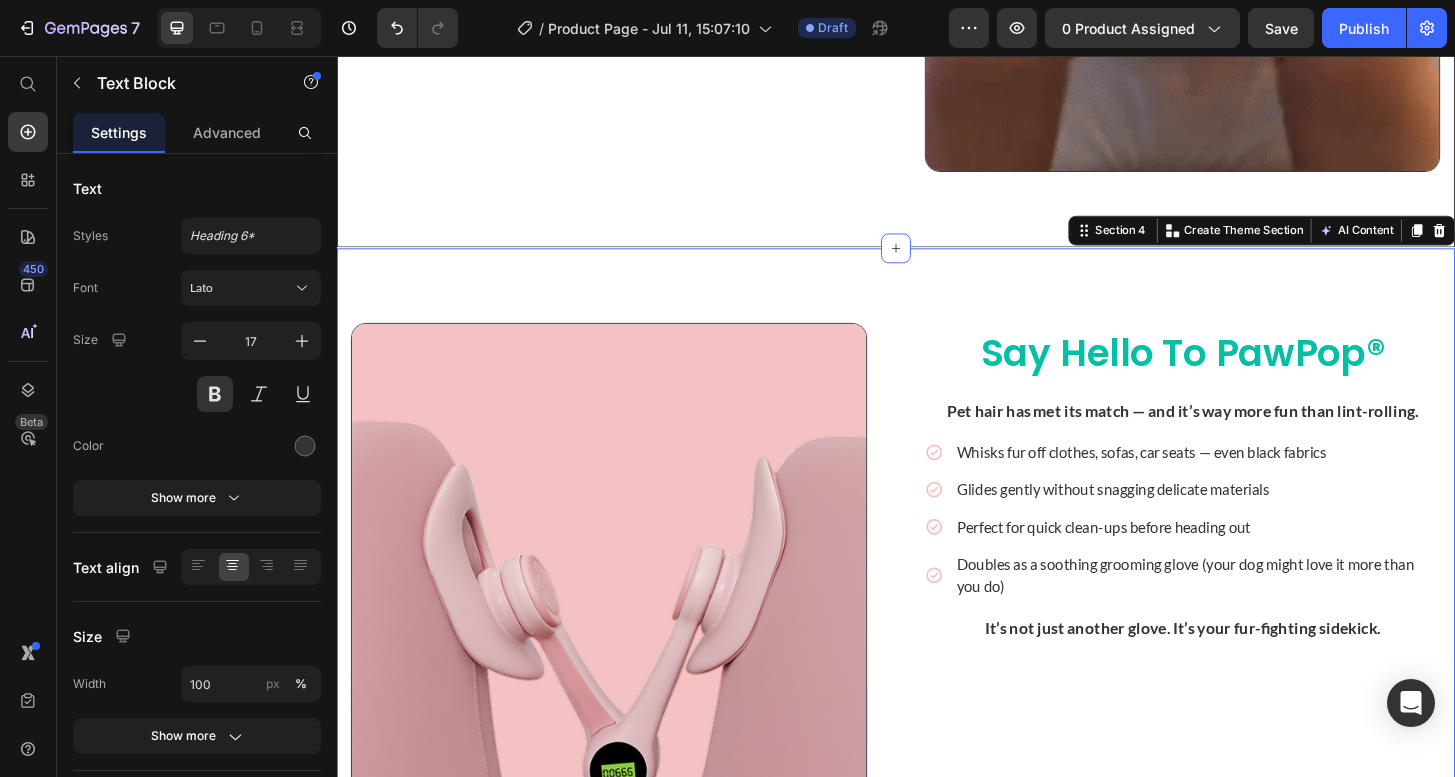 click on "⁠⁠⁠⁠⁠⁠⁠ Say Hello to PawPop® Heading Pet hair has met its match — and it’s way more fun than lint-rolling. Text Block
Icon Whisks fur off clothes, sofas, car seats — even black fabrics Text Block
Icon Glides gently without snagging delicate materials Text Block
Icon Perfect for quick clean-ups before heading out Text Block
Icon Doubles as a soothing grooming glove (your dog might love it more than you do) Text Block Advanced list It’s not just another glove. It’s your fur-fighting sidekick. Text Block Row Row Image Row Section 4   You can create reusable sections Create Theme Section AI Content Write with GemAI What would you like to describe here? Tone and Voice Persuasive Product Show more Generate" at bounding box center (937, 618) 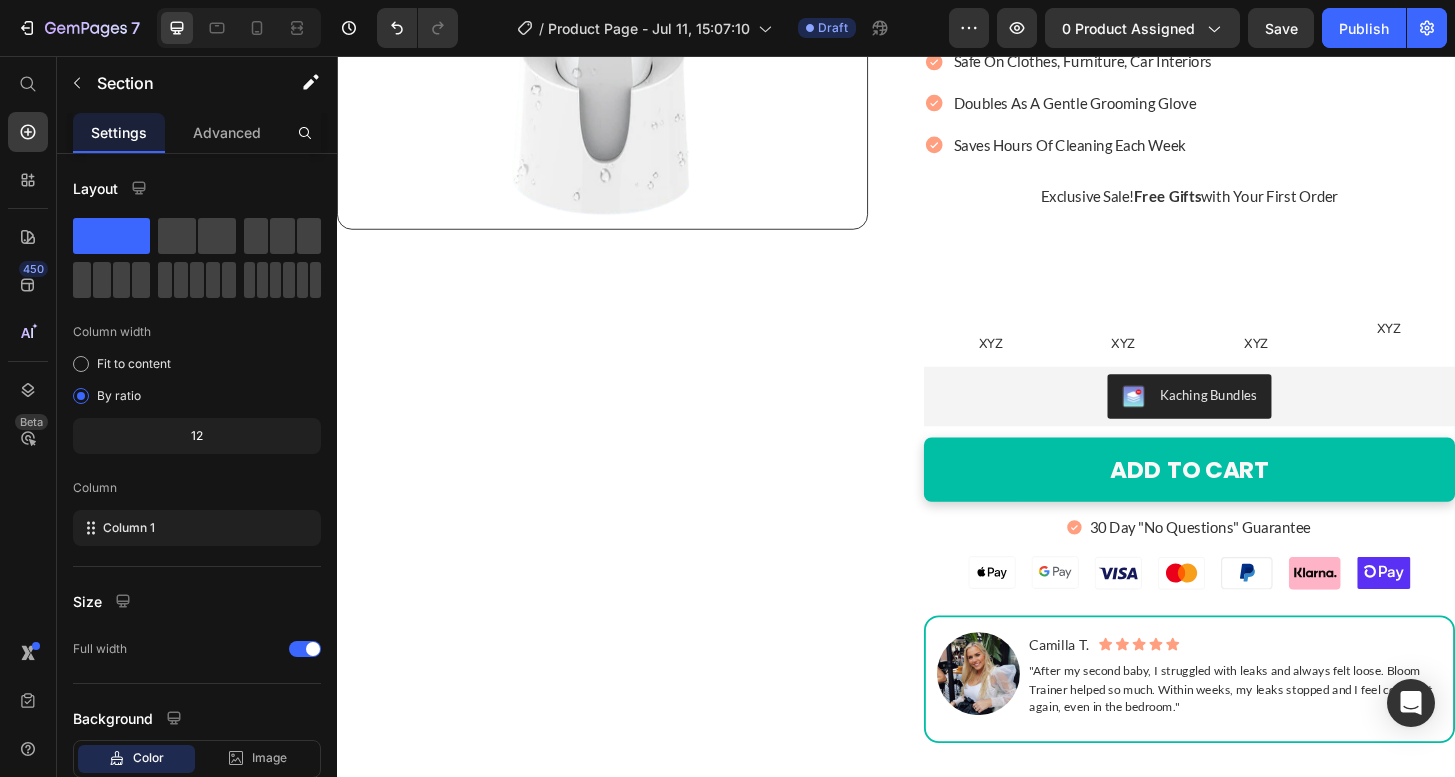 scroll, scrollTop: 543, scrollLeft: 0, axis: vertical 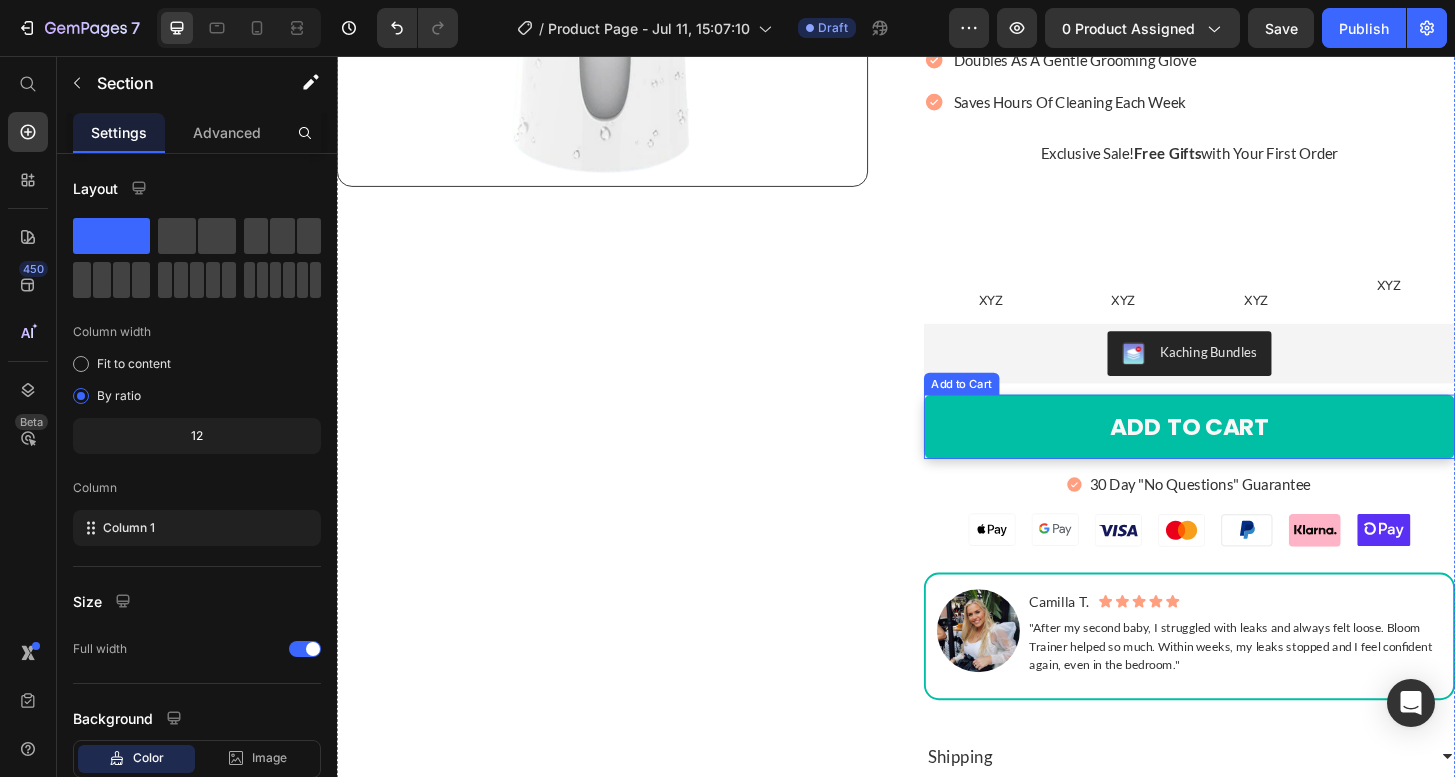 click on "ADD TO CART" at bounding box center (1252, 453) 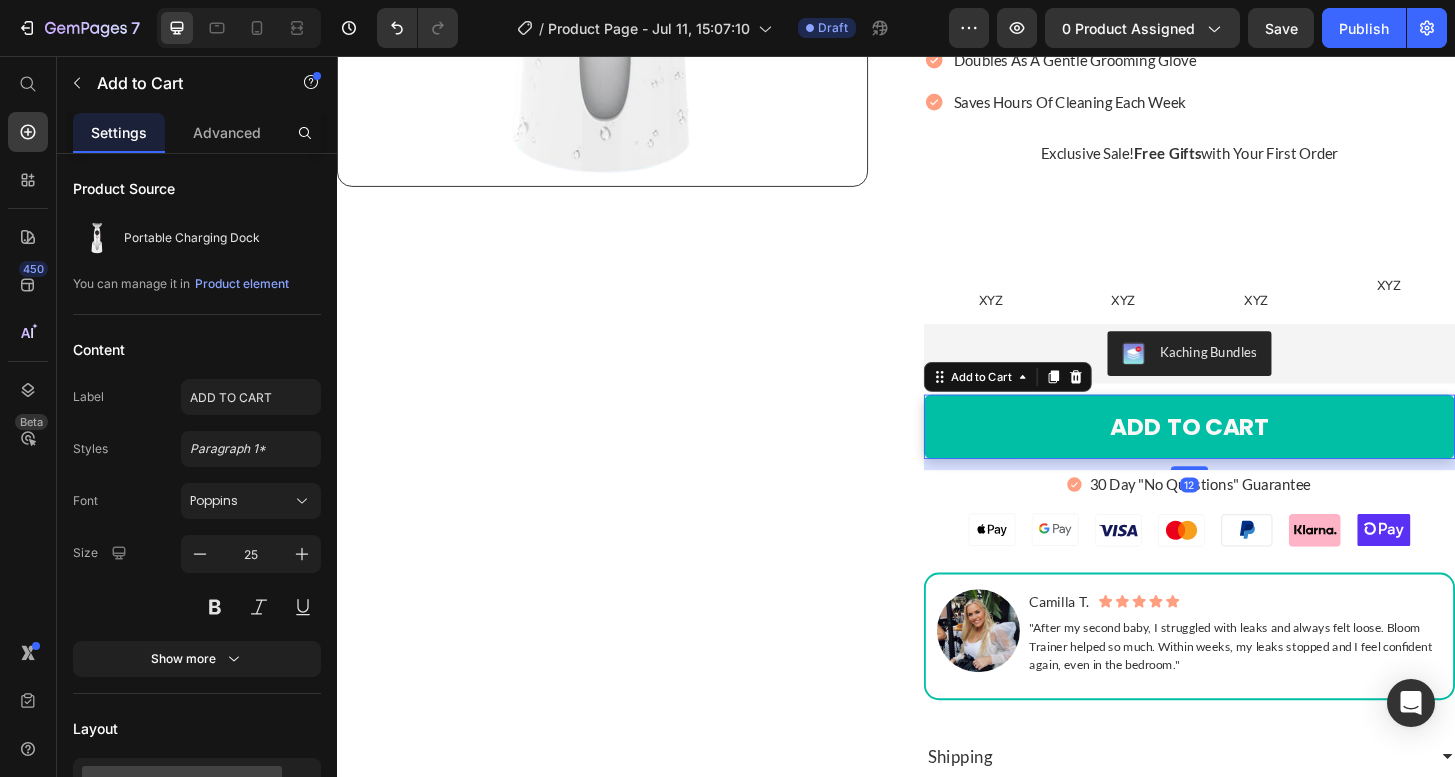 click 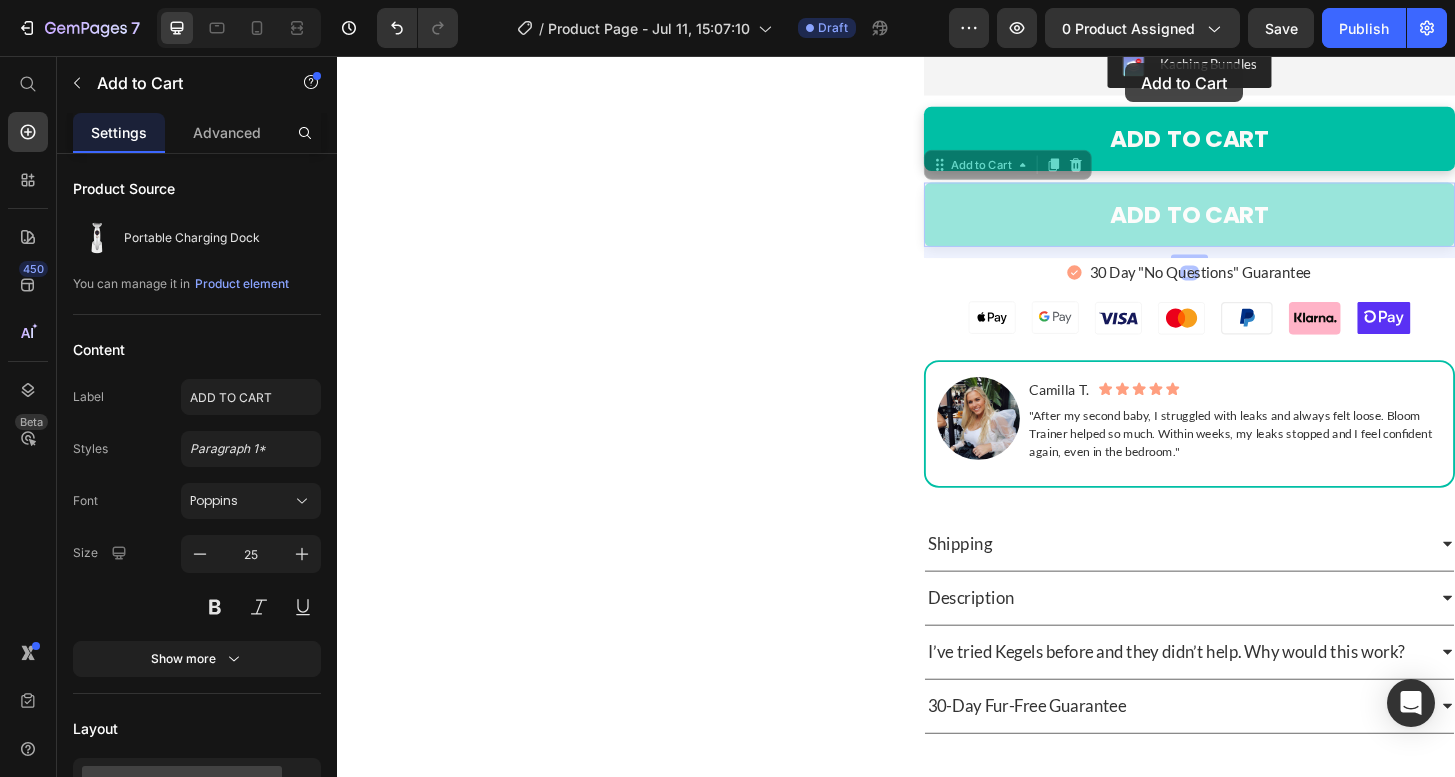 scroll, scrollTop: 753, scrollLeft: 0, axis: vertical 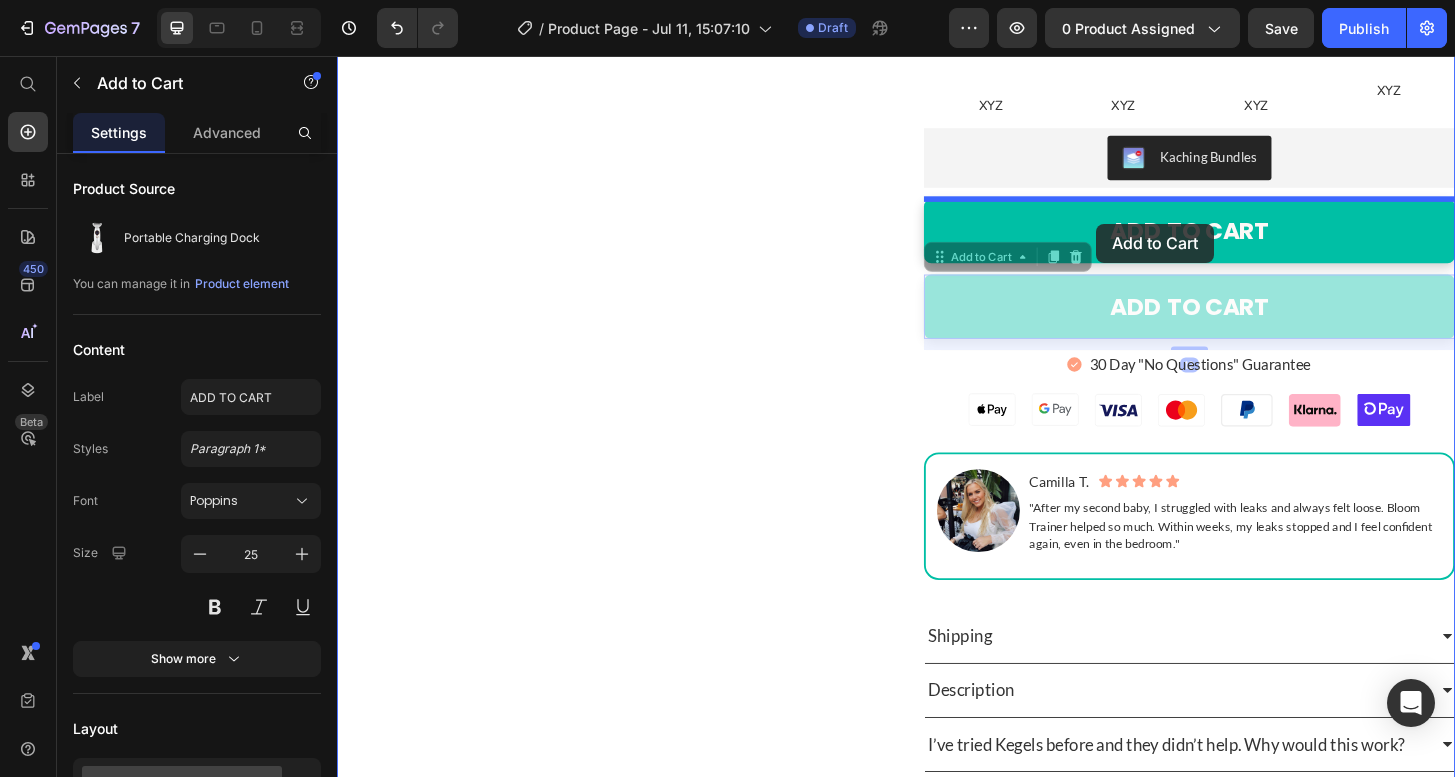 drag, startPoint x: 1006, startPoint y: 533, endPoint x: 1152, endPoint y: 236, distance: 330.94562 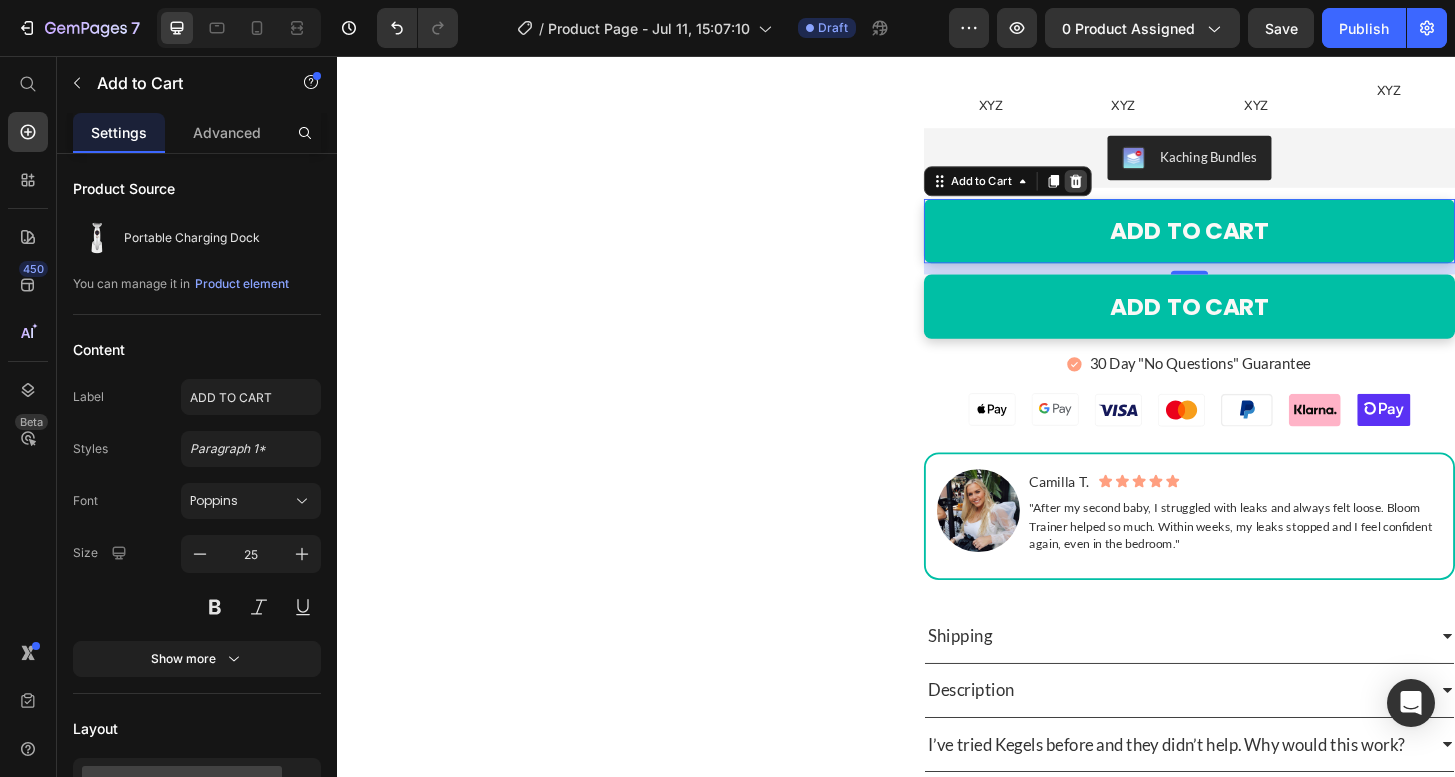 click at bounding box center (1130, 190) 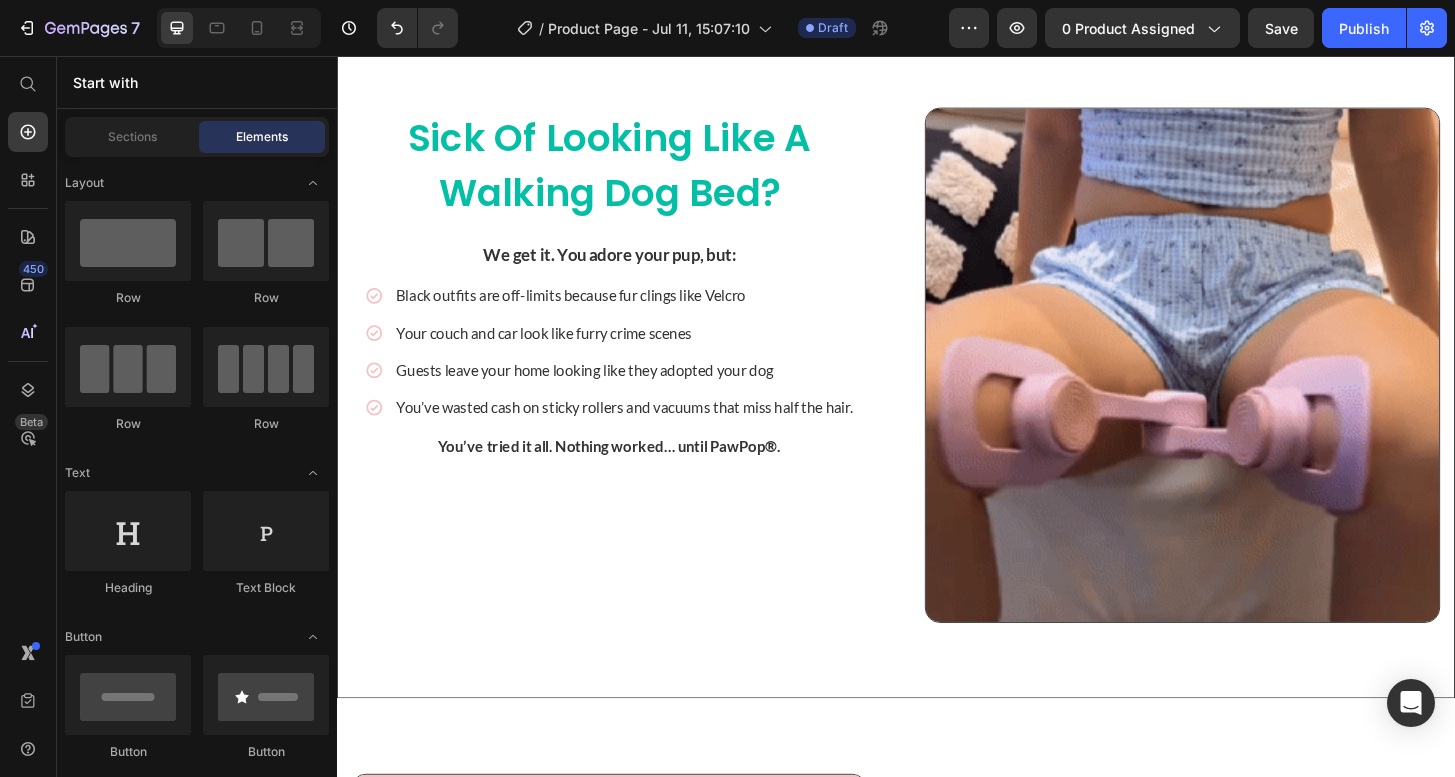 scroll, scrollTop: 1853, scrollLeft: 0, axis: vertical 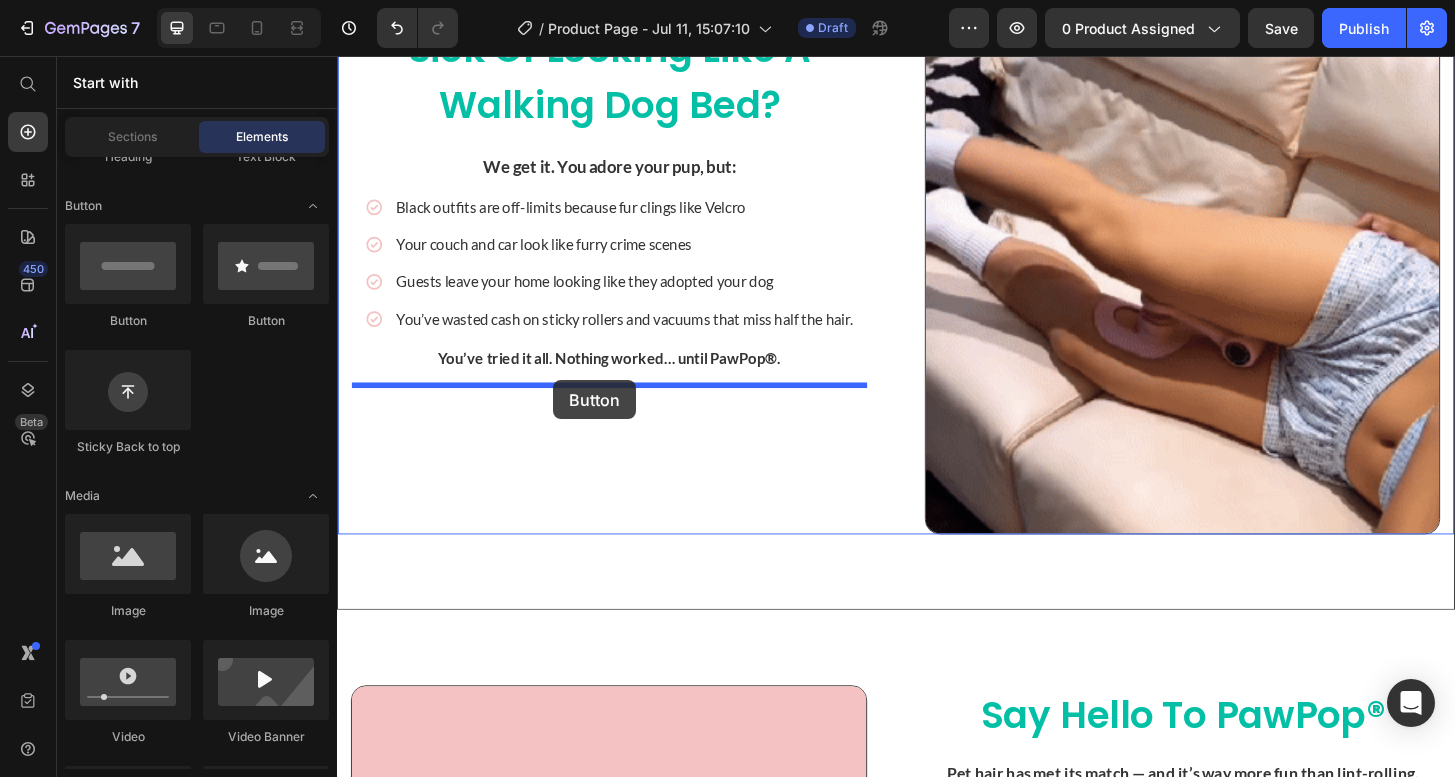 drag, startPoint x: 474, startPoint y: 339, endPoint x: 569, endPoint y: 404, distance: 115.10864 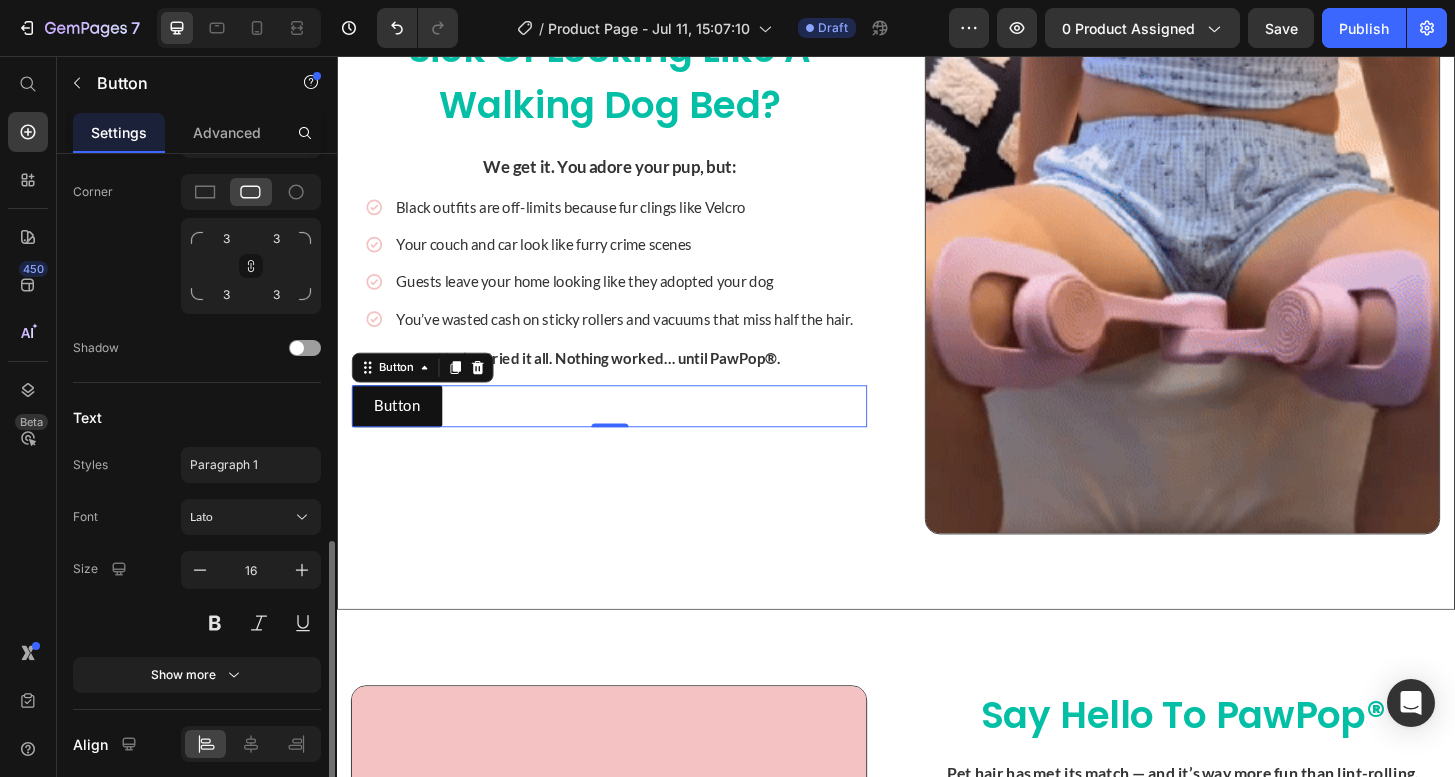 scroll, scrollTop: 765, scrollLeft: 0, axis: vertical 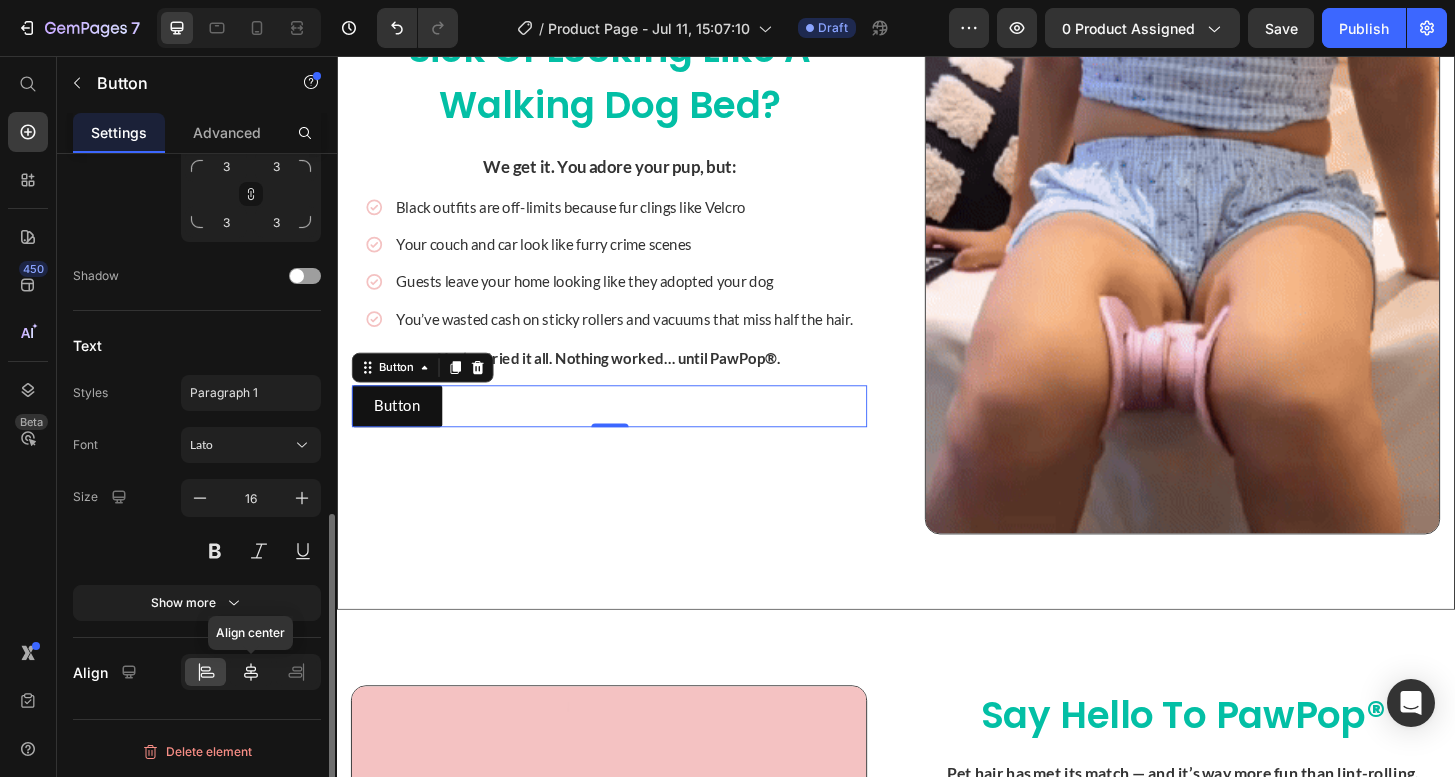 click 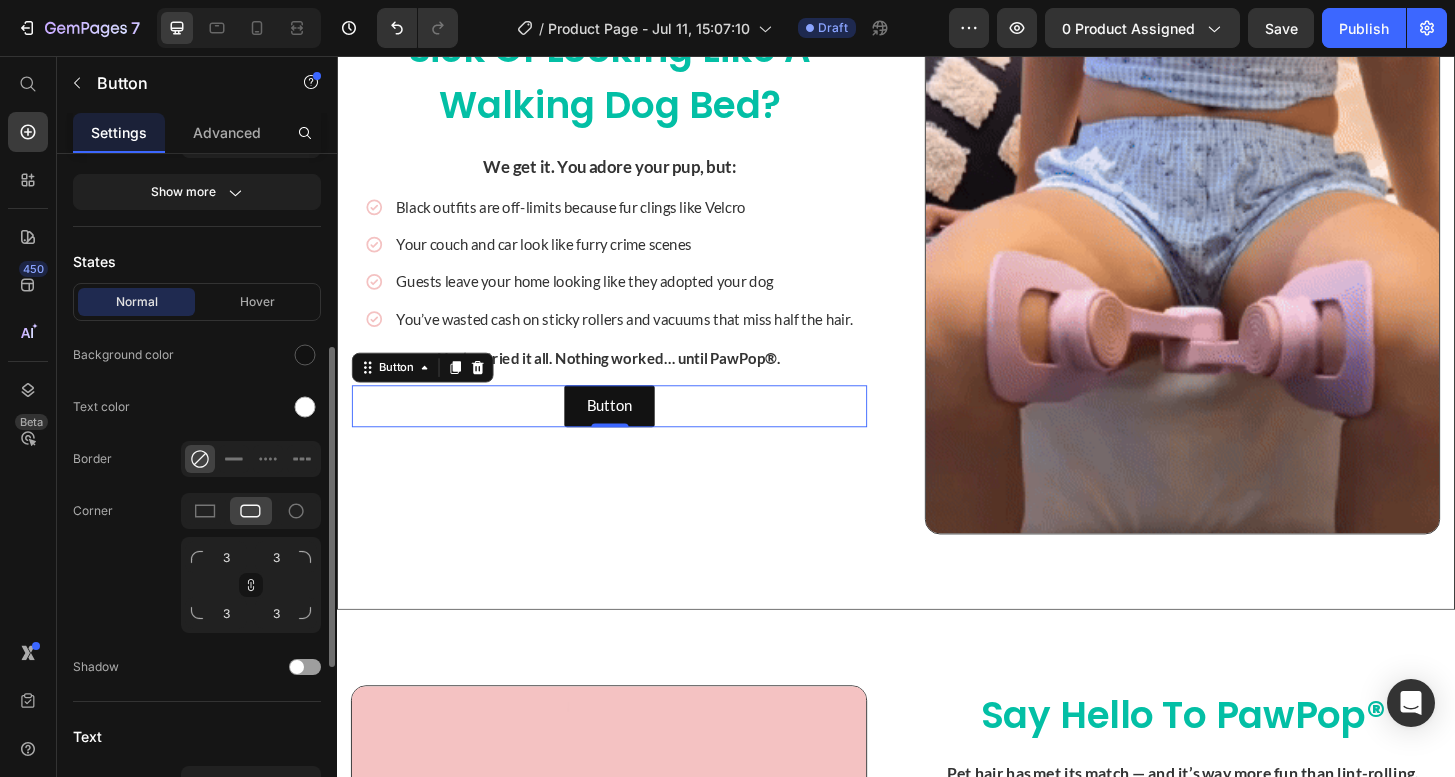 scroll, scrollTop: 370, scrollLeft: 0, axis: vertical 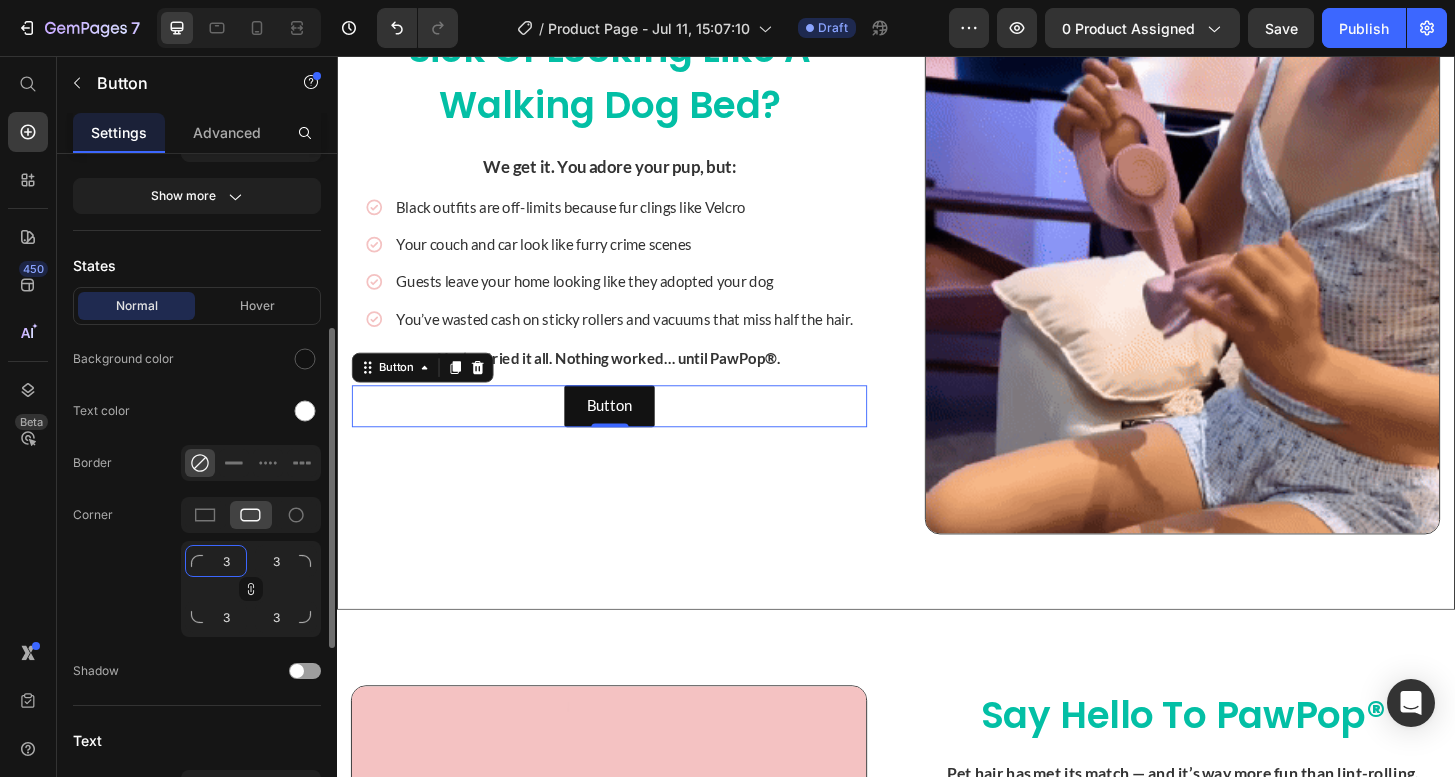 click on "3" 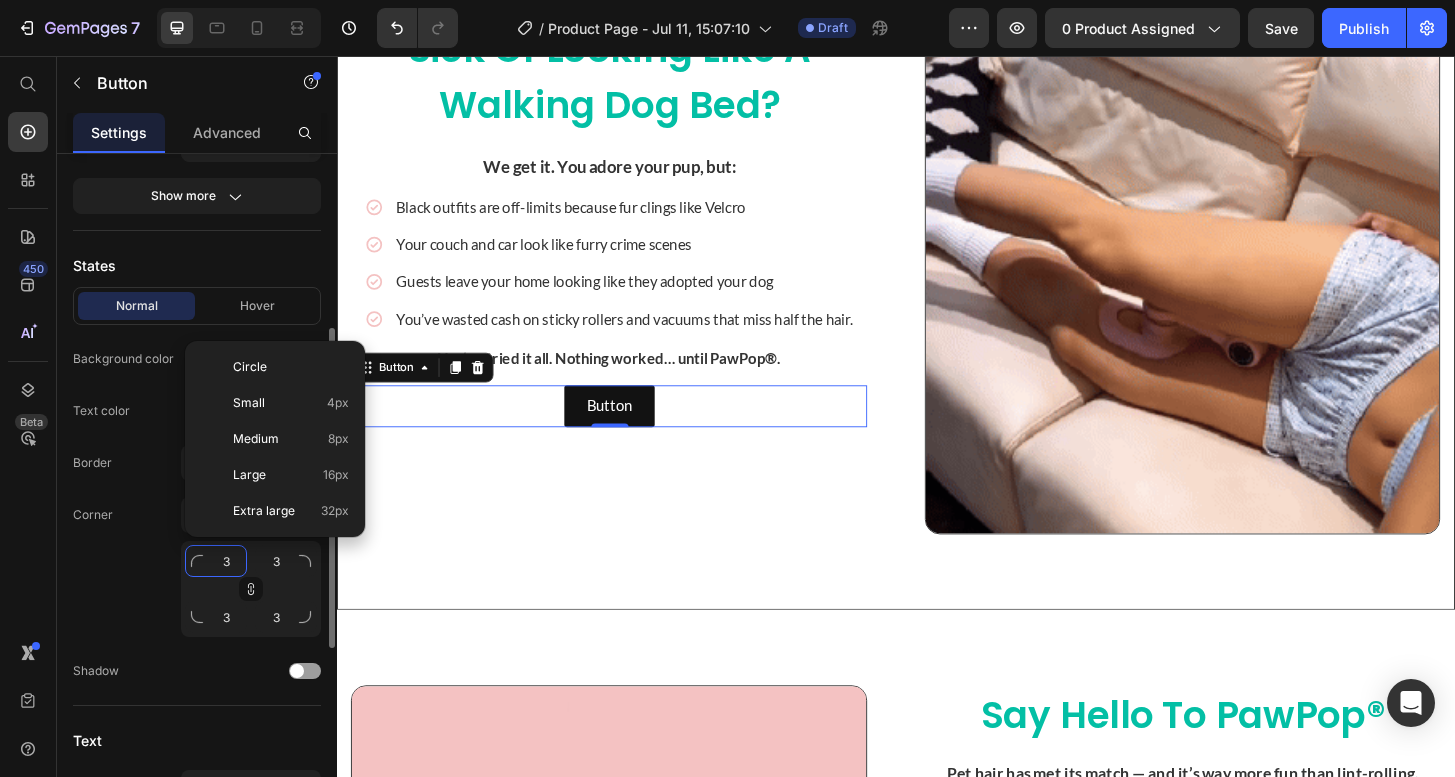 type on "8" 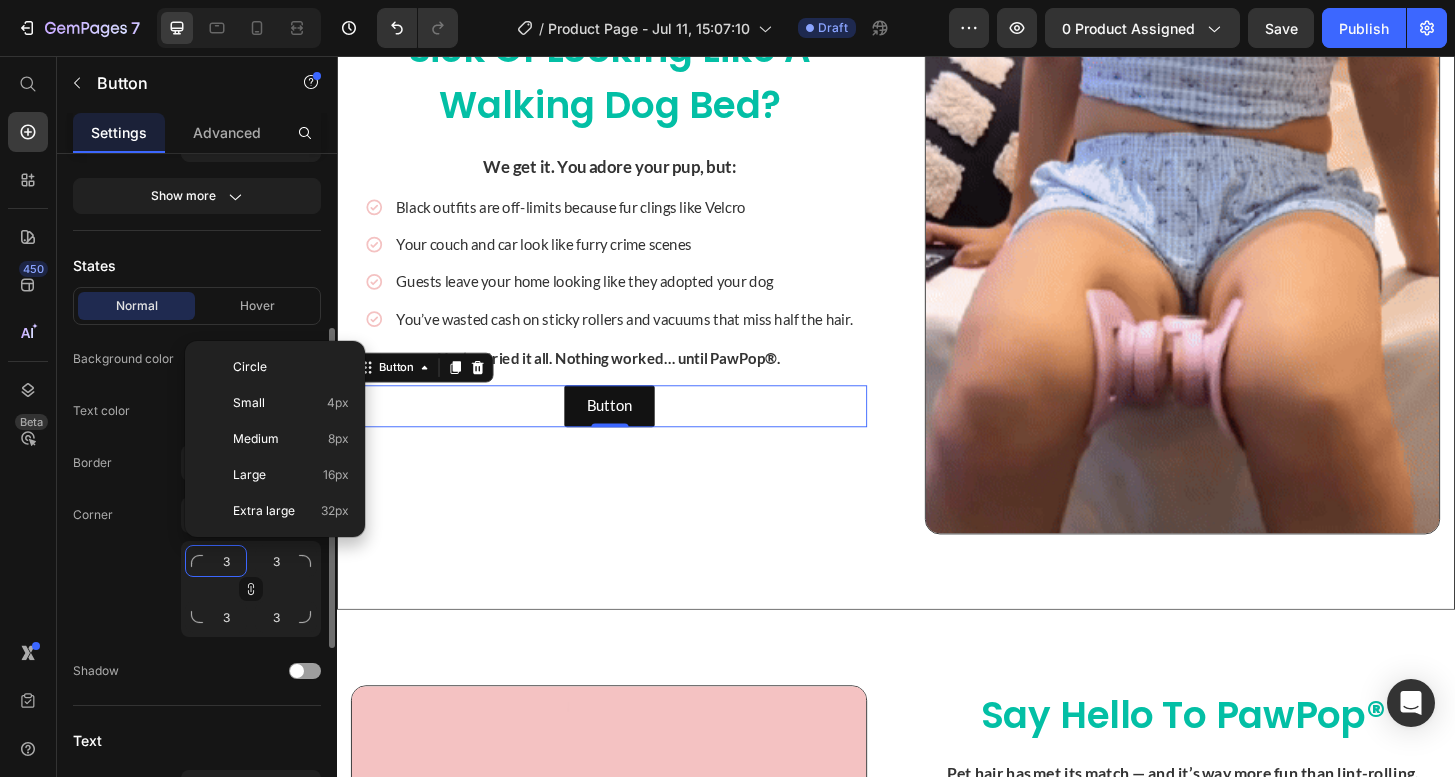 type on "8" 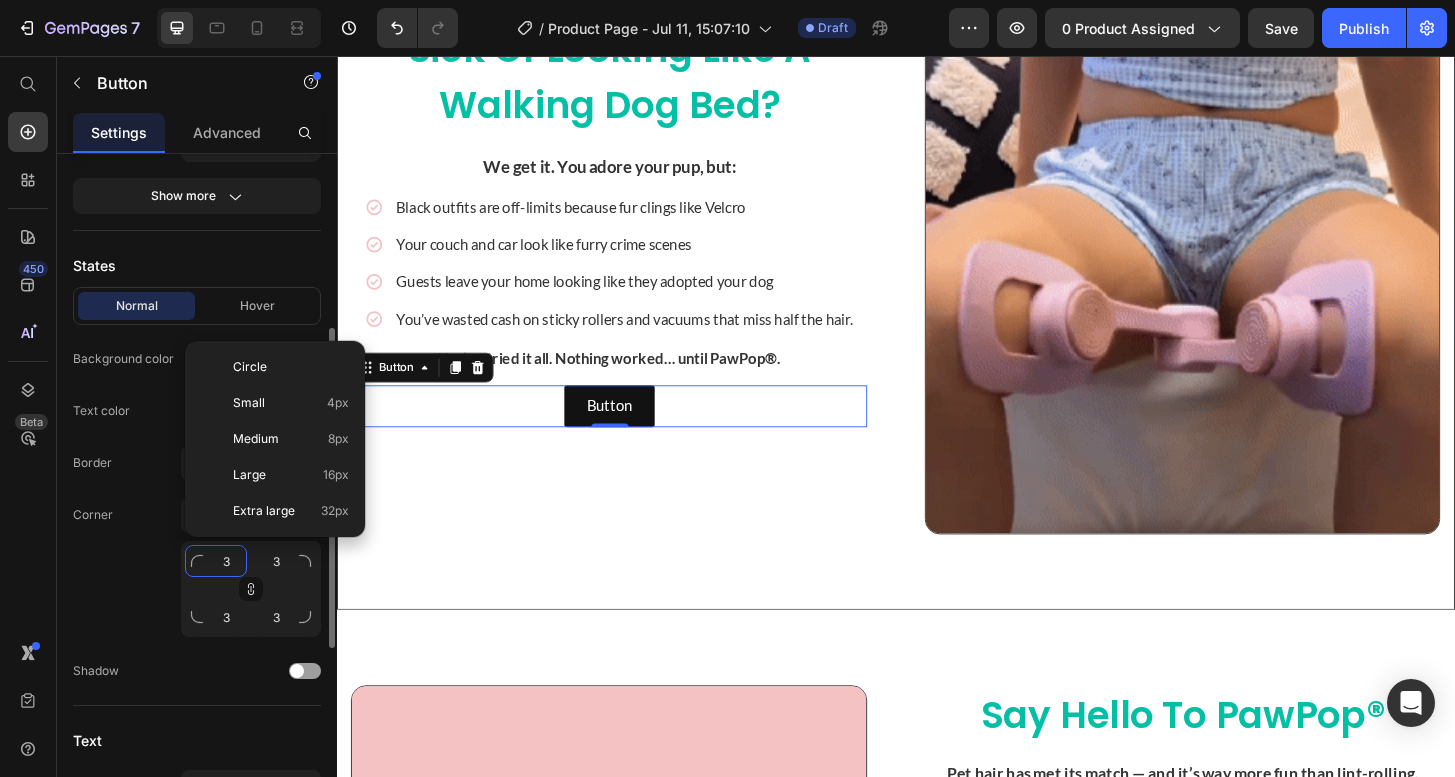 type on "8" 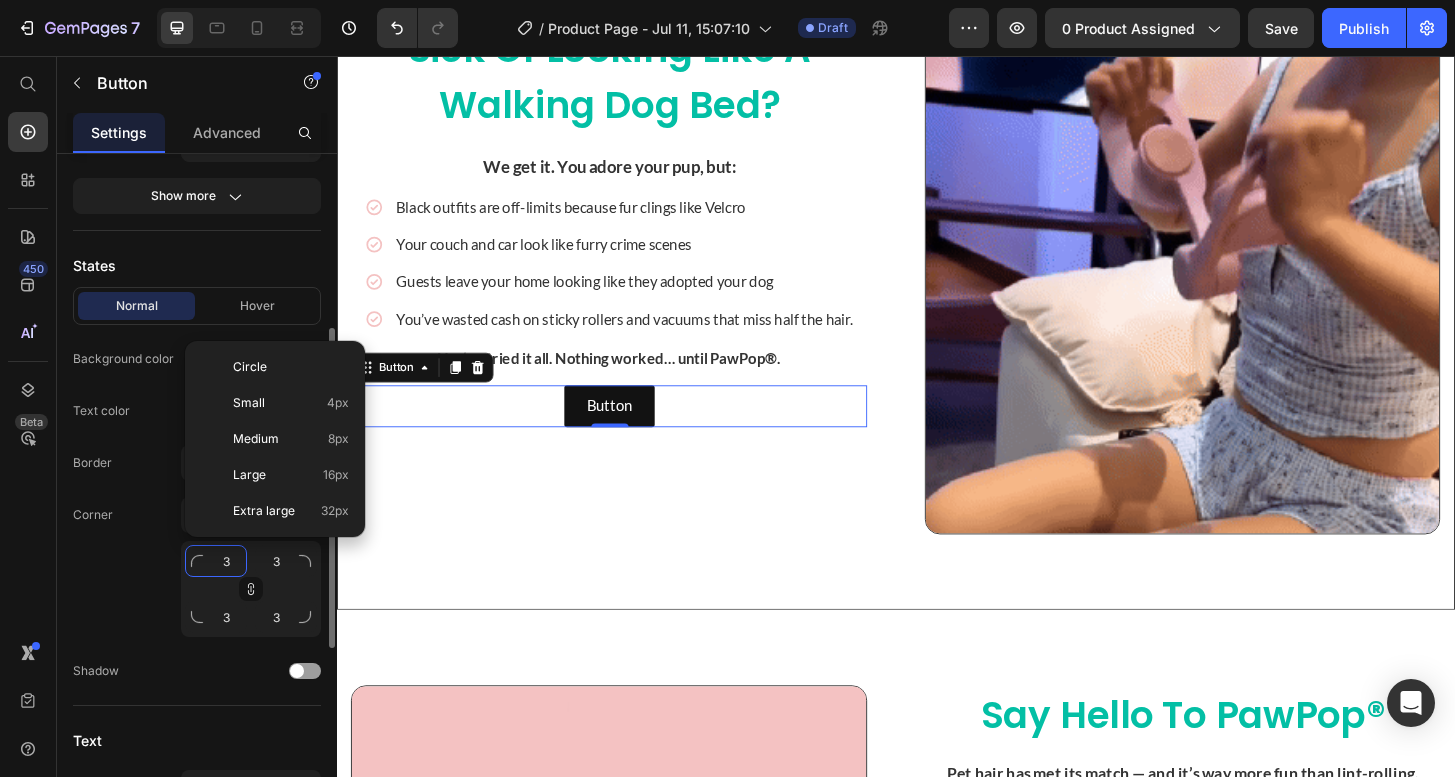 type on "8" 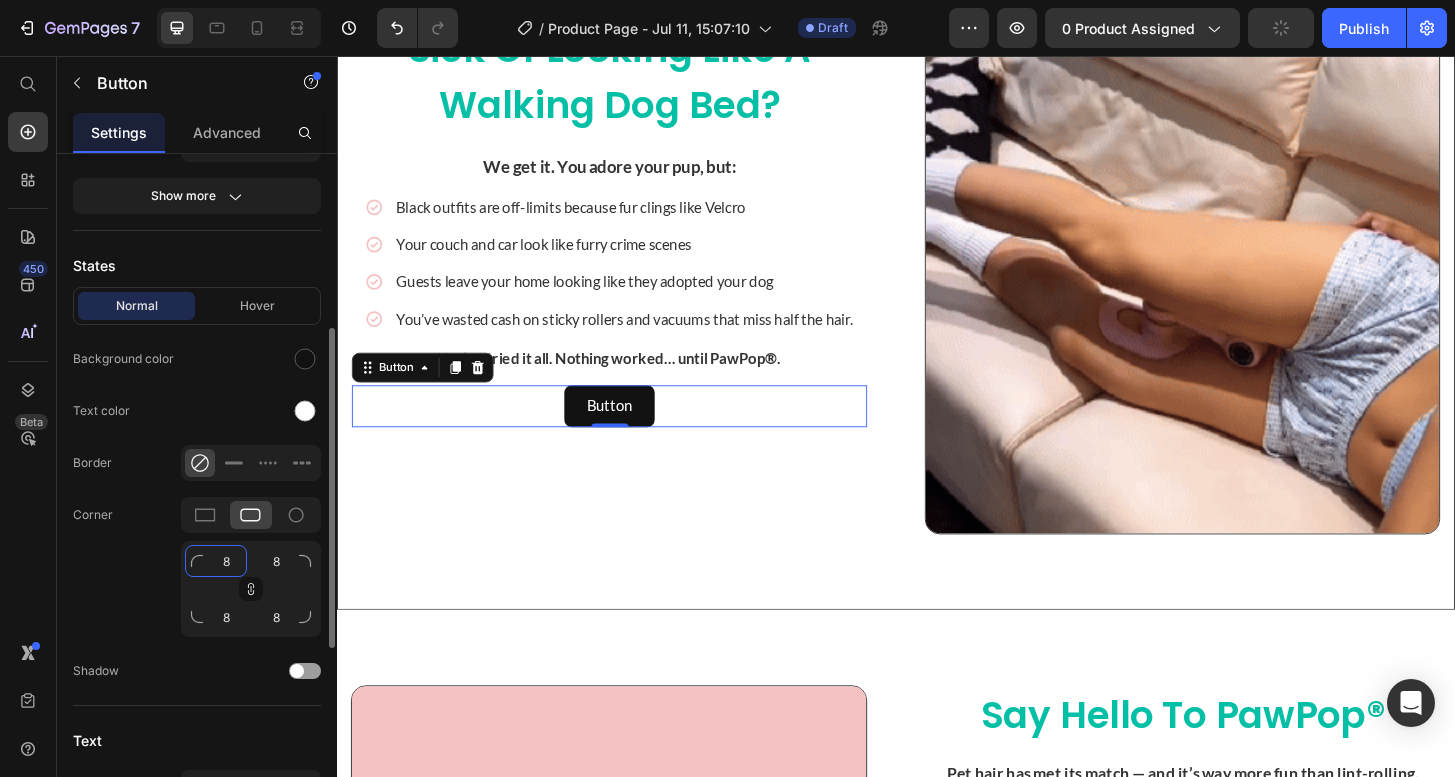 type on "8" 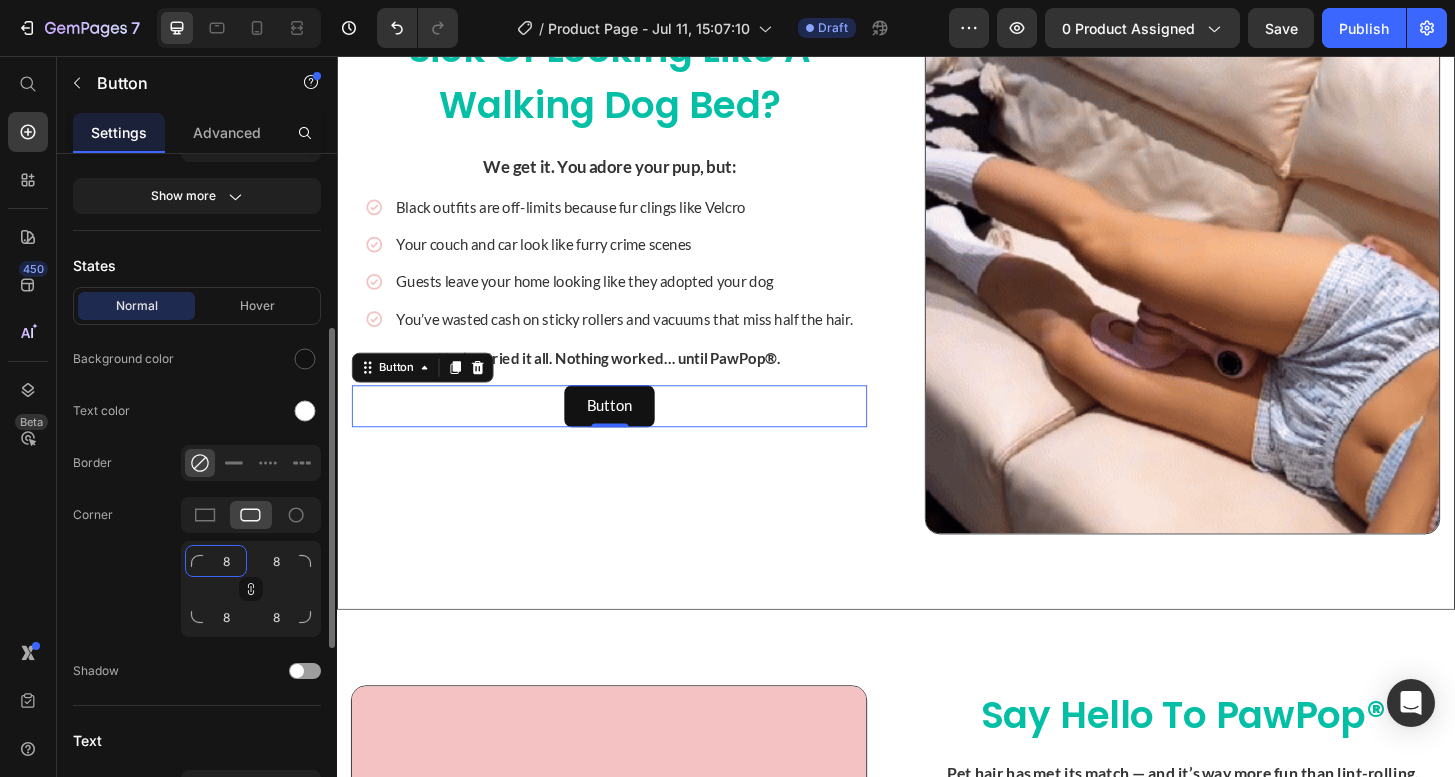 scroll, scrollTop: 279, scrollLeft: 0, axis: vertical 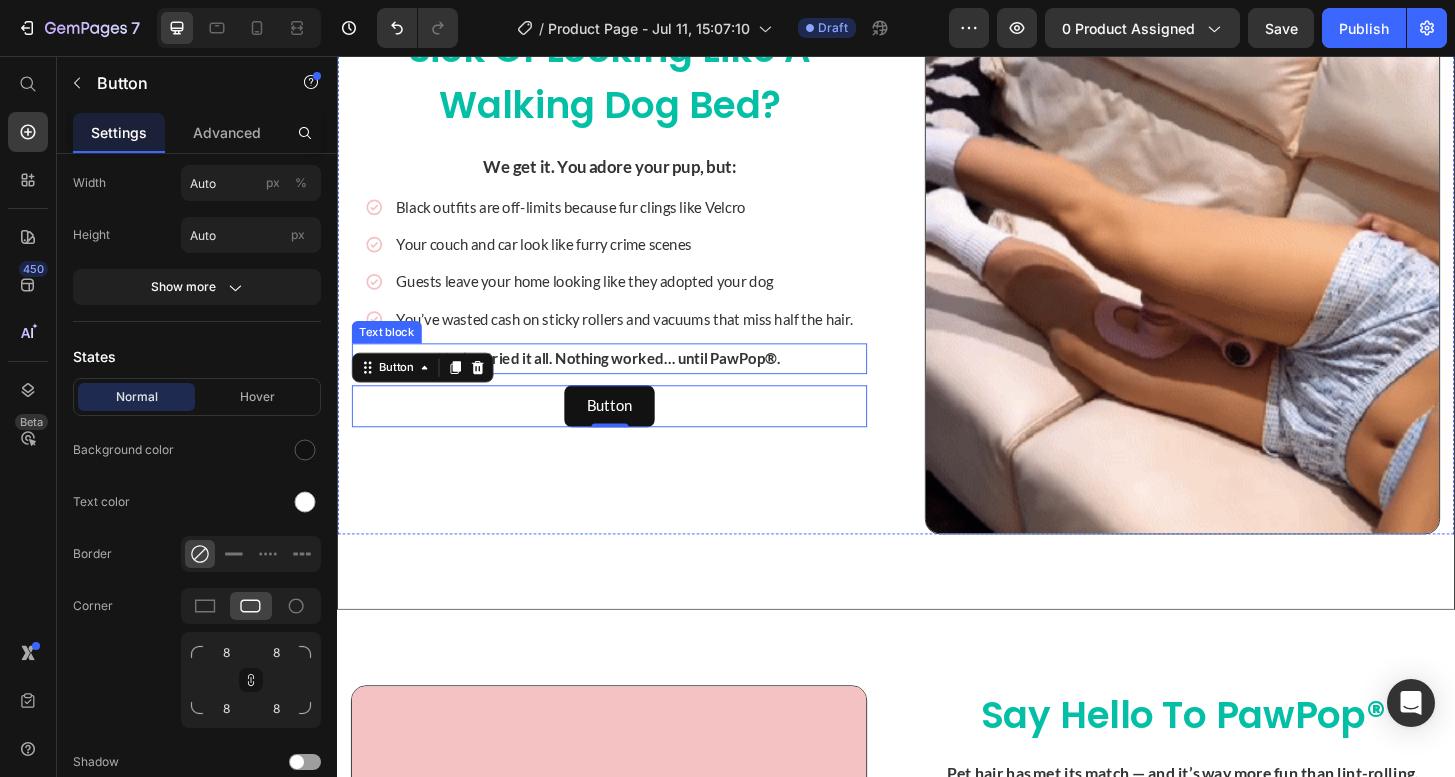 click on "You’ve tried it all. Nothing worked… until PawPop®." at bounding box center (629, 380) 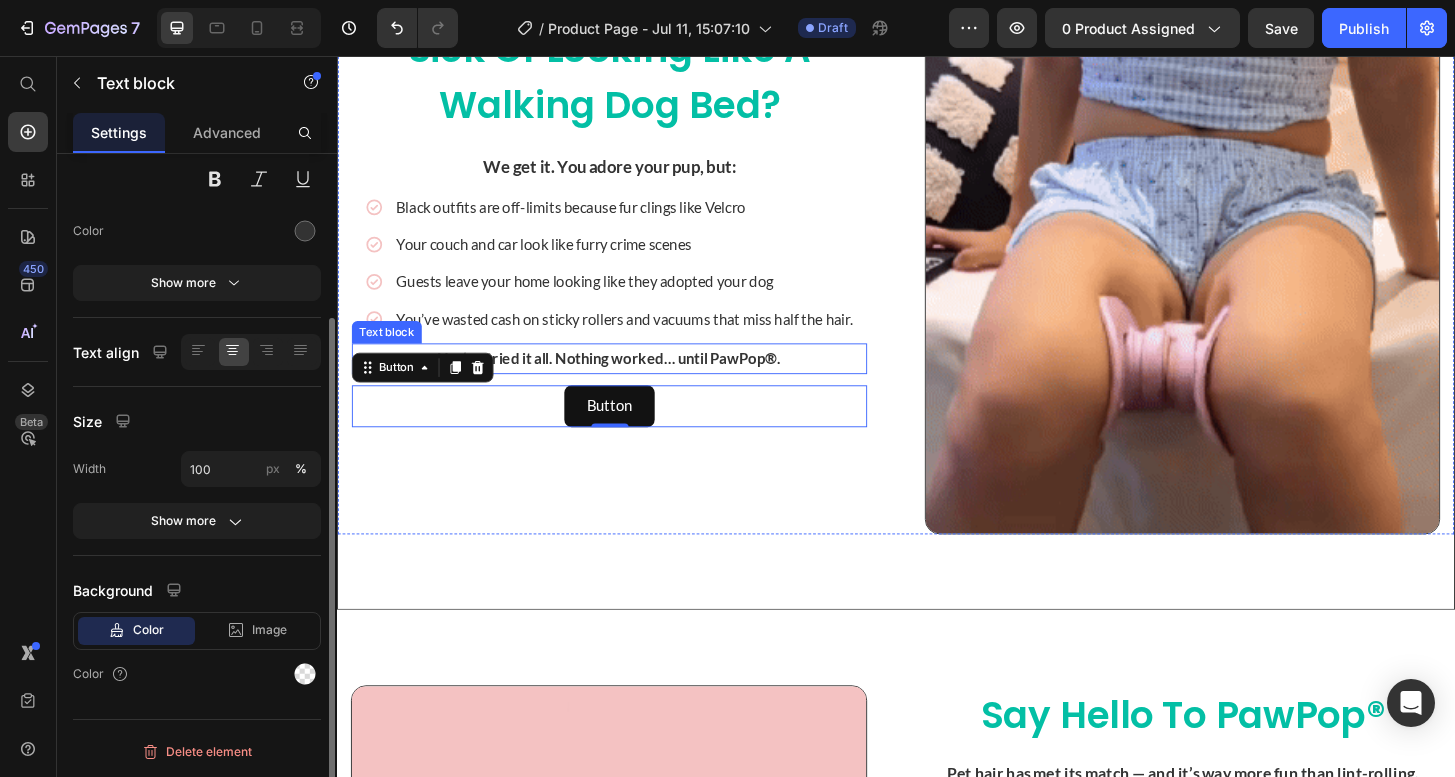 scroll, scrollTop: 0, scrollLeft: 0, axis: both 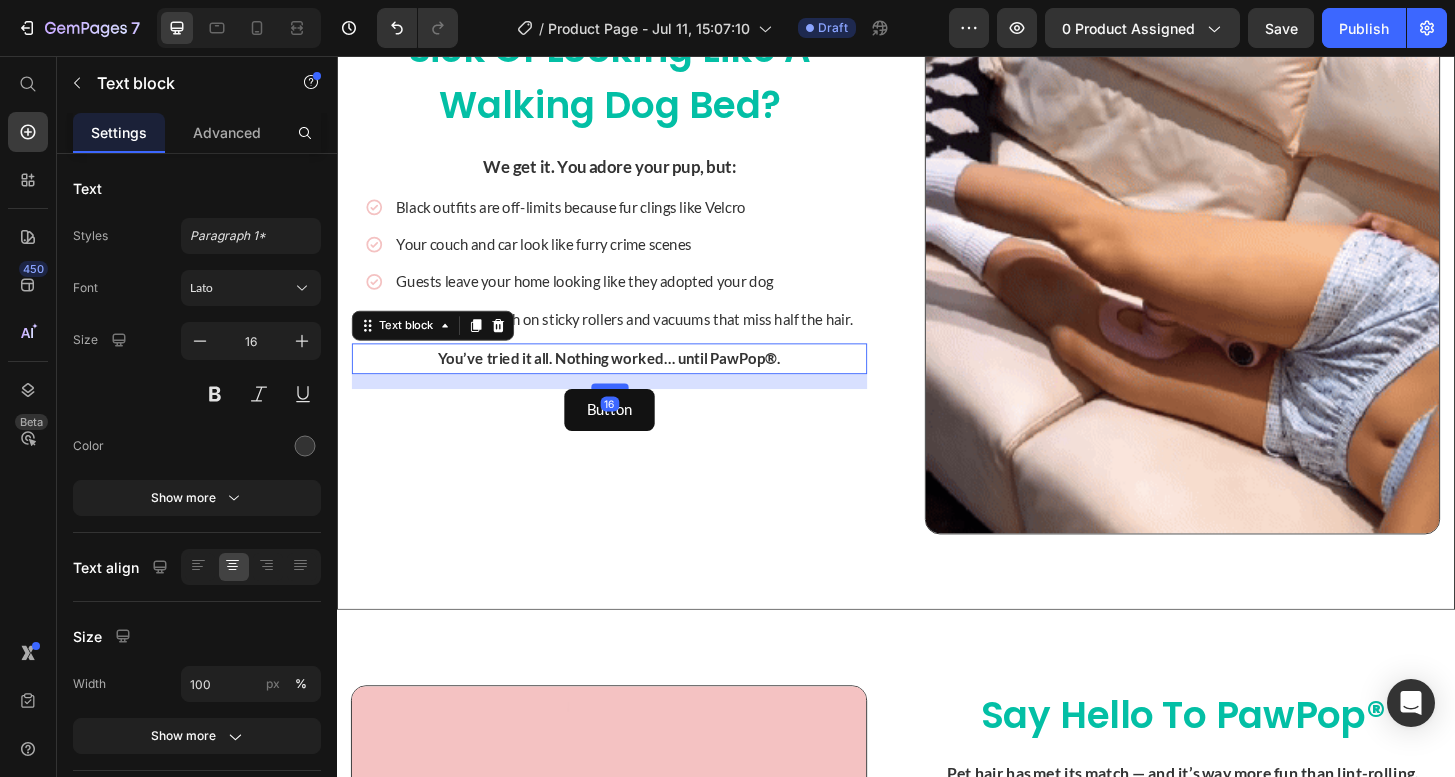 click at bounding box center [630, 410] 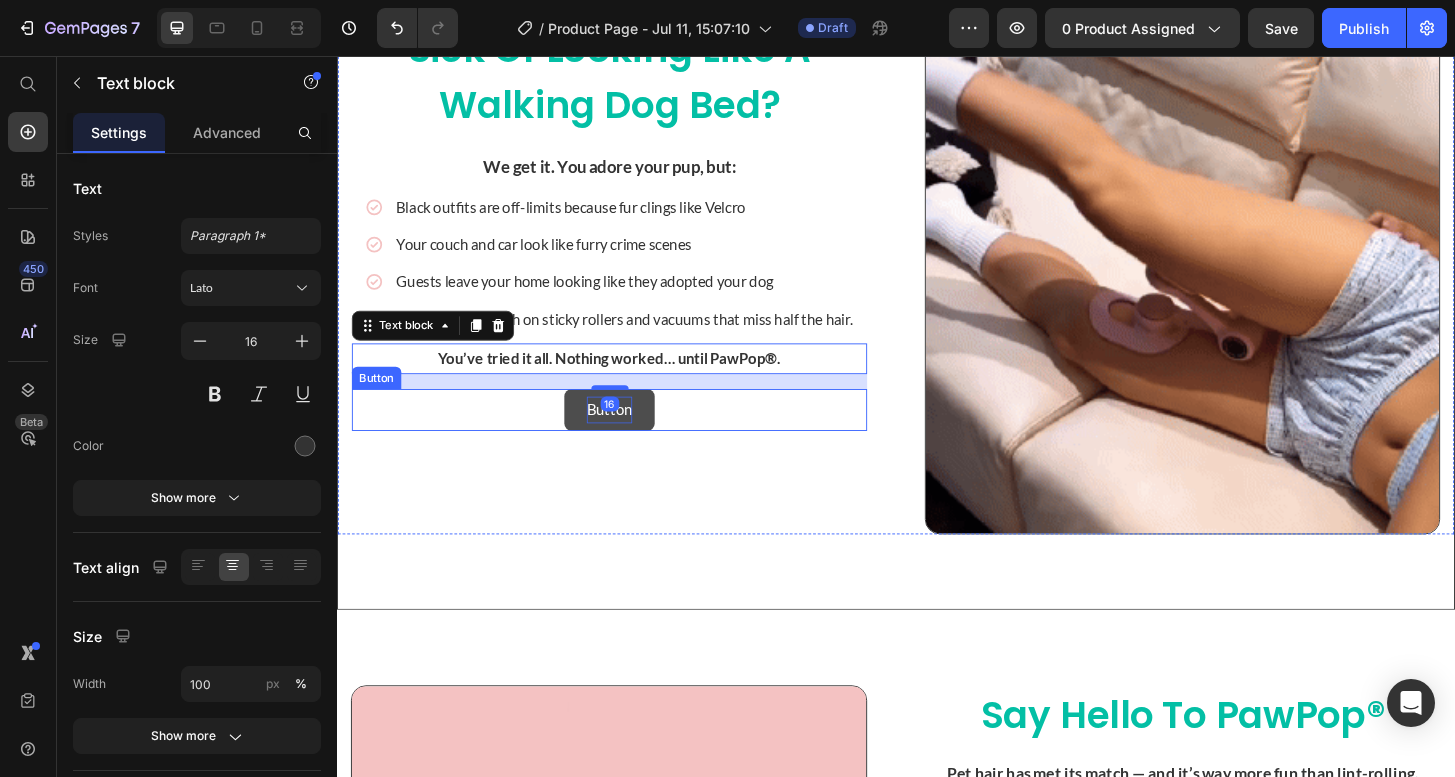 click on "Button" at bounding box center [629, 435] 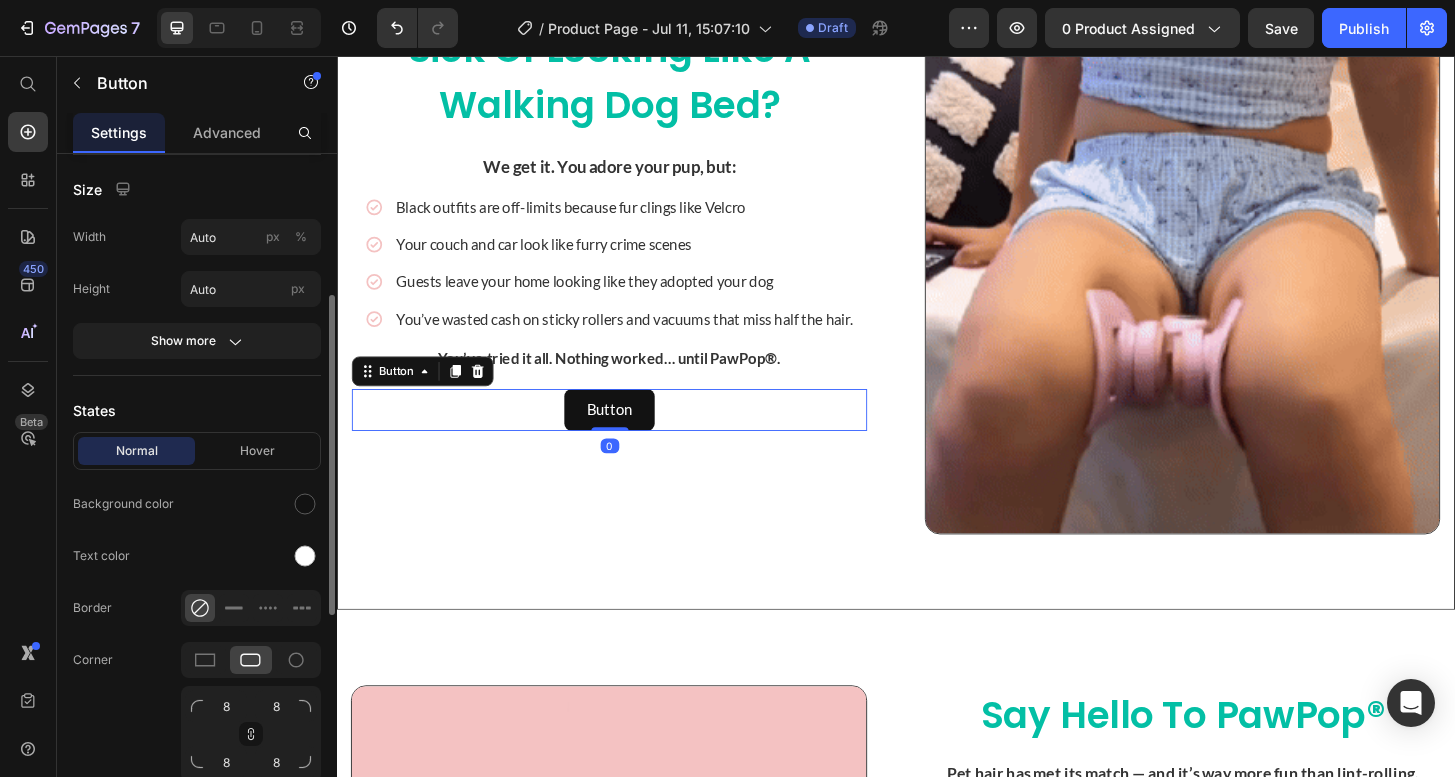 scroll, scrollTop: 249, scrollLeft: 0, axis: vertical 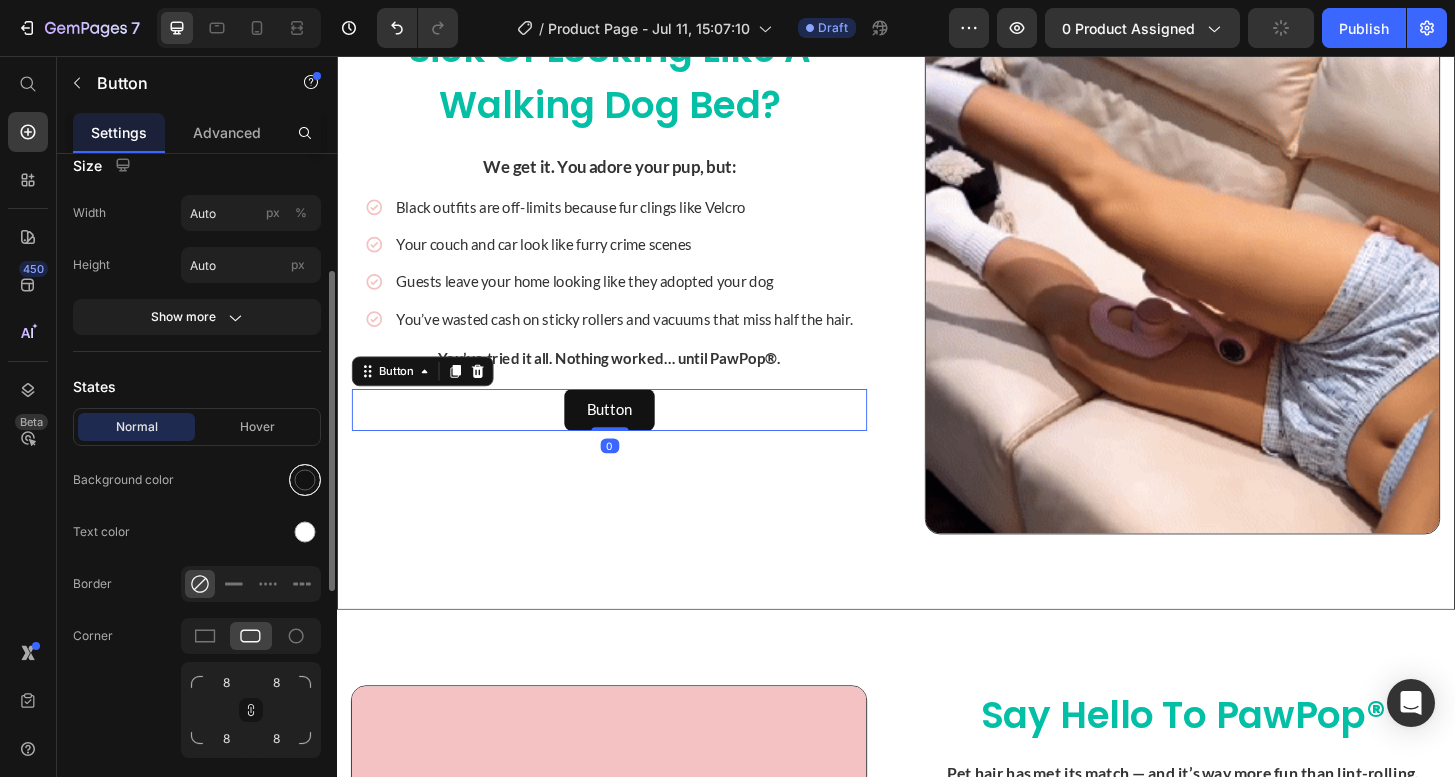 click at bounding box center (305, 480) 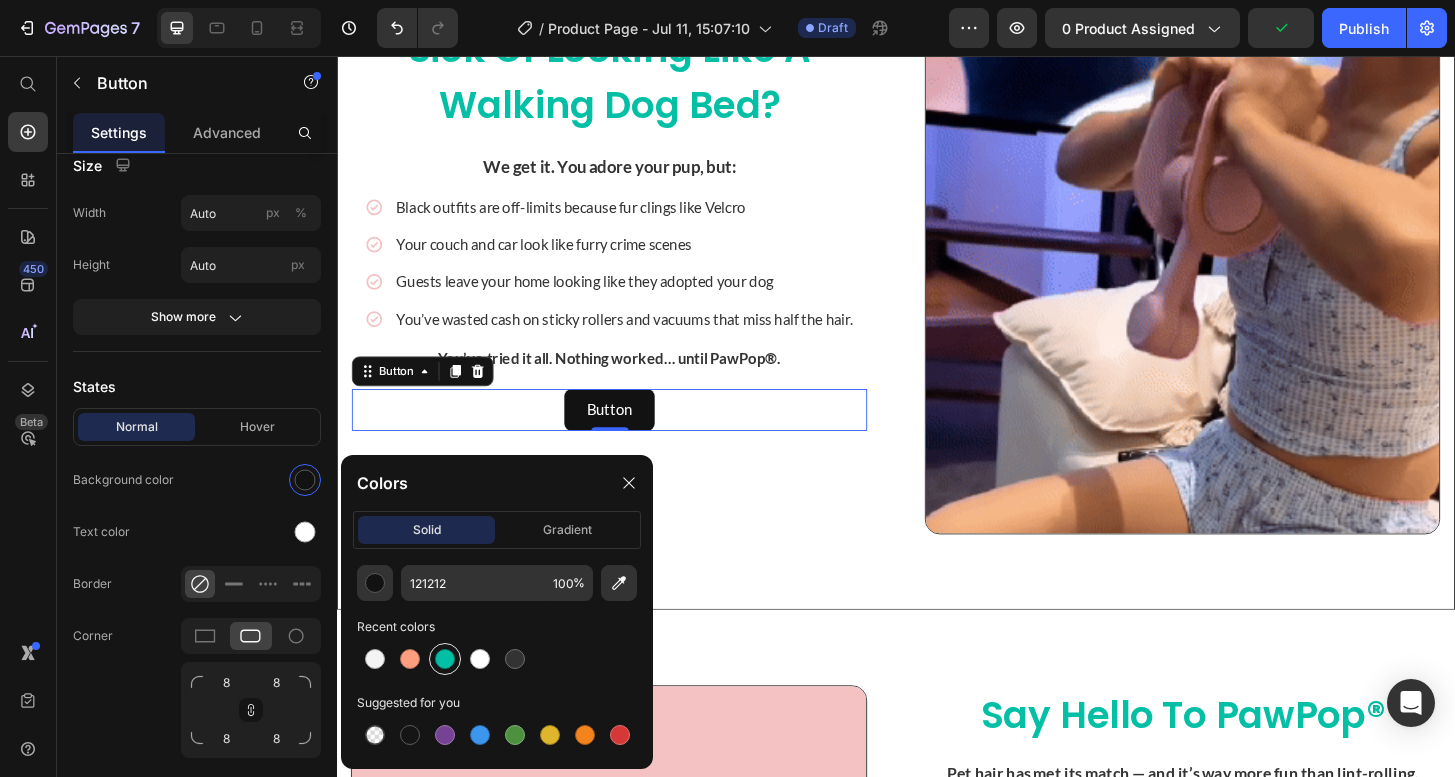 click at bounding box center (445, 659) 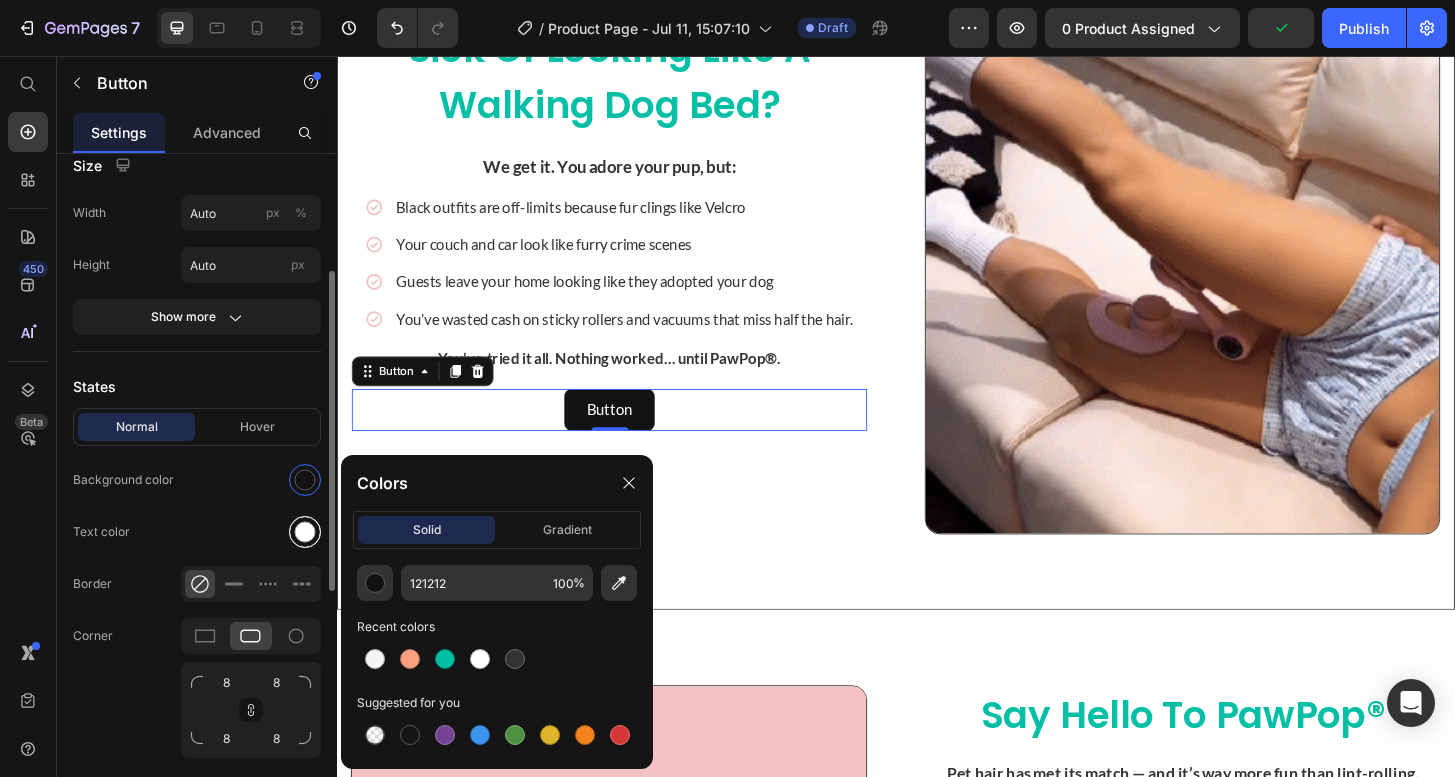 type on "00BFA5" 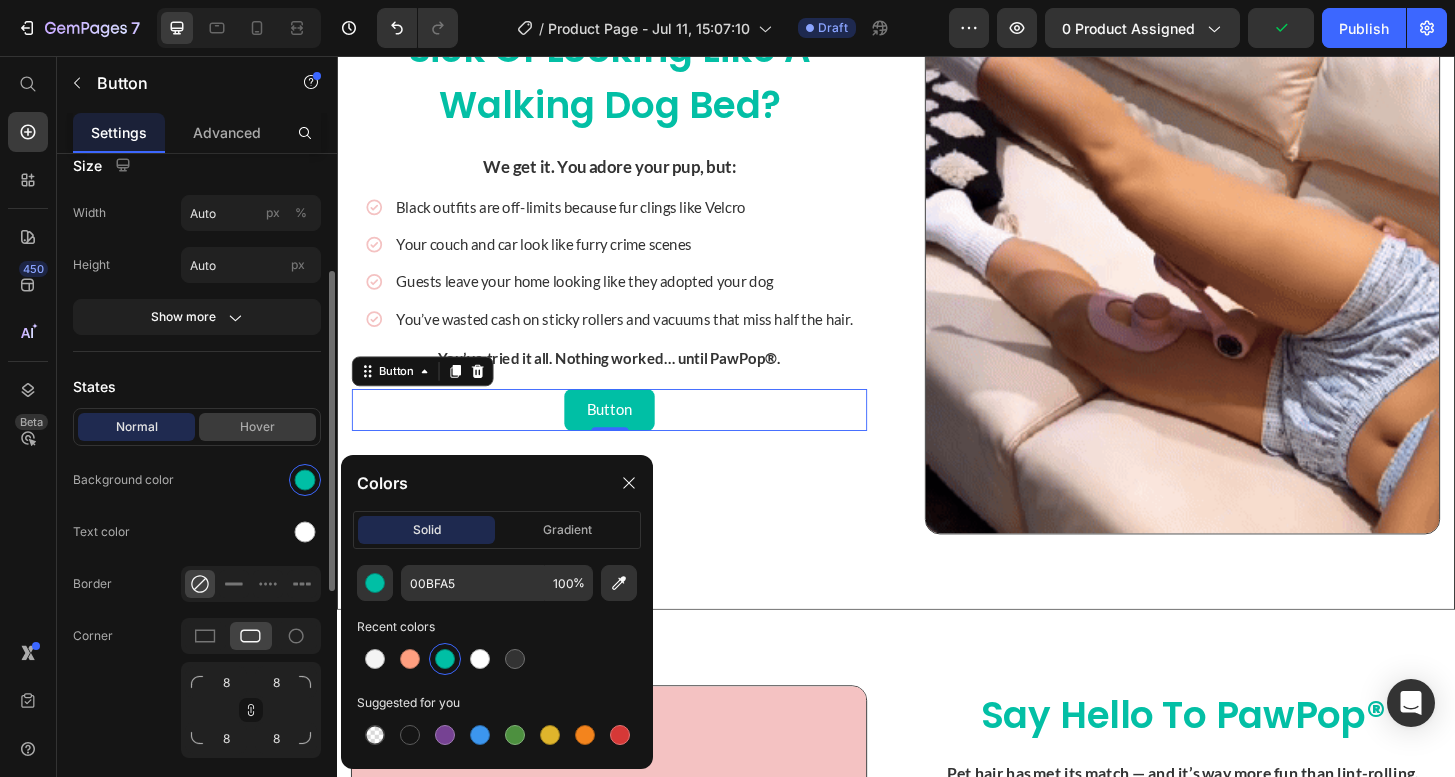 click on "Hover" at bounding box center [257, 427] 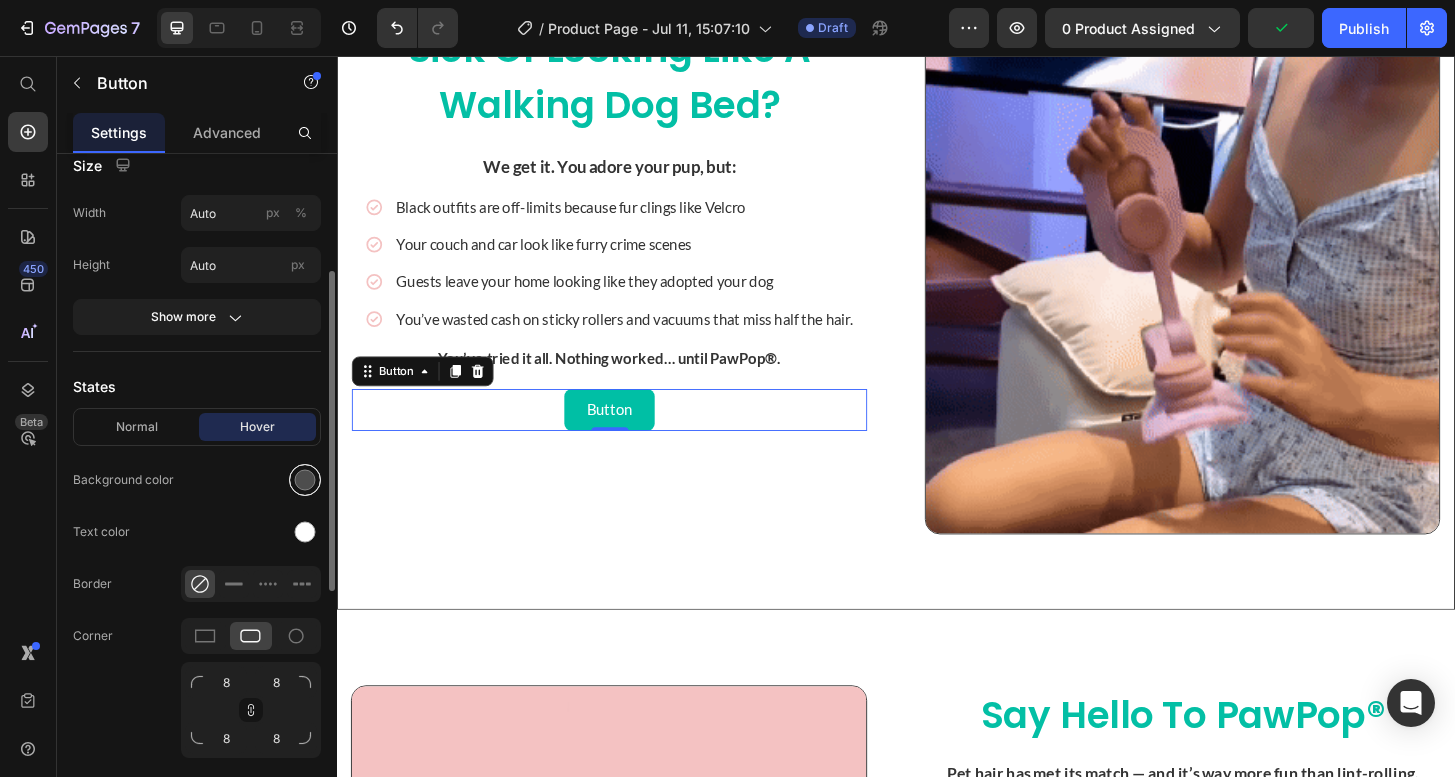 click at bounding box center [305, 480] 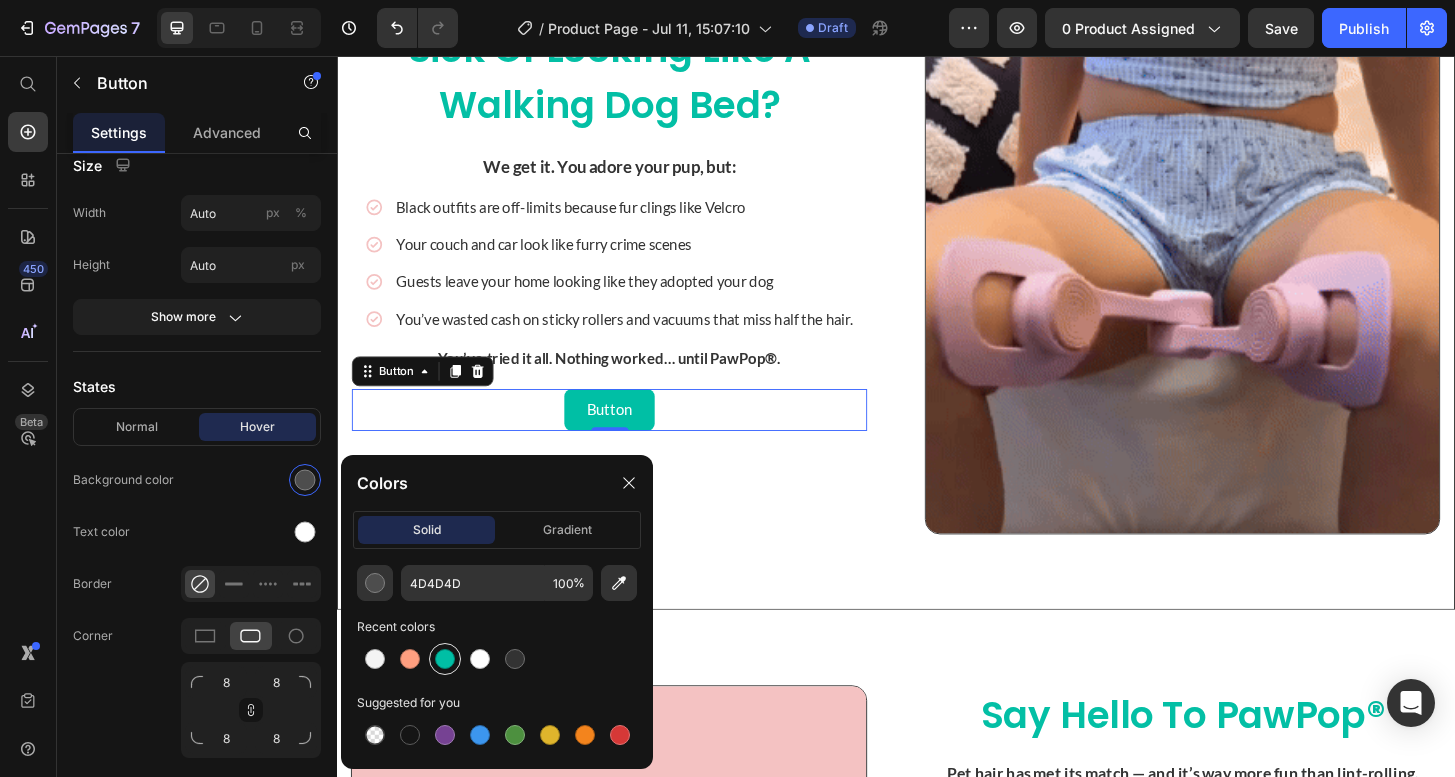 click at bounding box center (445, 659) 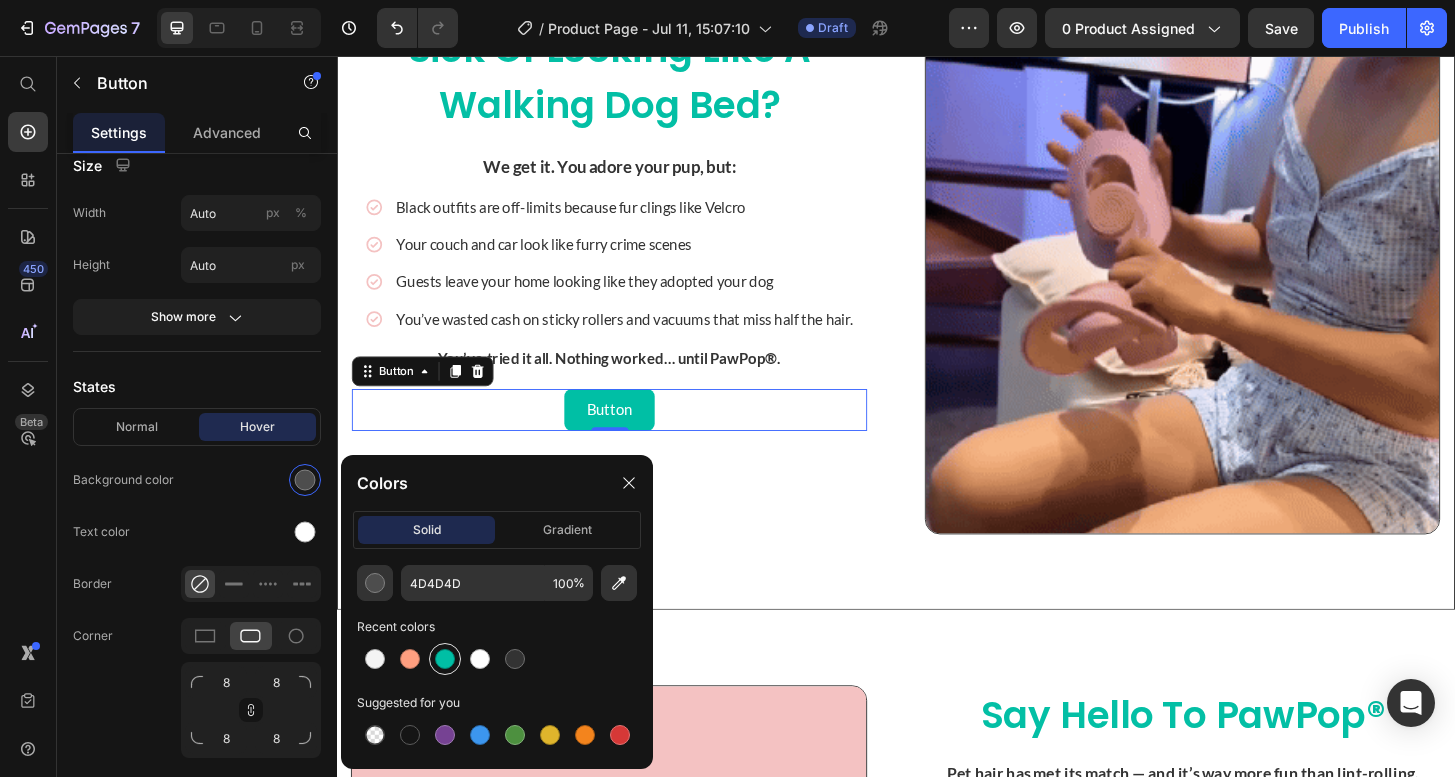 type on "00BFA5" 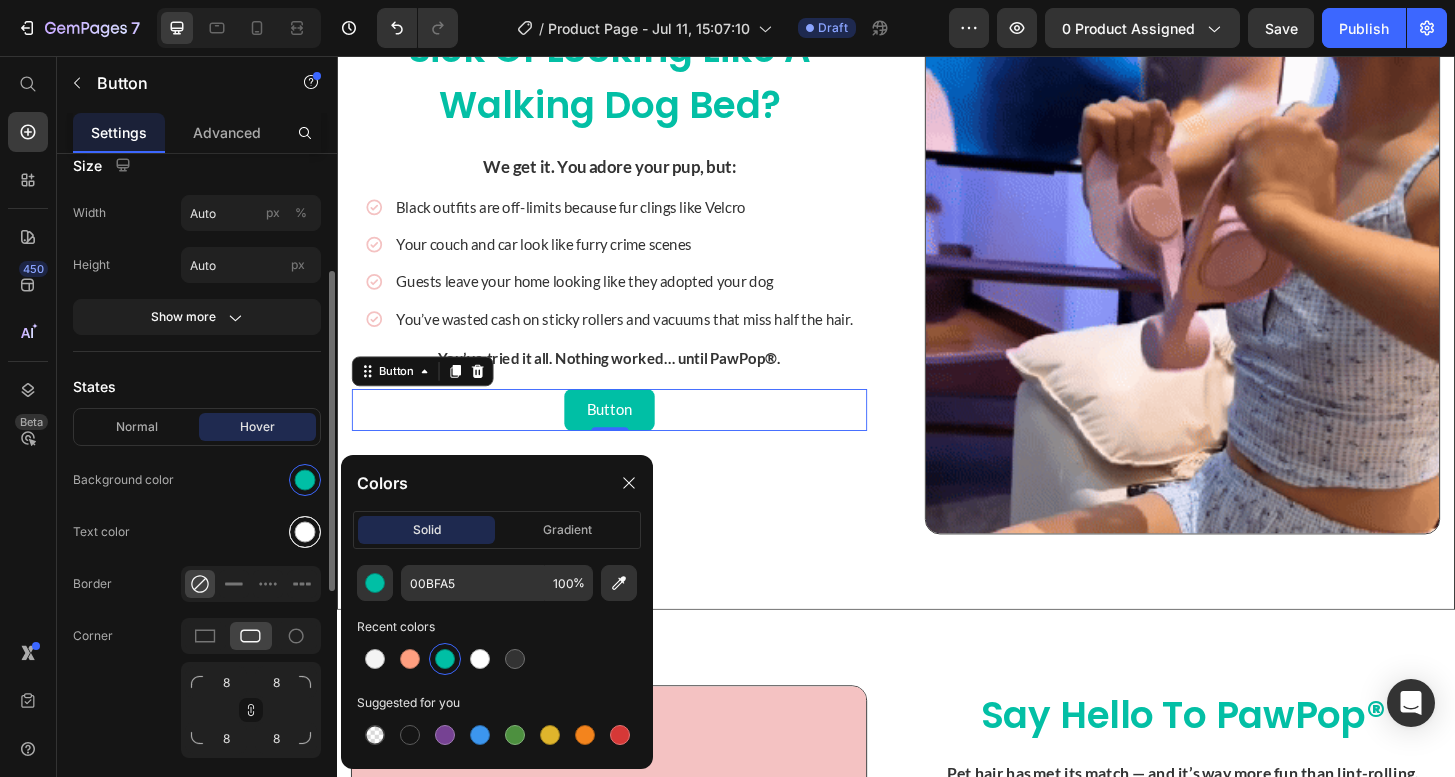 click at bounding box center [305, 532] 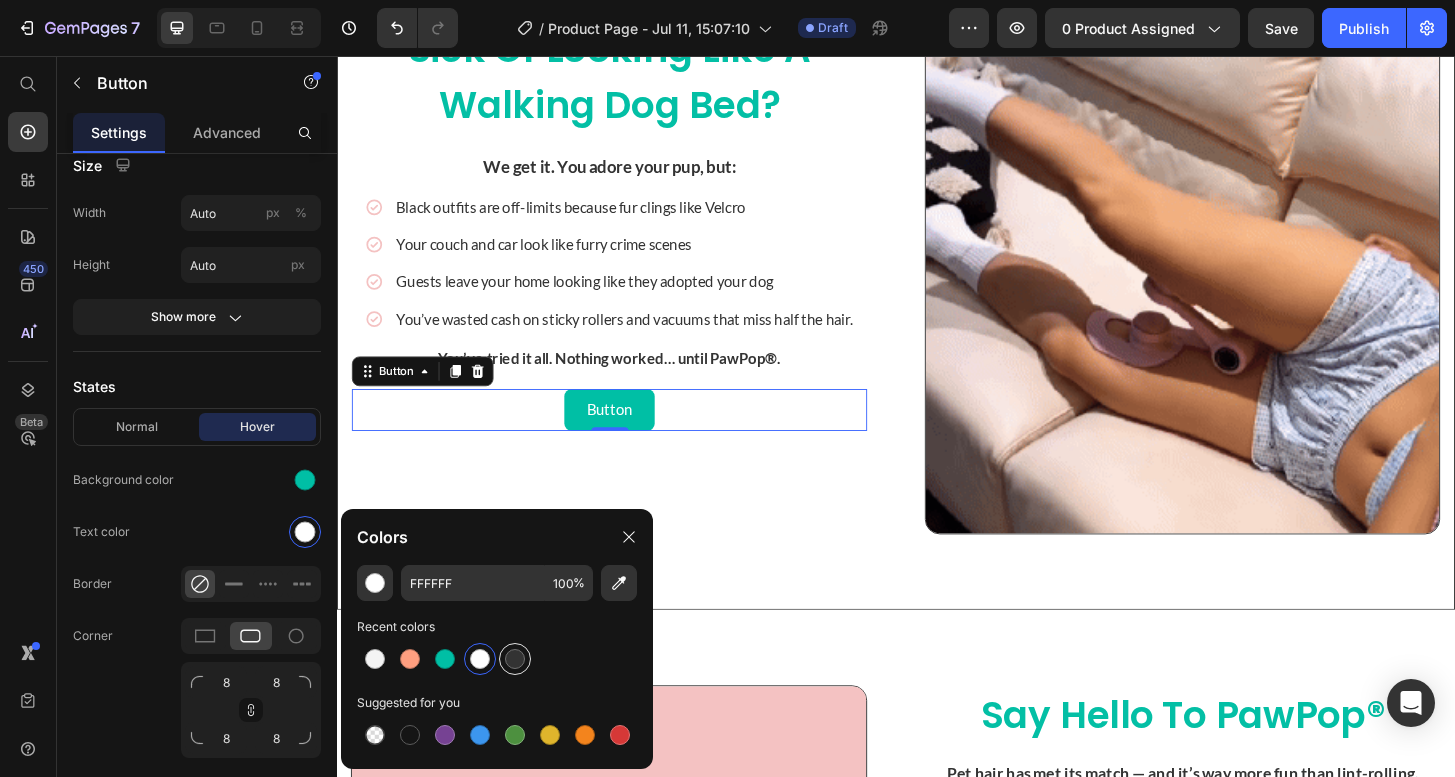 click at bounding box center [515, 659] 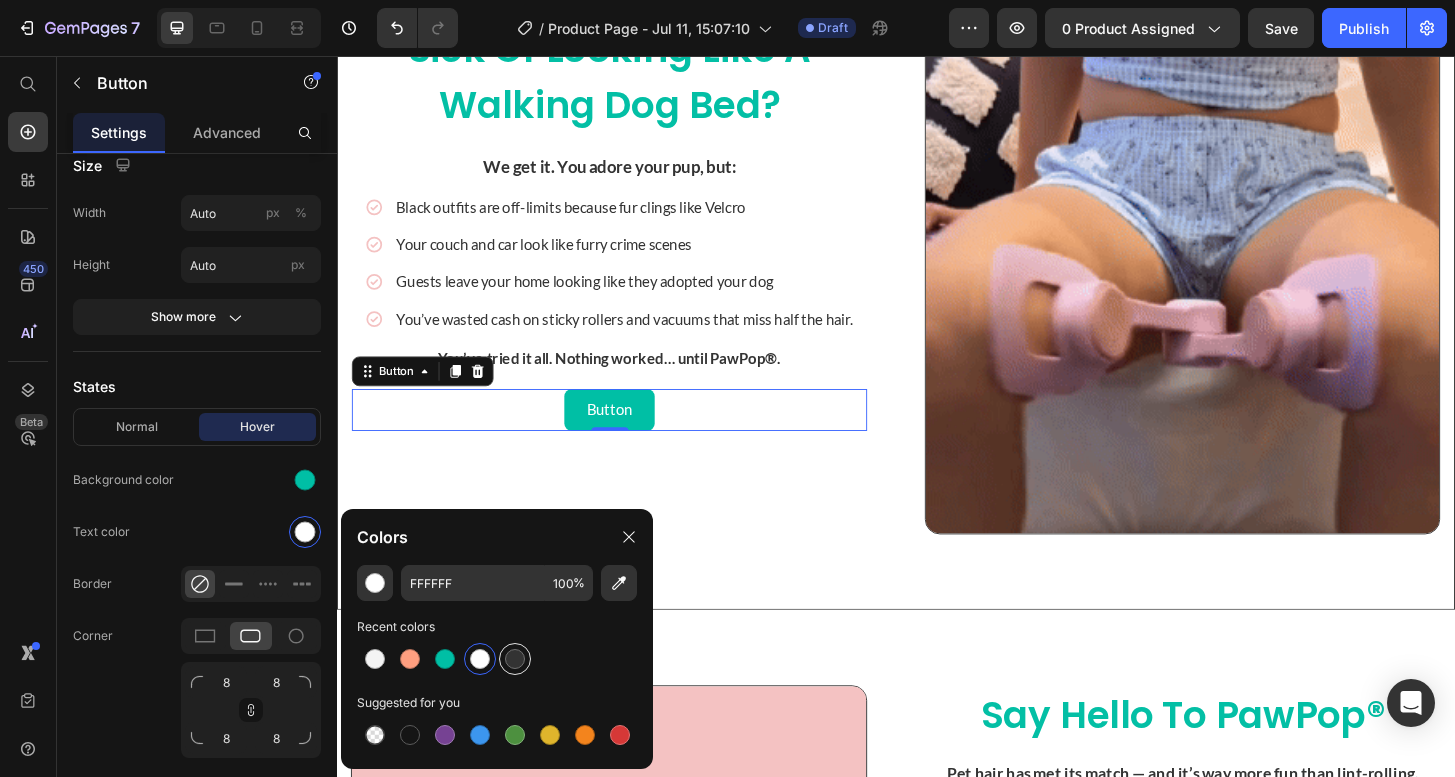 type on "333333" 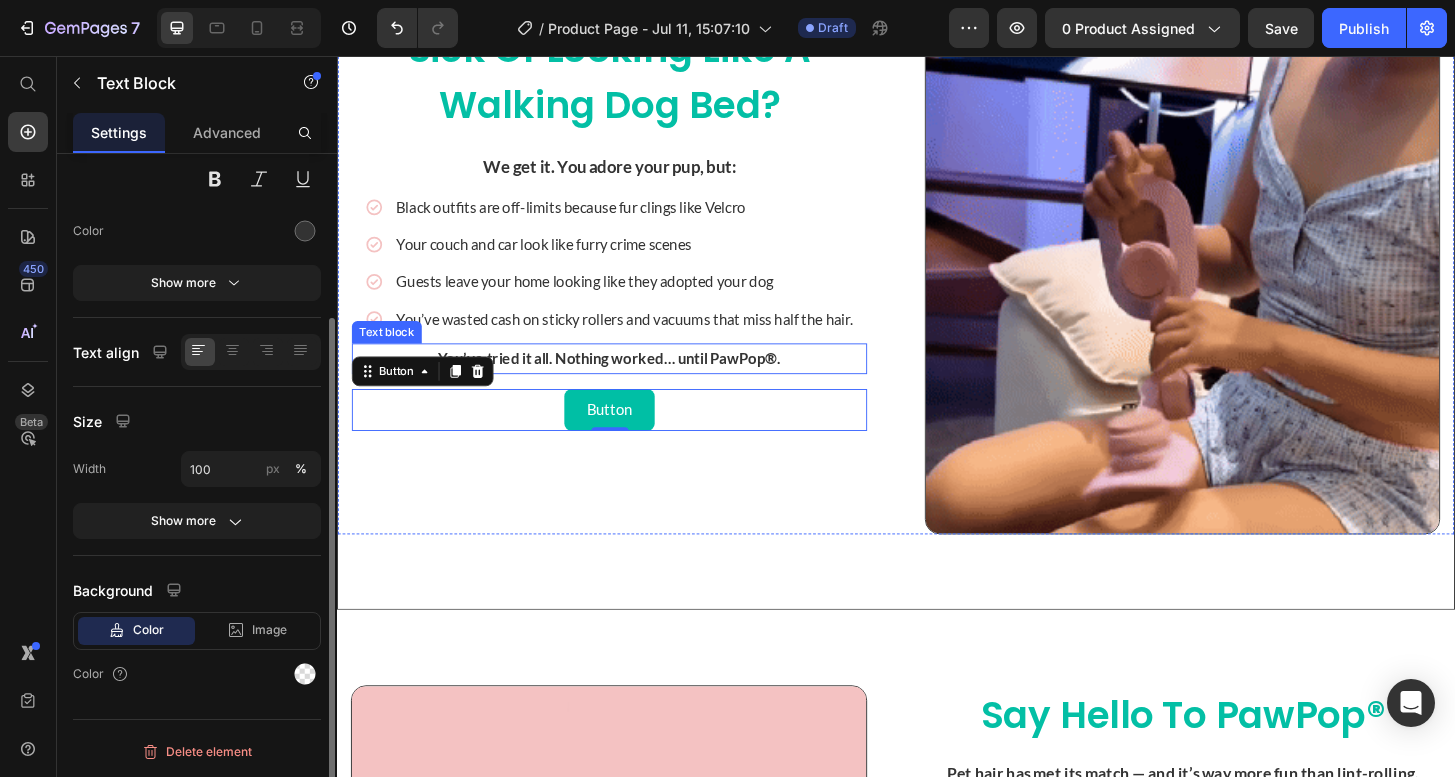 click on "You’ve wasted cash on sticky rollers and vacuums that miss half the hair." at bounding box center (646, 338) 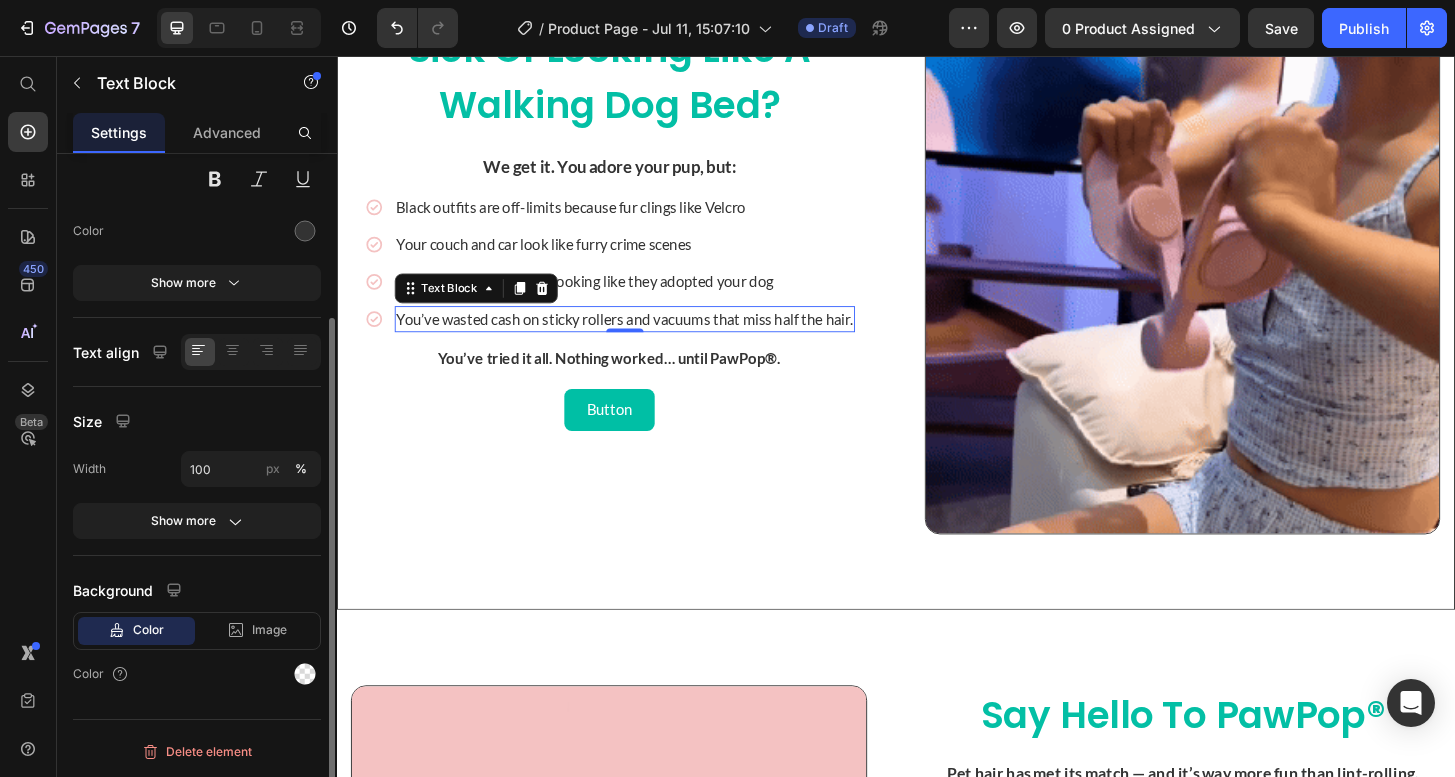 scroll, scrollTop: 0, scrollLeft: 0, axis: both 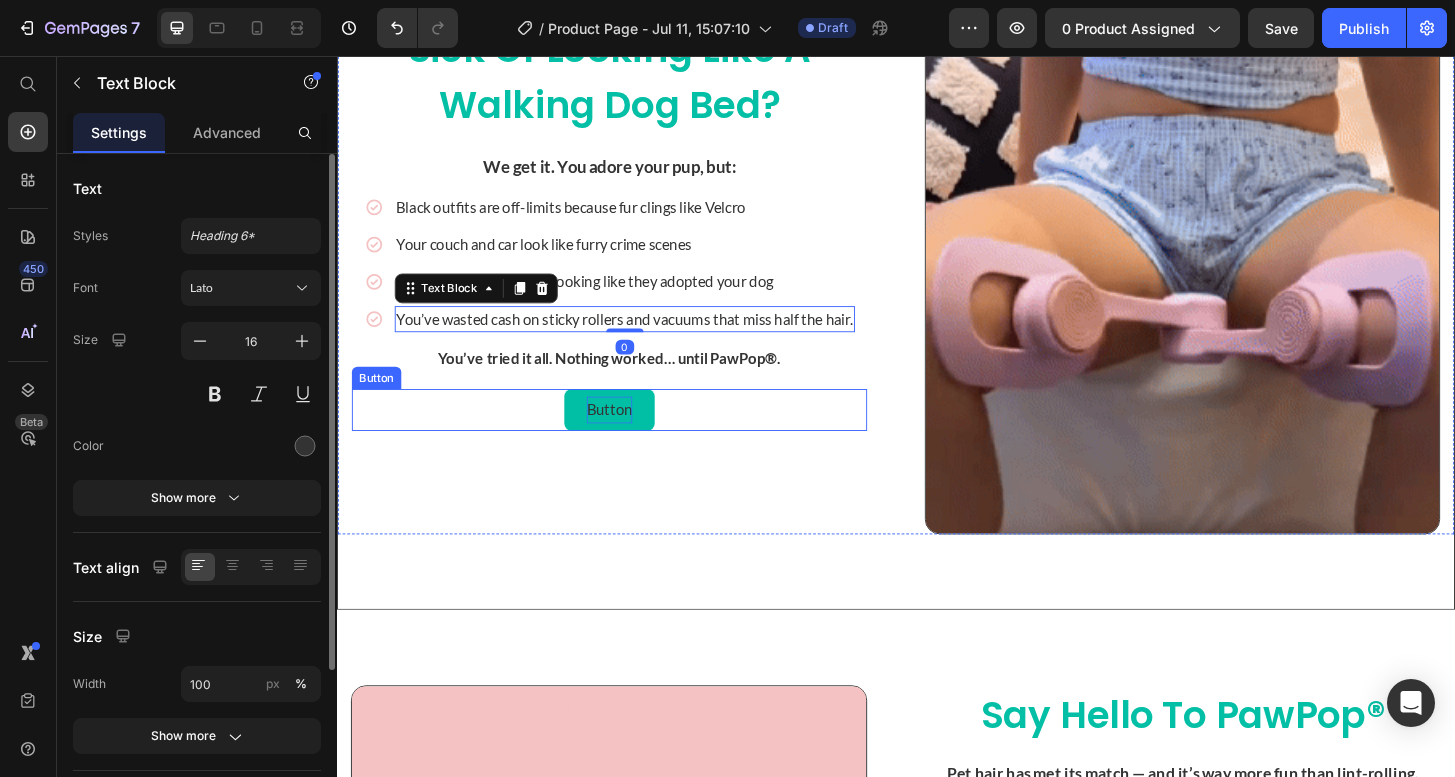 click on "Button" at bounding box center [629, 435] 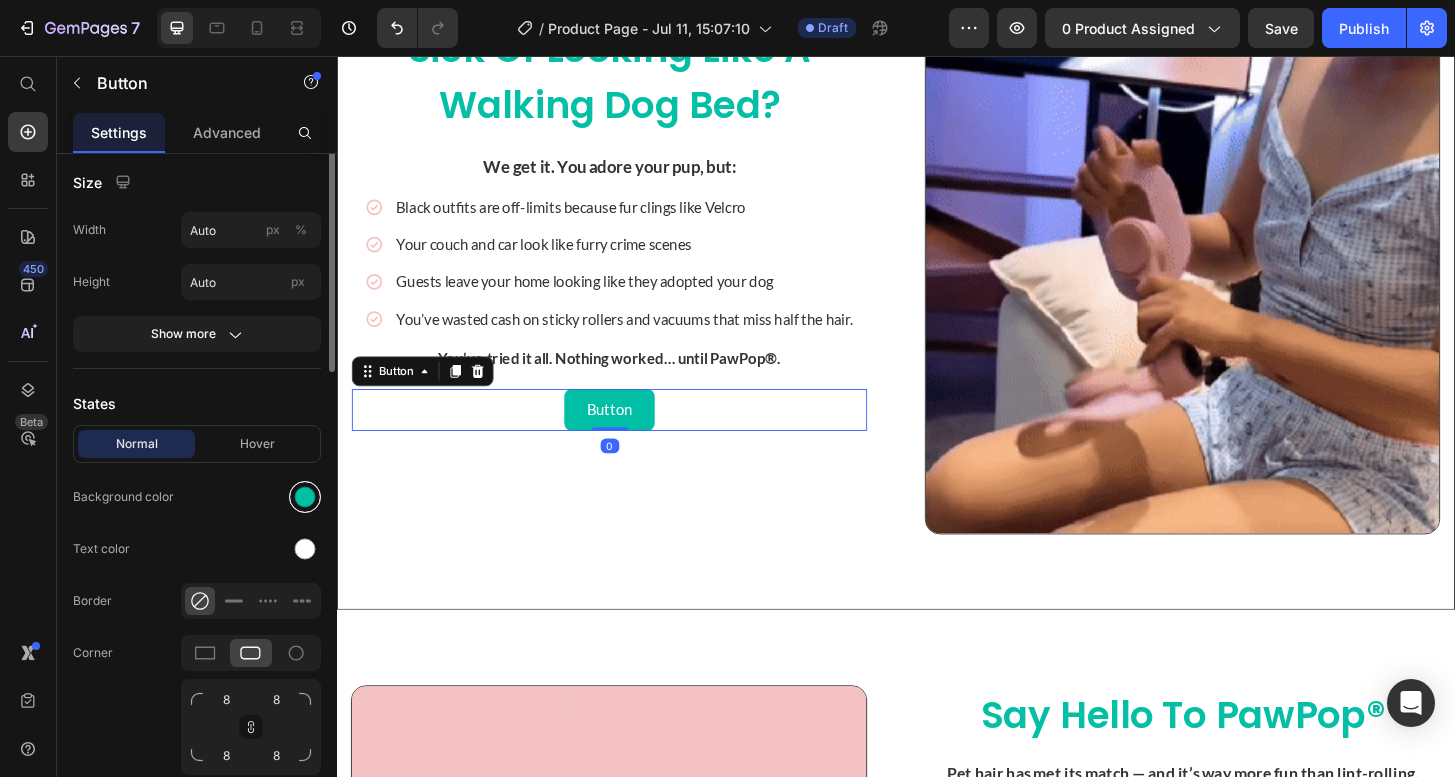 scroll, scrollTop: 254, scrollLeft: 0, axis: vertical 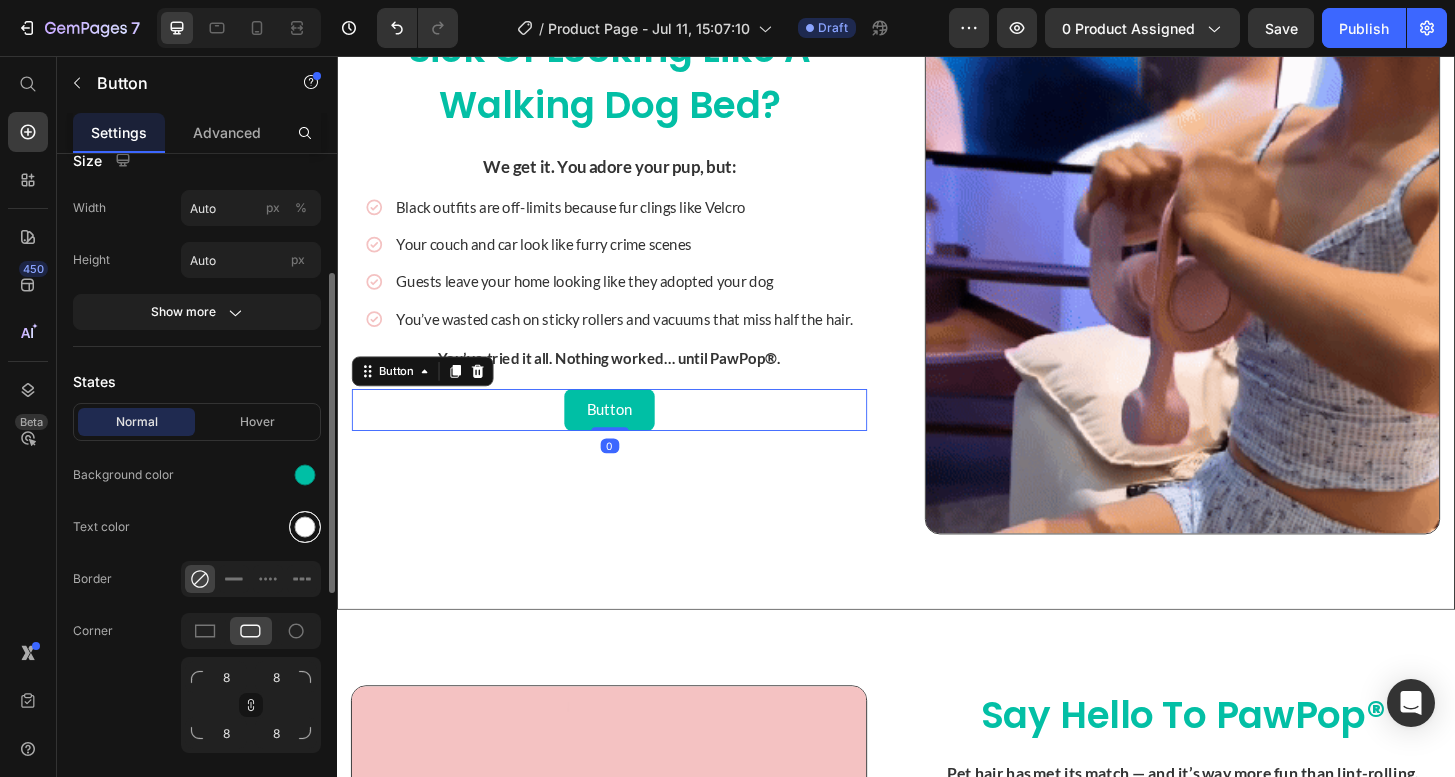 click at bounding box center (305, 527) 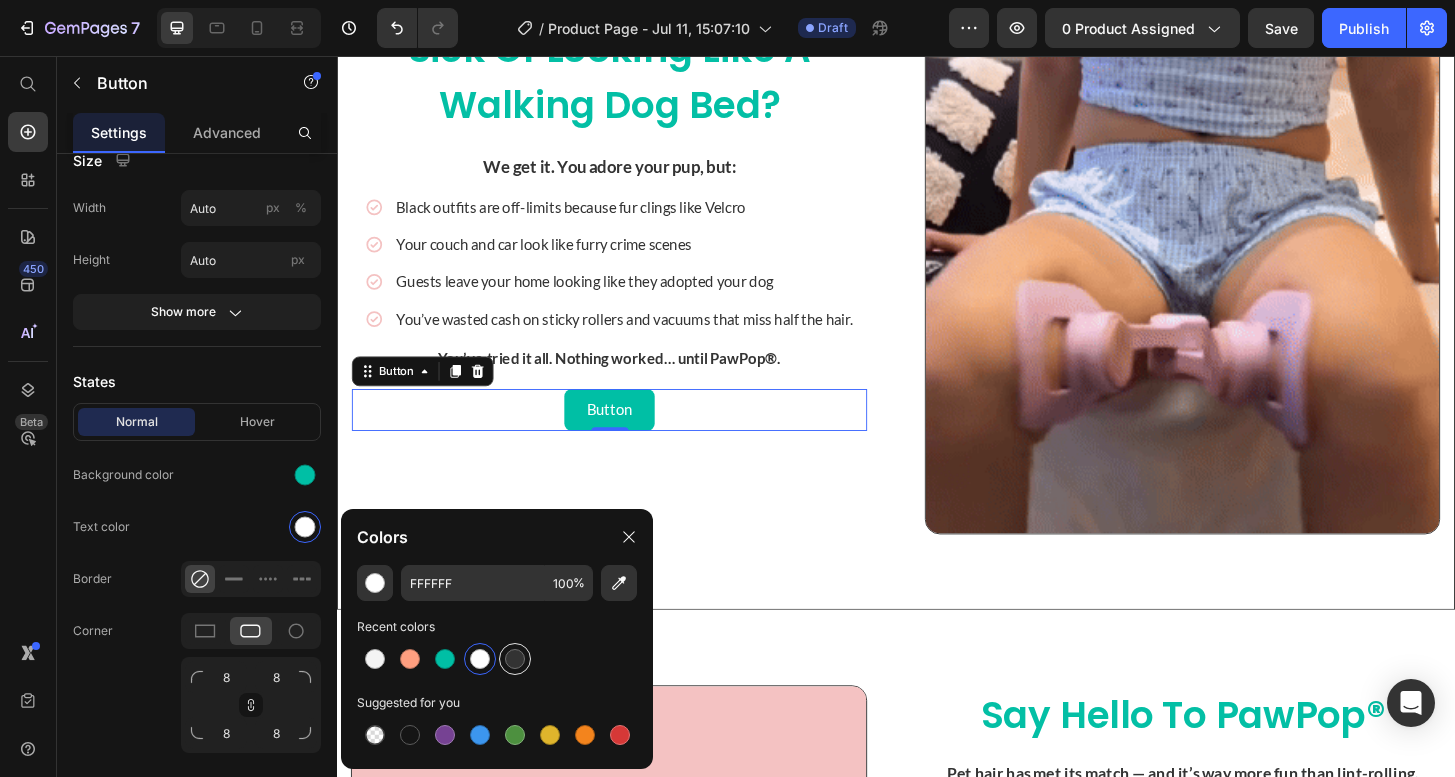 click at bounding box center [515, 659] 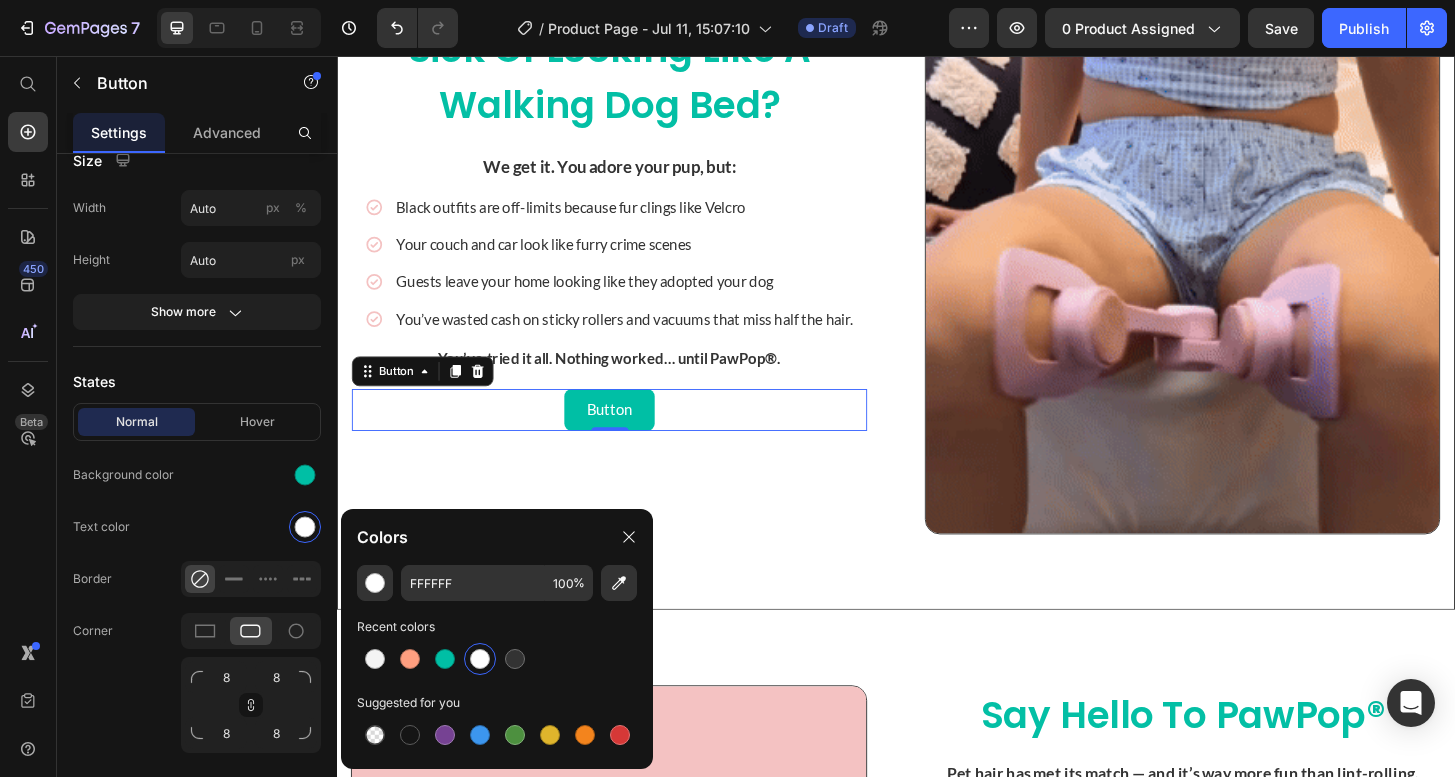 type on "333333" 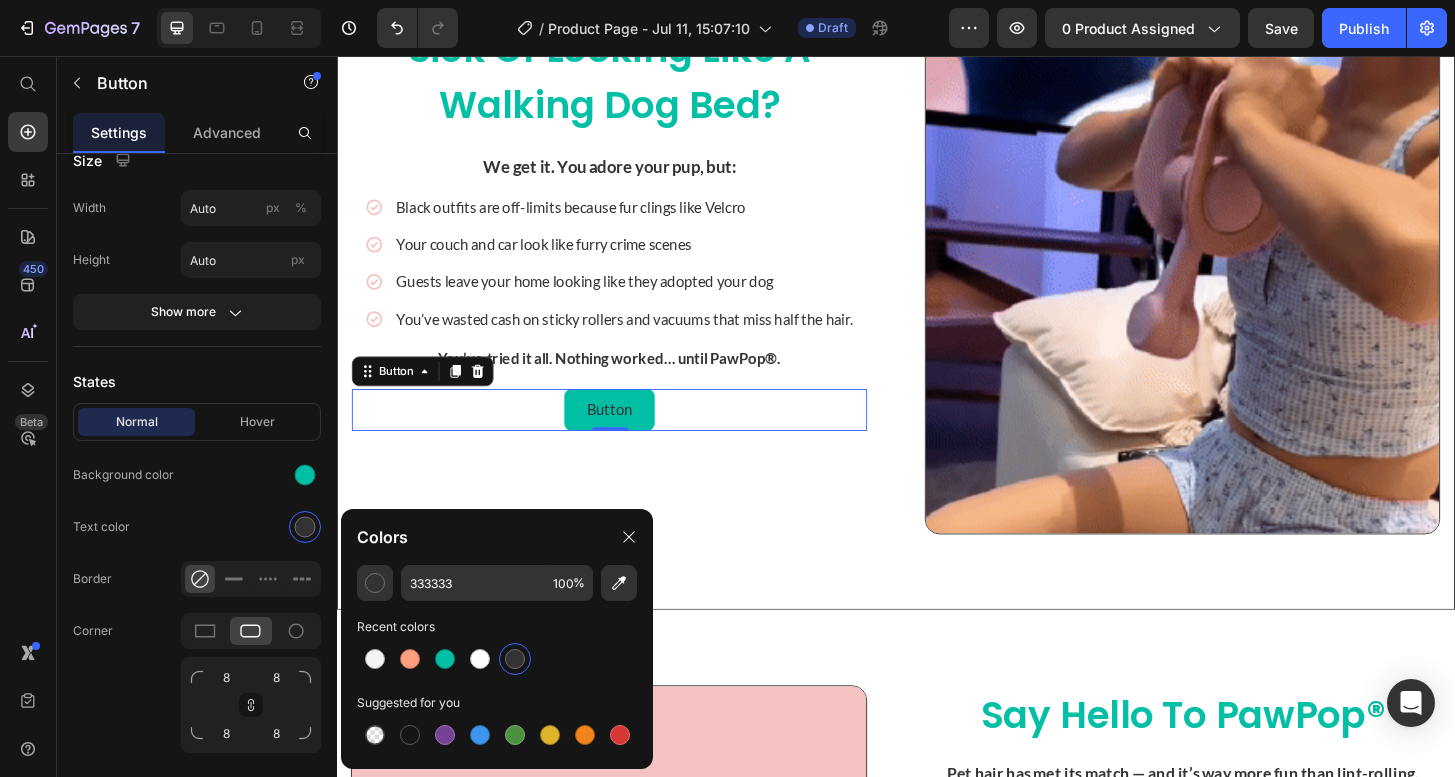 click on "Colors" 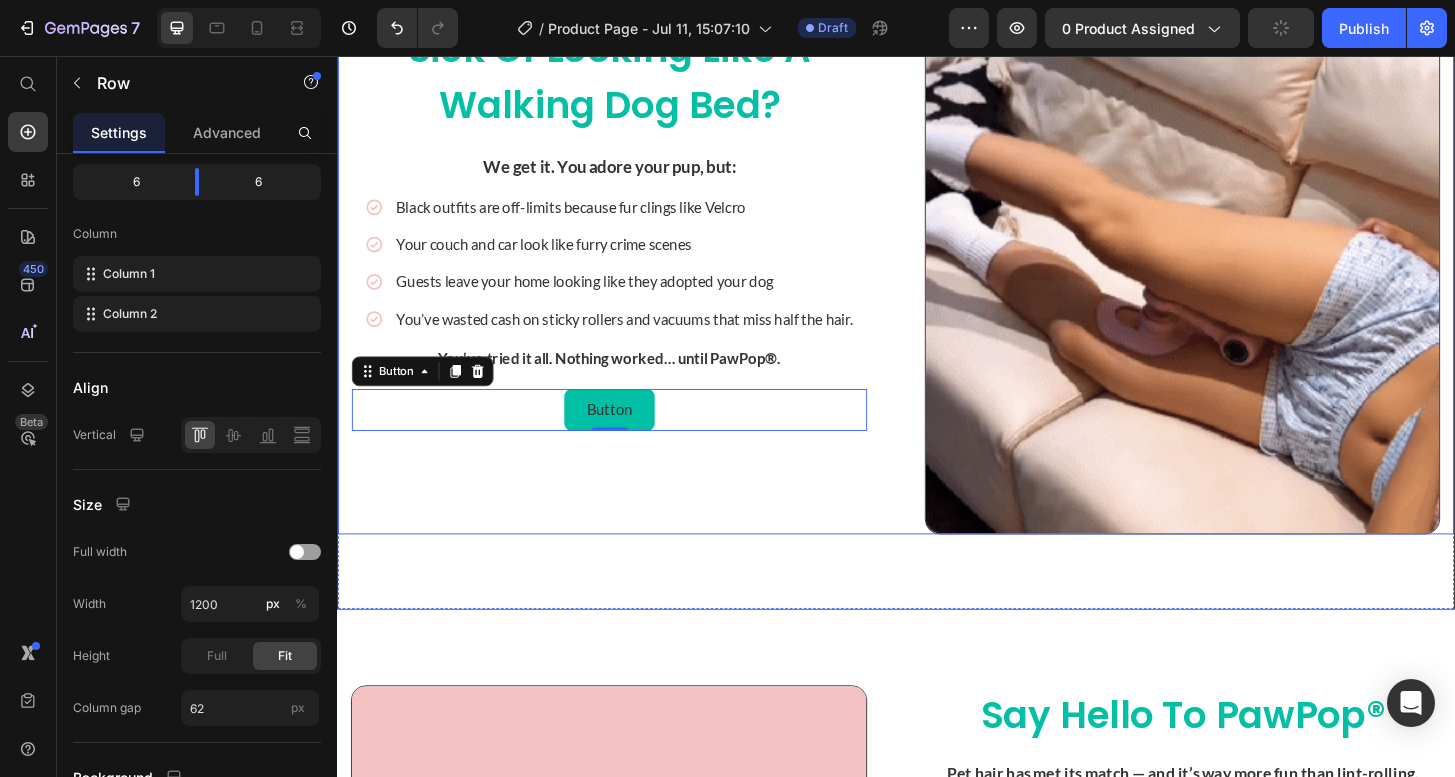 click on "Sick of Looking Like a Walking Dog Bed? Heading We get it. You adore your pup, but: Text block
Icon Black outfits are off-limits because fur clings like Velcro Text Block
Icon Your couch and car look like furry crime scenes Text Block
Icon Guests leave your home looking like they adopted your dog Text Block
Icon You’ve wasted cash on sticky rollers and vacuums that miss half the hair. Text Block Advanced list You’ve tried it all. Nothing worked… until PawPop®. Text block Button Button   0" at bounding box center (629, 292) 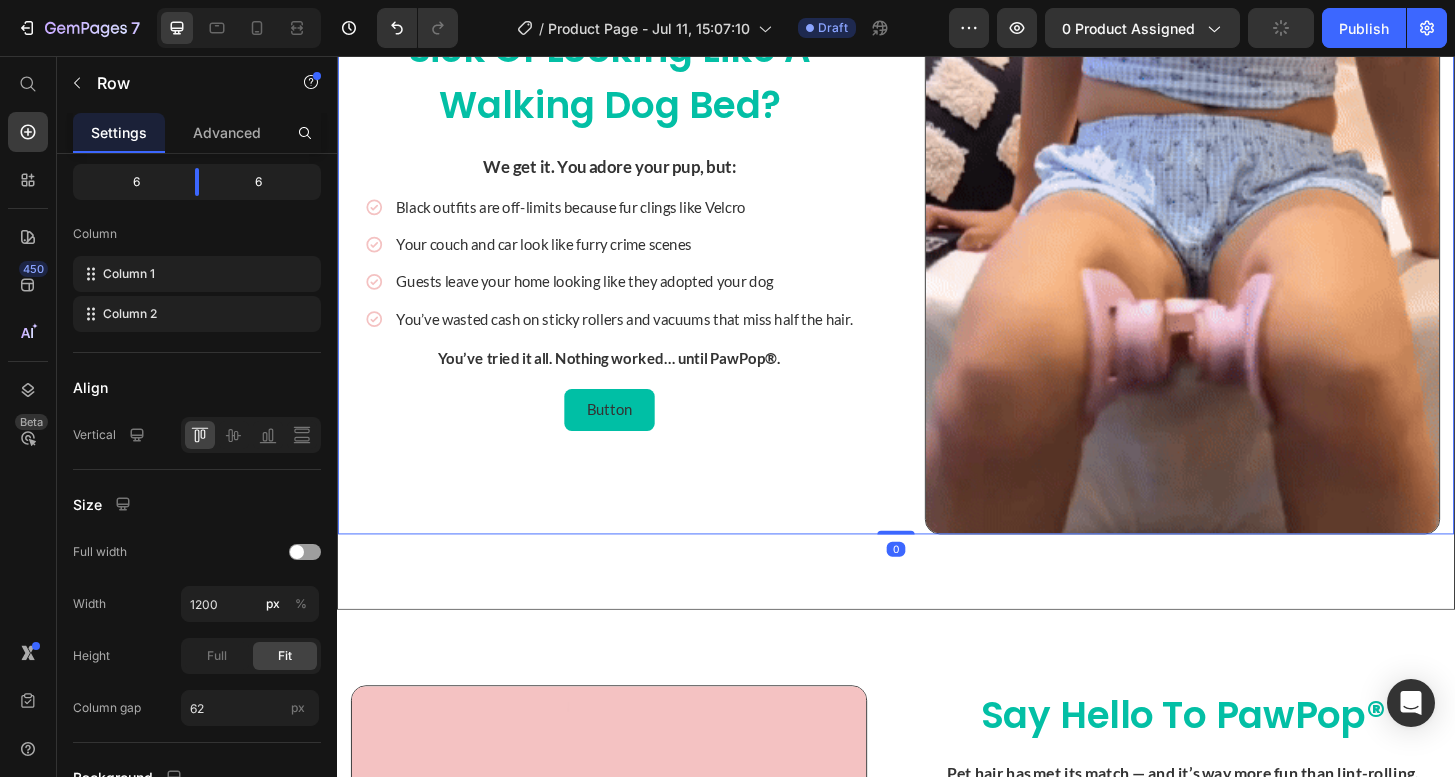 scroll, scrollTop: 0, scrollLeft: 0, axis: both 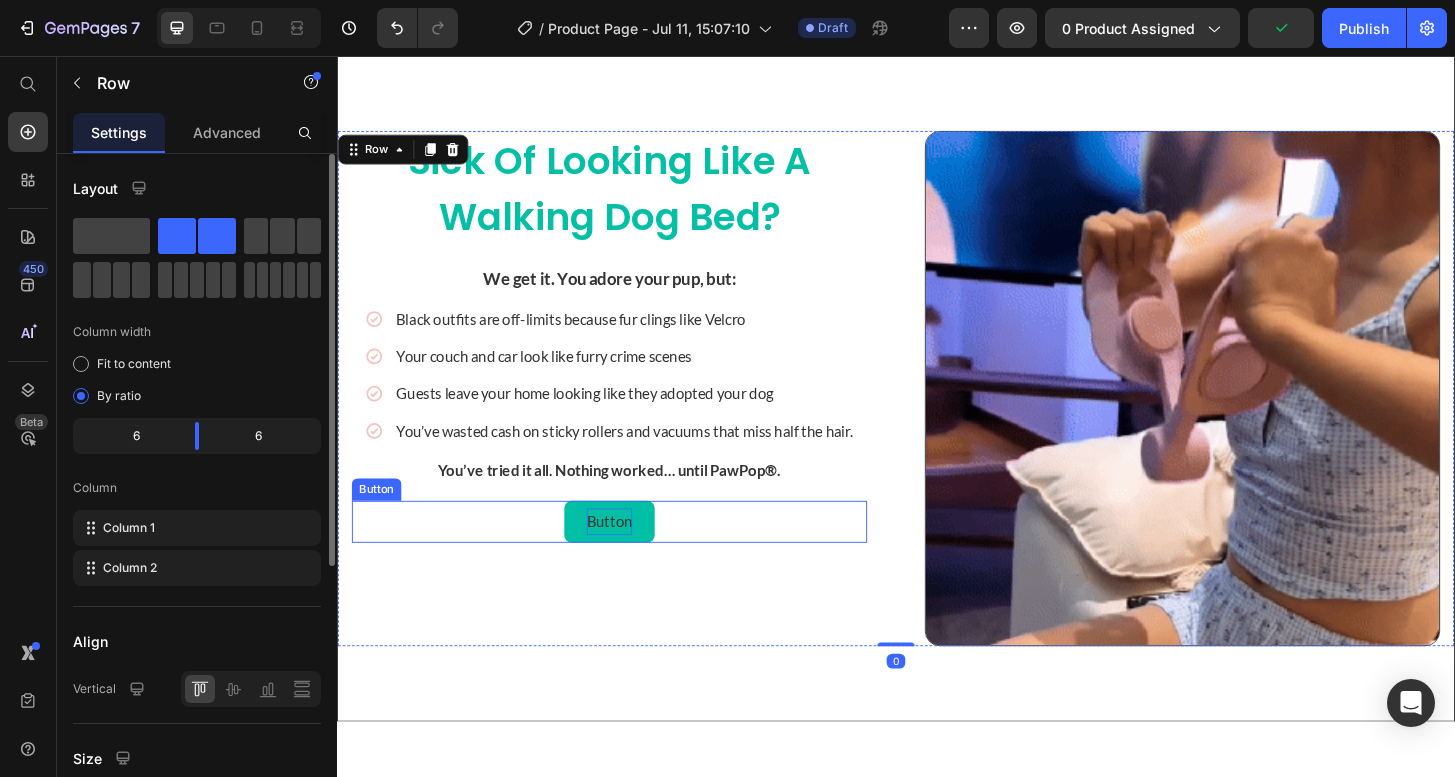 click on "Button" at bounding box center (629, 555) 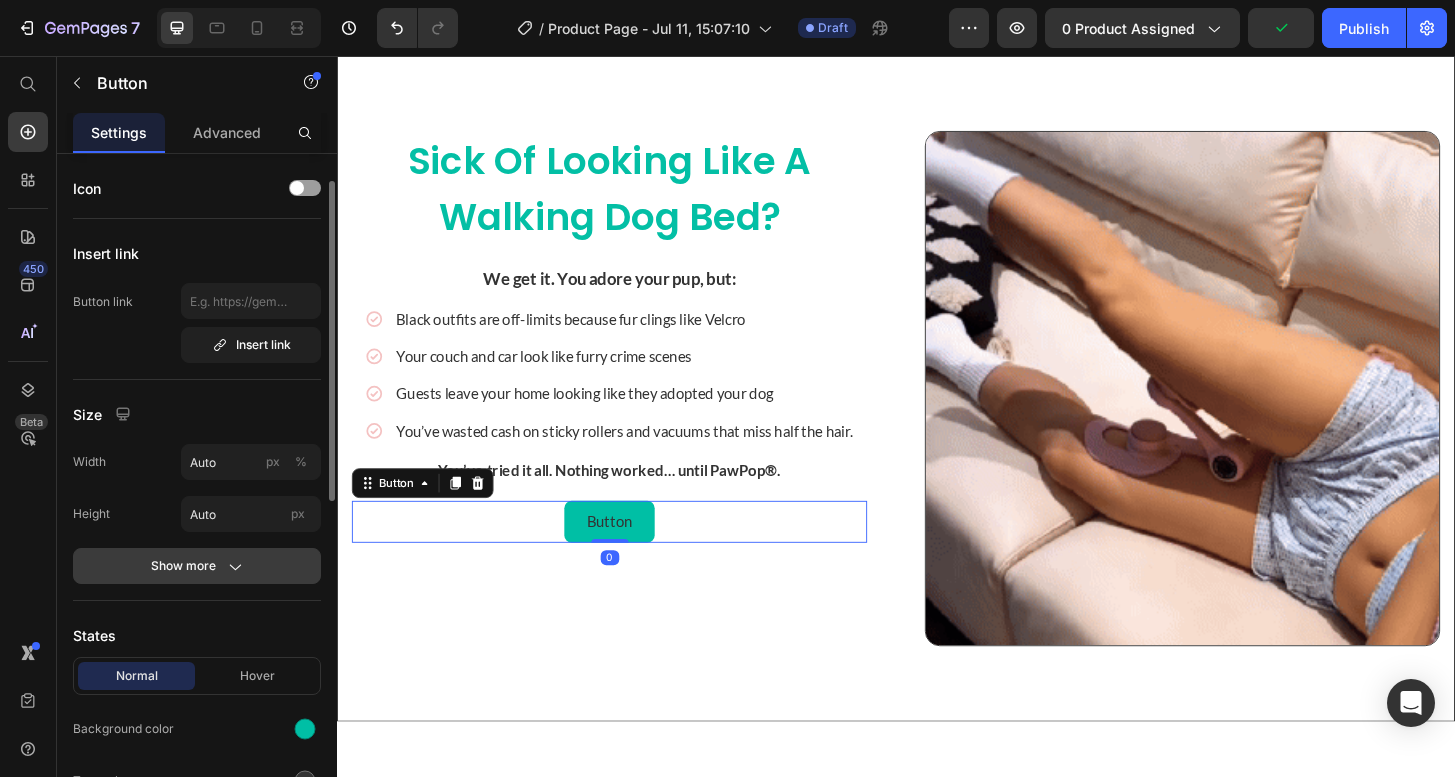 scroll, scrollTop: 184, scrollLeft: 0, axis: vertical 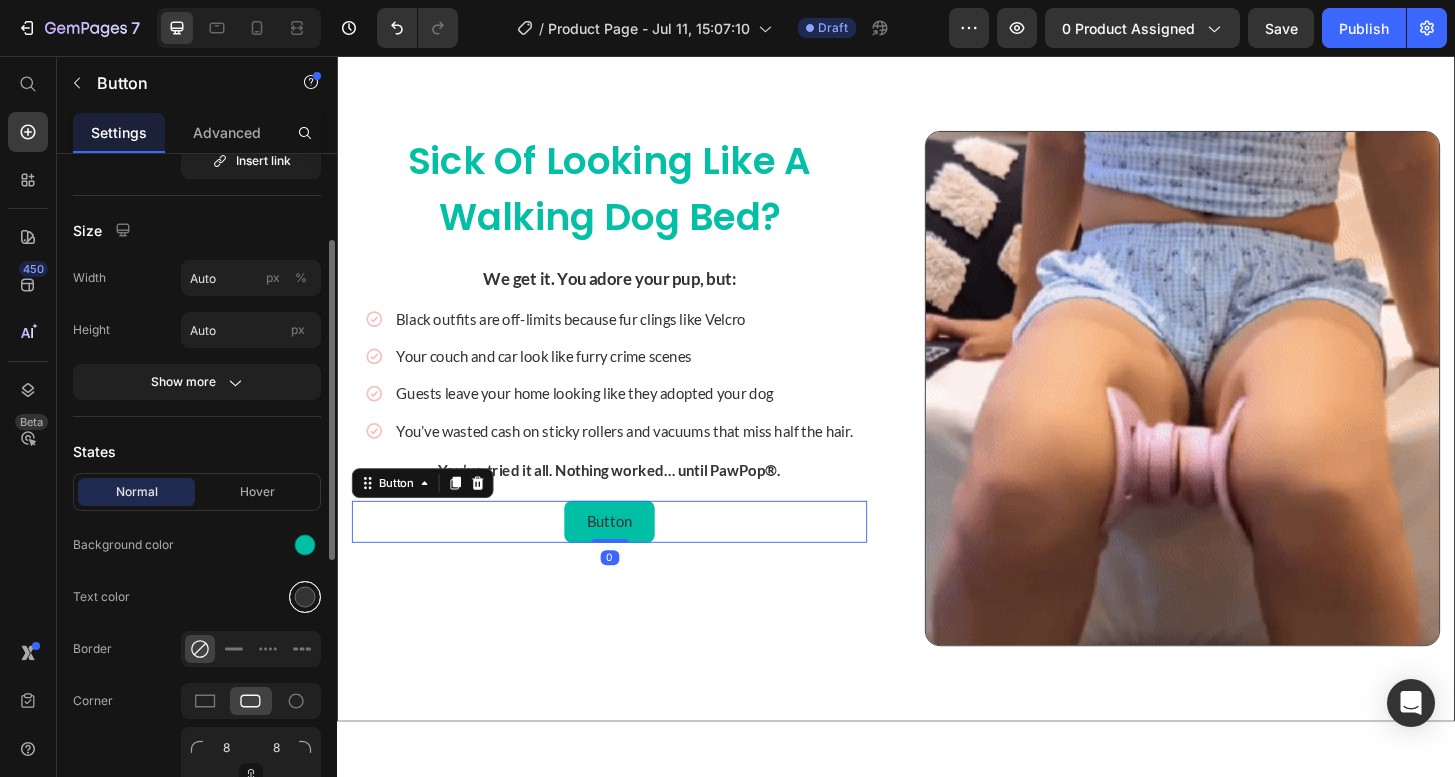 click at bounding box center (305, 597) 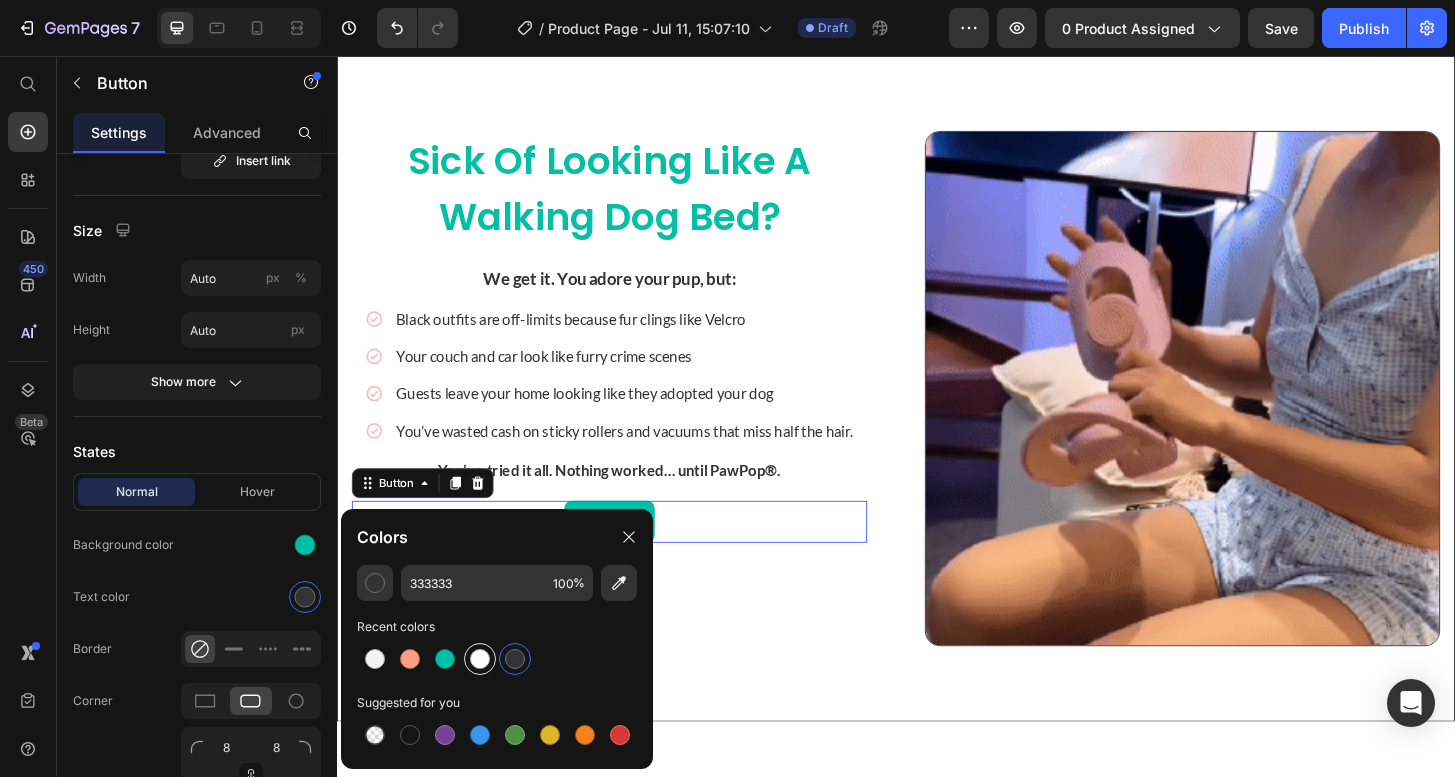 click at bounding box center (480, 659) 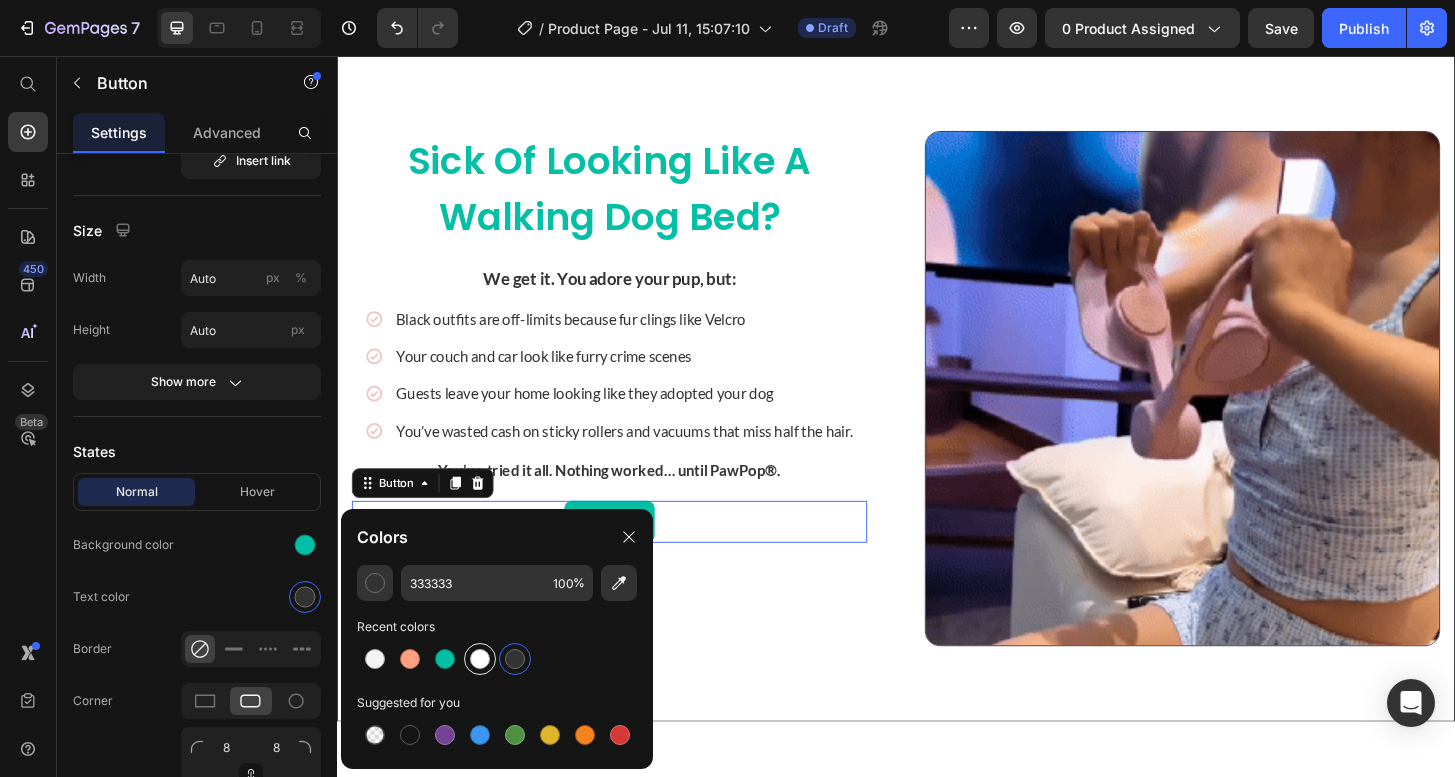type on "FFFFFF" 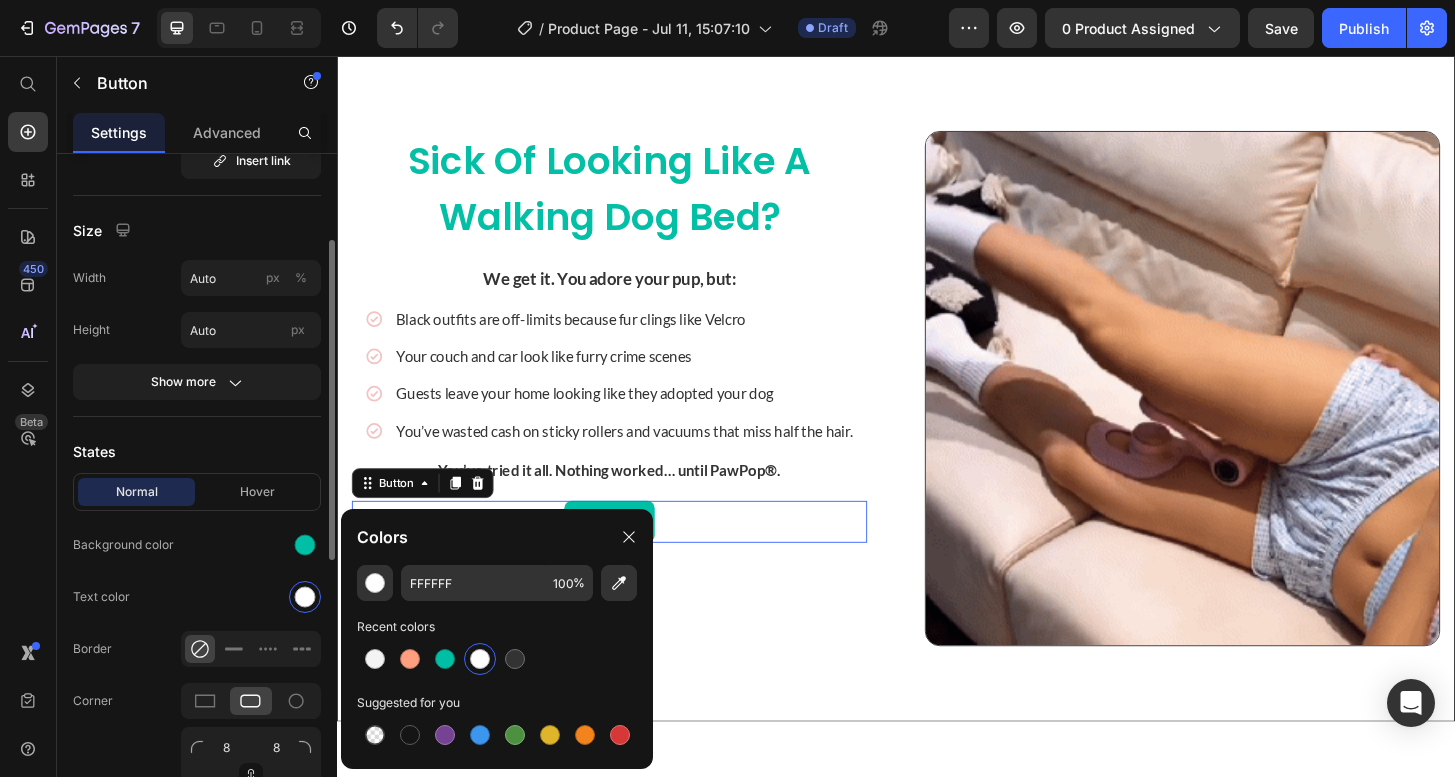 scroll, scrollTop: 258, scrollLeft: 0, axis: vertical 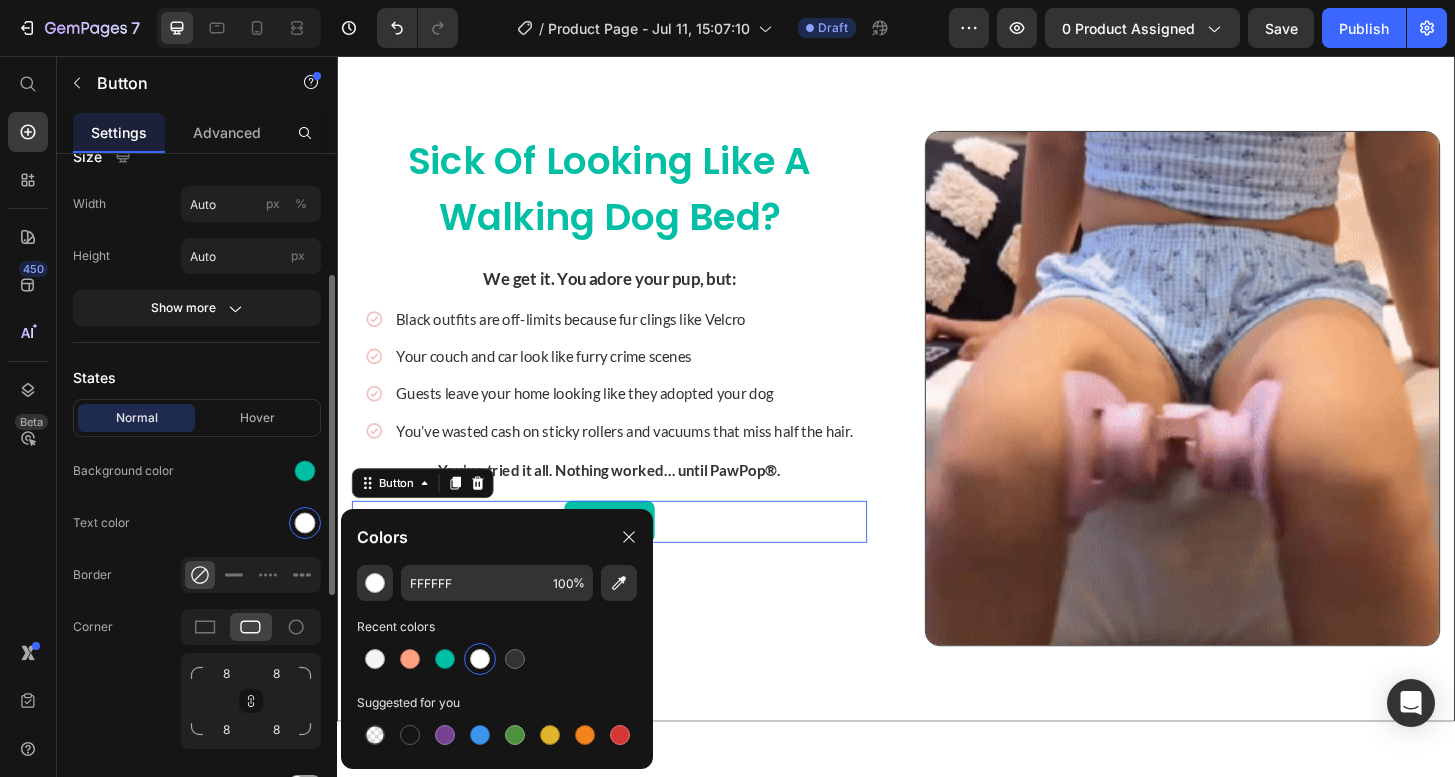 click on "Button Button   0" at bounding box center [629, 555] 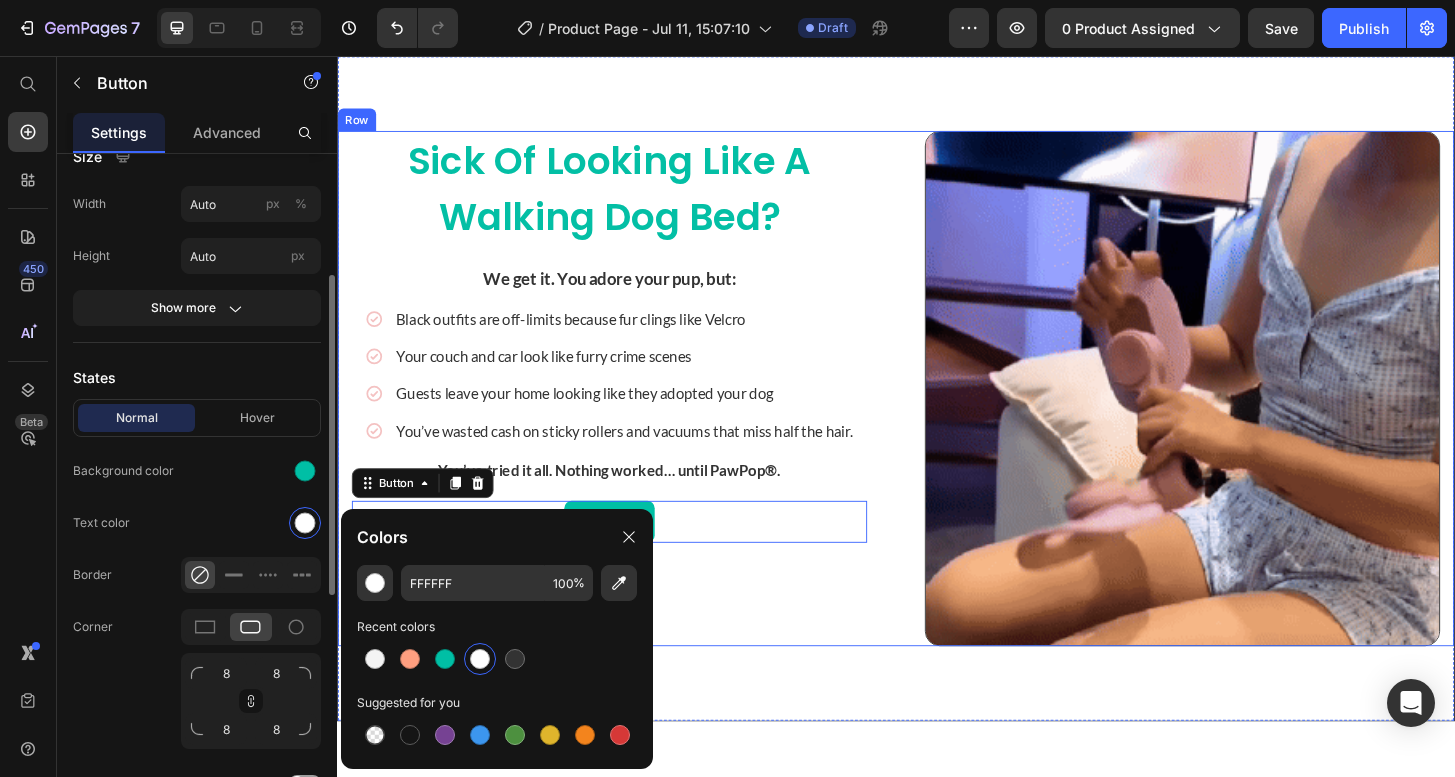 click on "Sick of Looking Like a Walking Dog Bed? Heading We get it. You adore your pup, but: Text block
Icon Black outfits are off-limits because fur clings like Velcro Text Block
Icon Your couch and car look like furry crime scenes Text Block
Icon Guests leave your home looking like they adopted your dog Text Block
Icon You’ve wasted cash on sticky rollers and vacuums that miss half the hair. Text Block Advanced list You’ve tried it all. Nothing worked… until PawPop®. Text block Button Button   0" at bounding box center (629, 412) 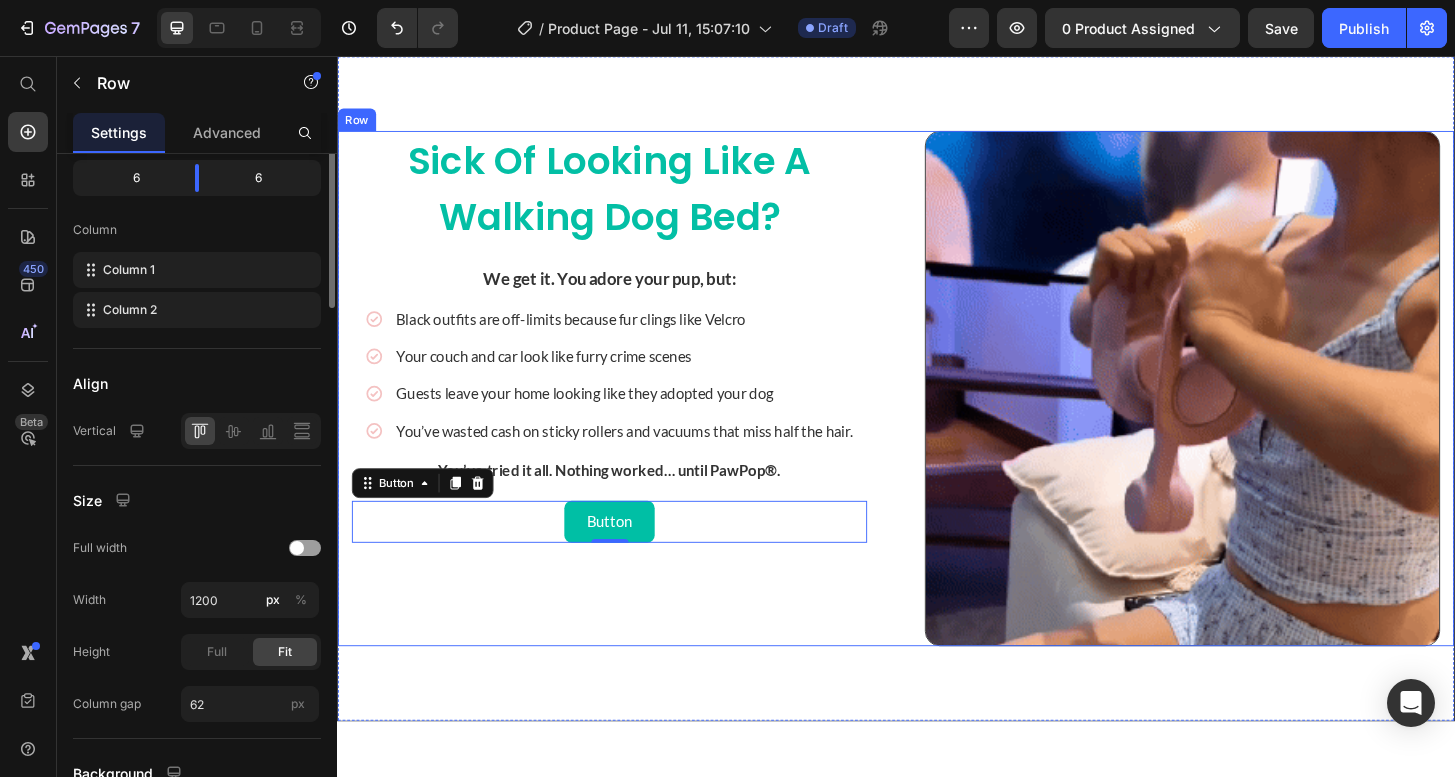 scroll, scrollTop: 0, scrollLeft: 0, axis: both 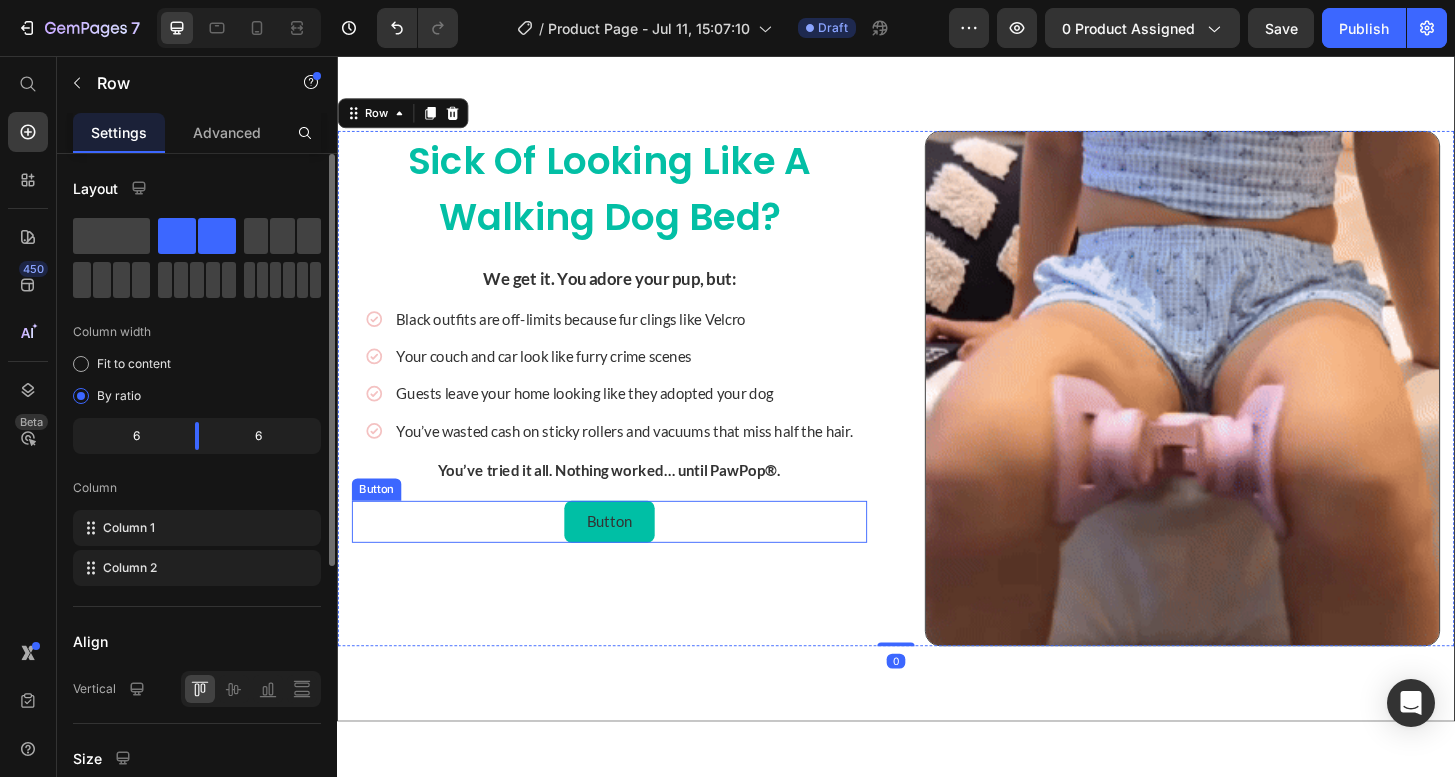 click on "Button" at bounding box center (629, 555) 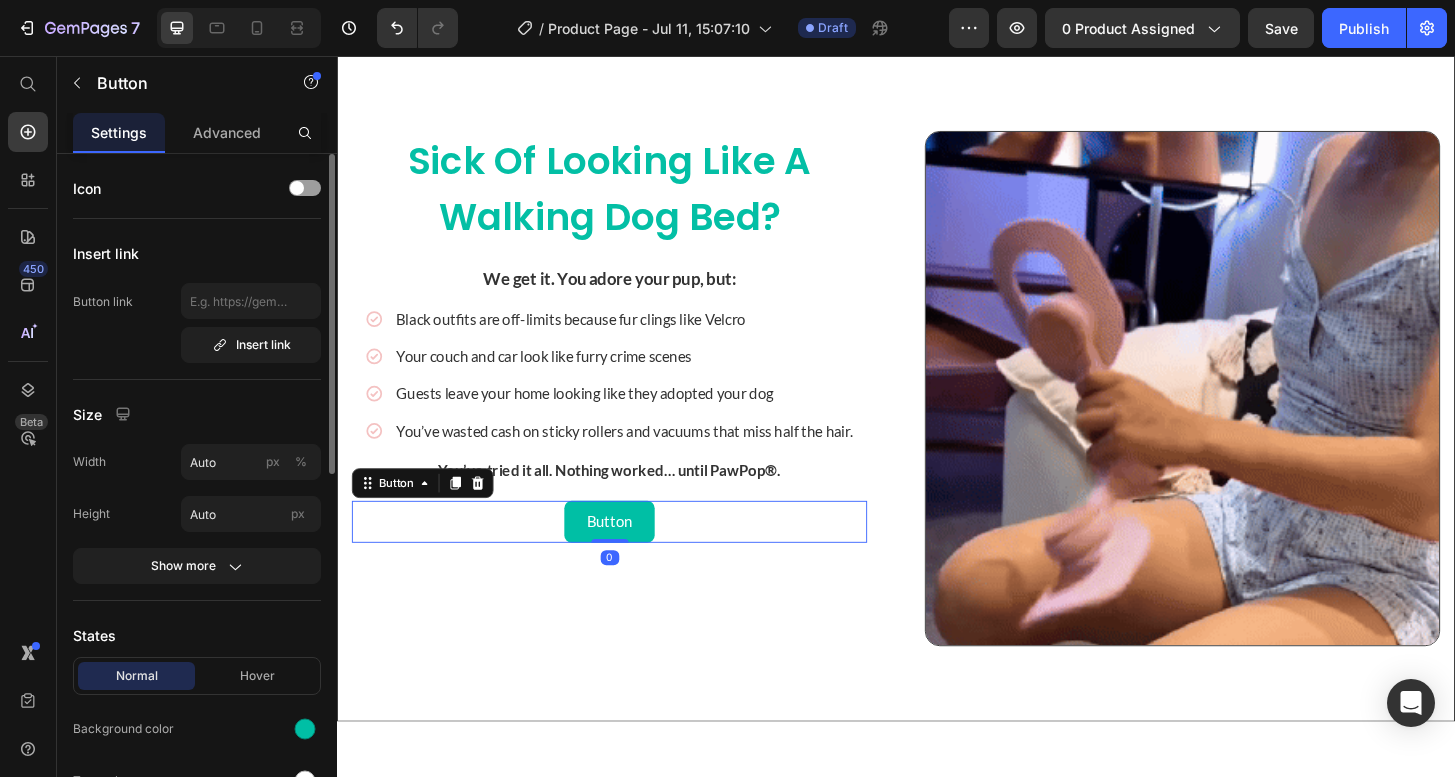 click on "Normal Hover" at bounding box center [197, 676] 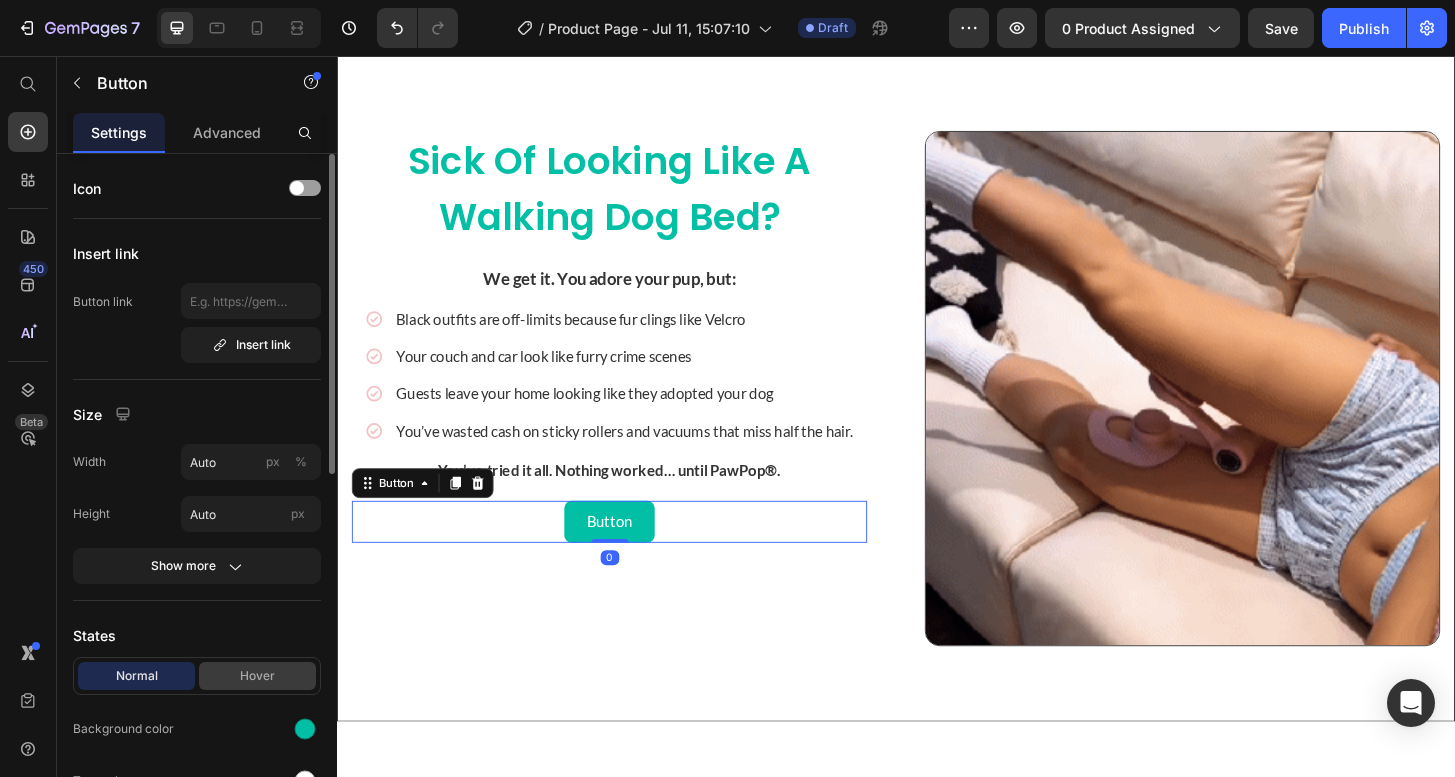 click on "Hover" at bounding box center (257, 676) 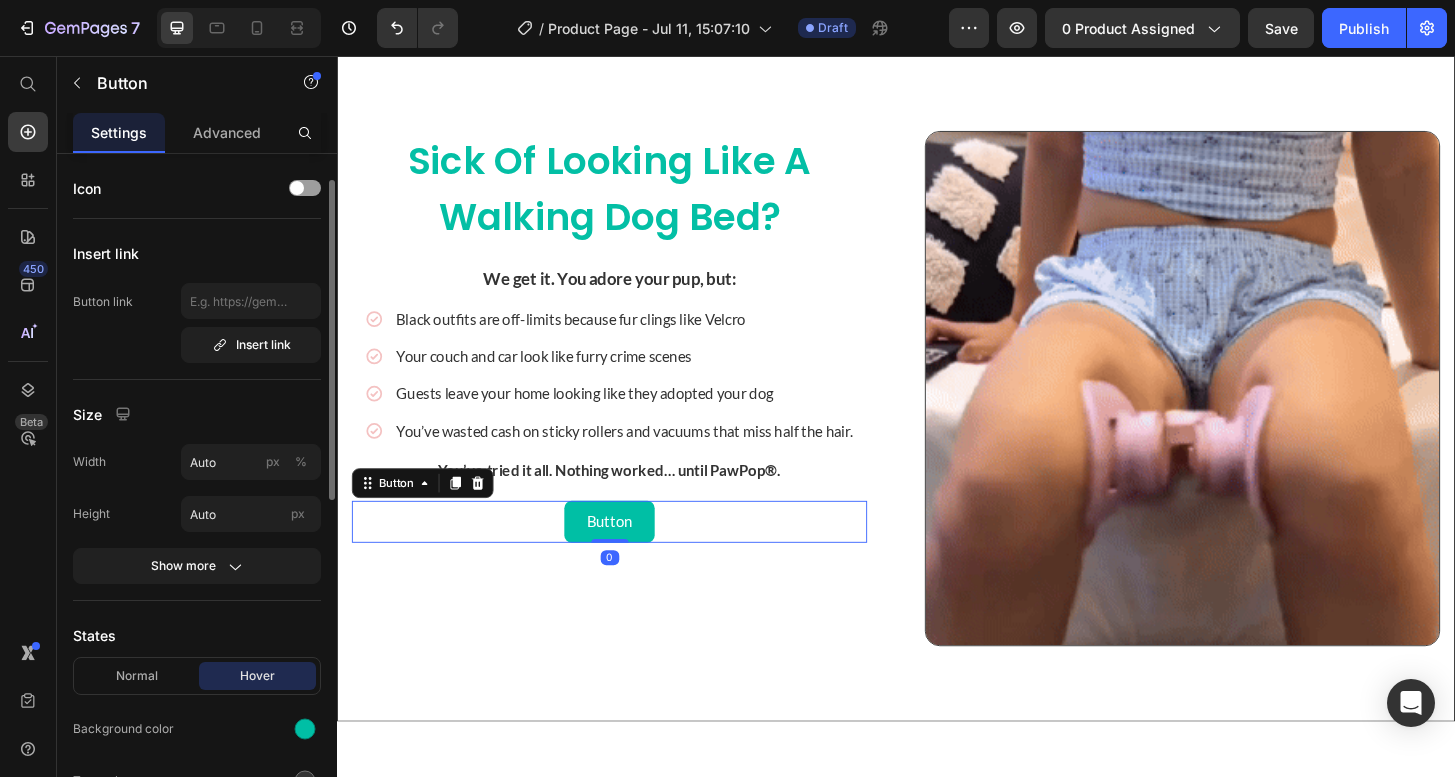 scroll, scrollTop: 80, scrollLeft: 0, axis: vertical 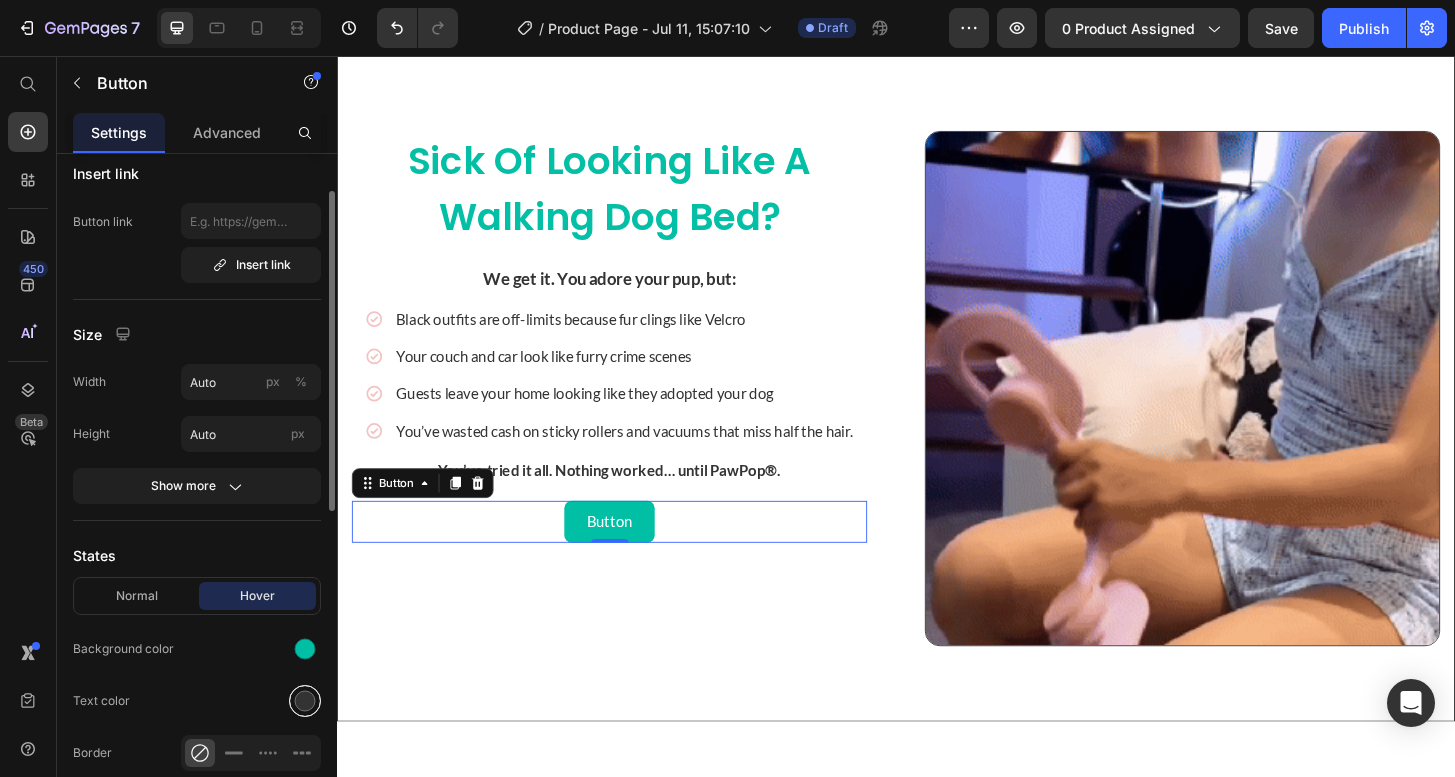 click at bounding box center [305, 701] 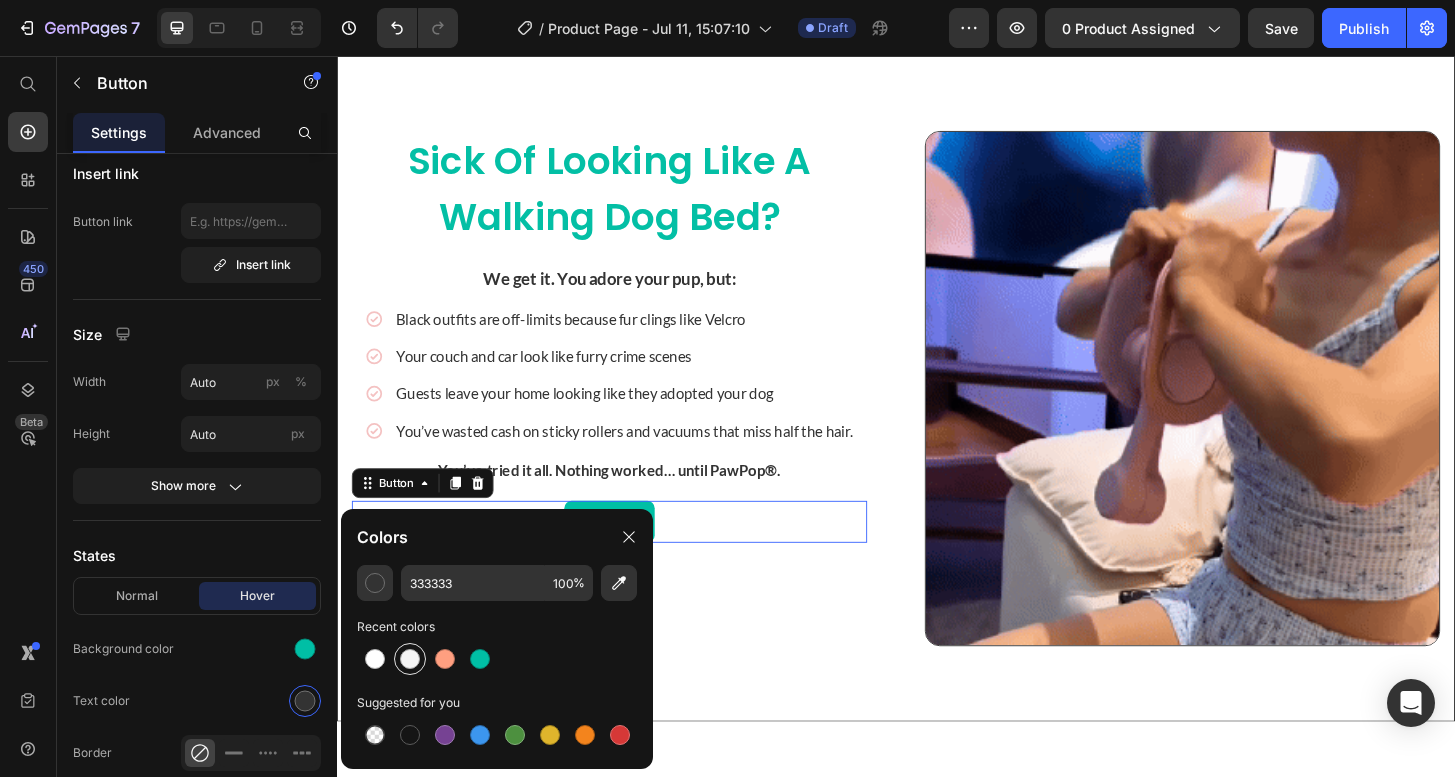 click at bounding box center (410, 659) 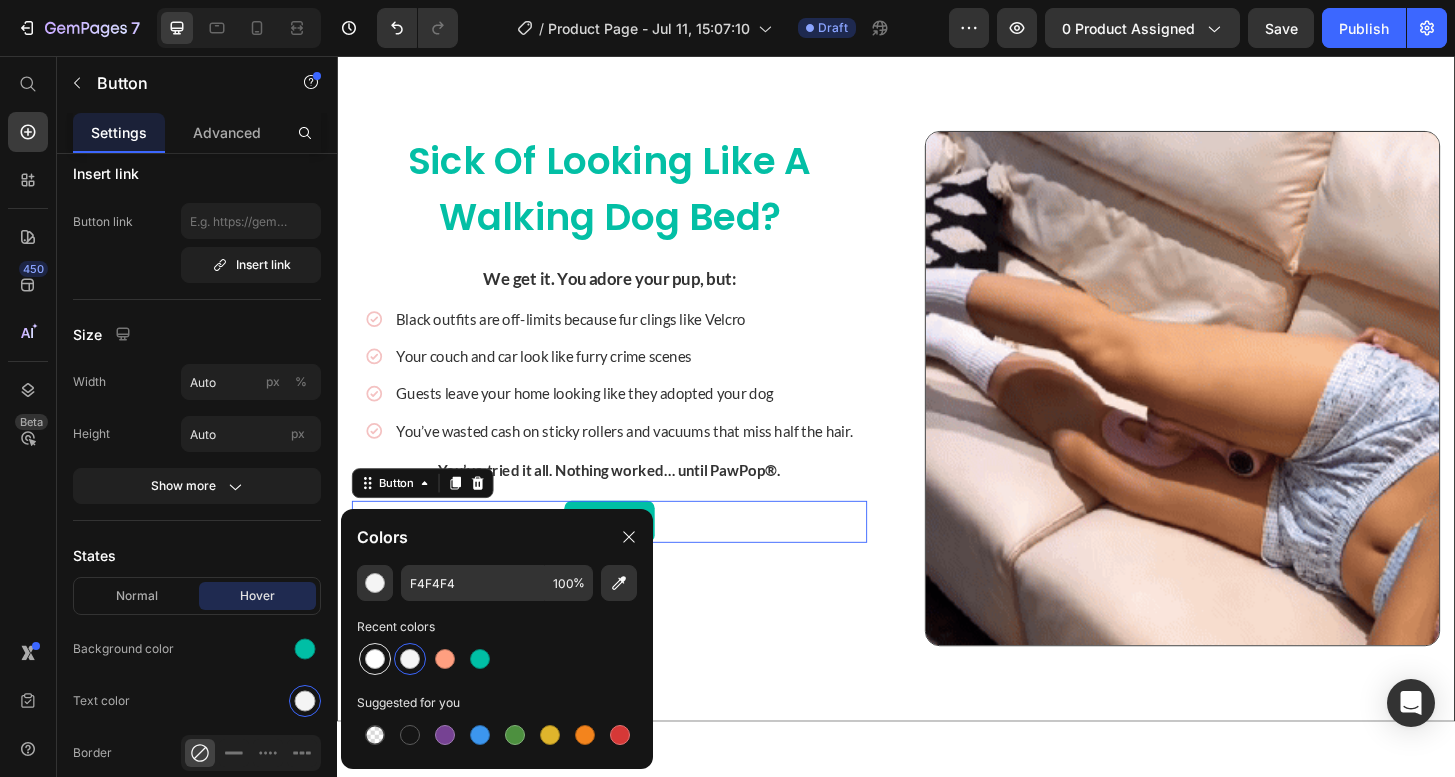 click at bounding box center [375, 659] 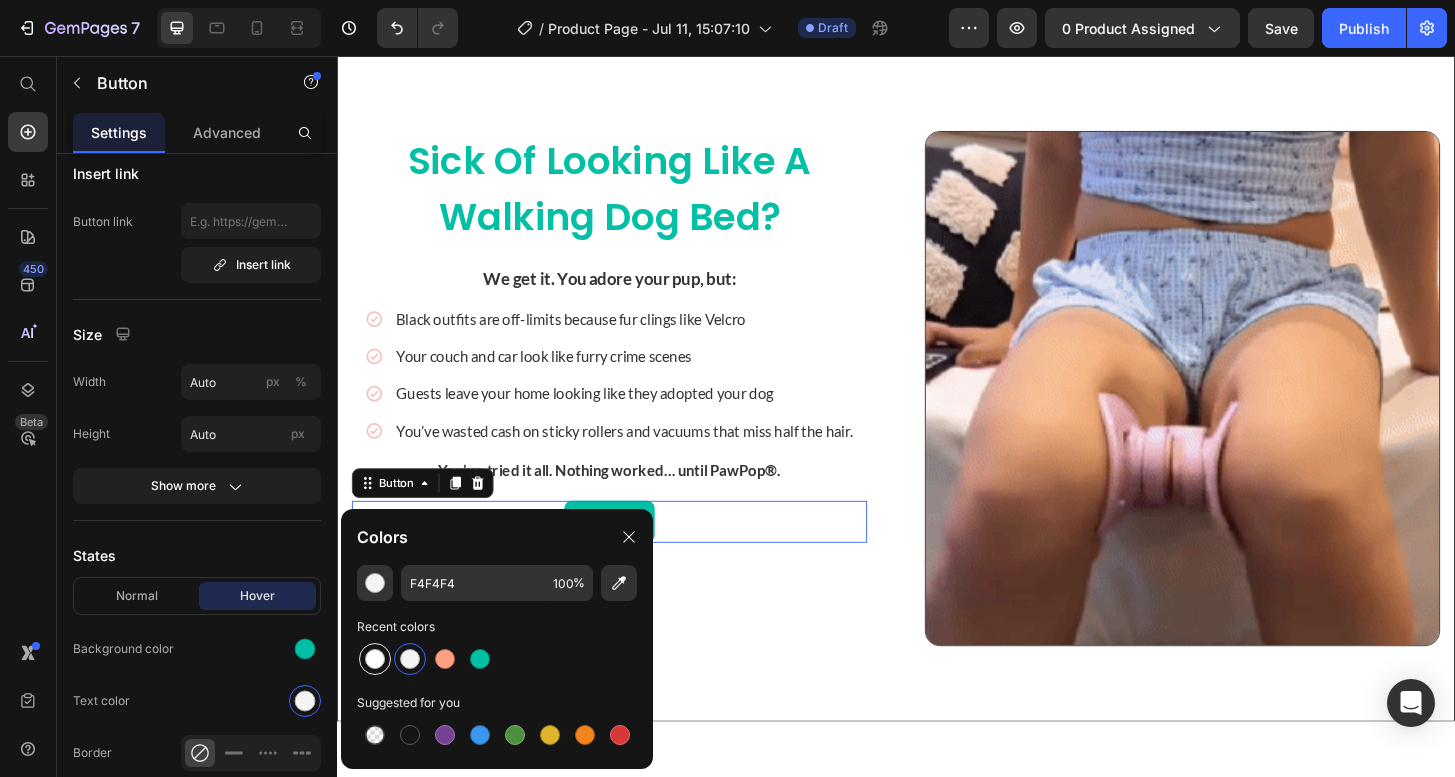 type on "FFFFFF" 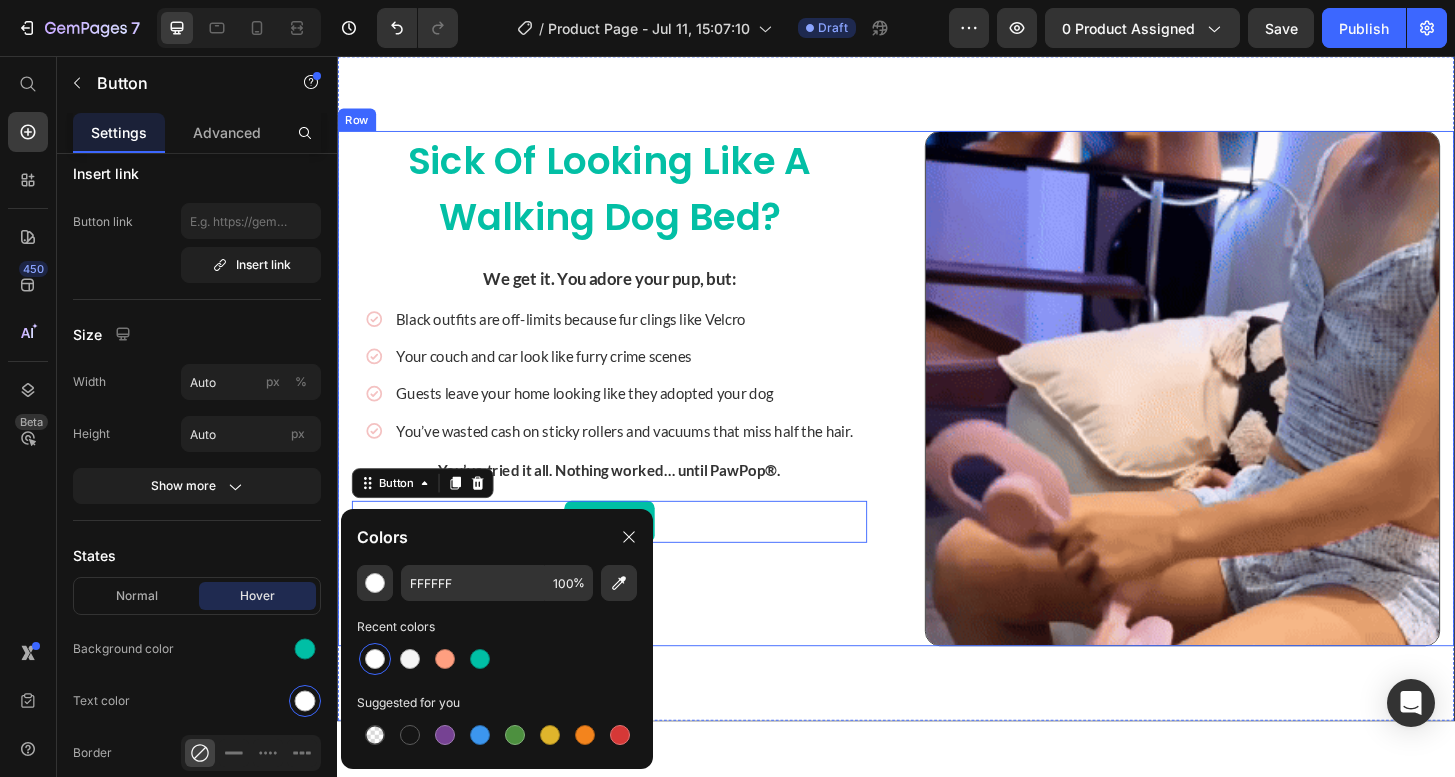 click on "Sick of Looking Like a Walking Dog Bed? Heading We get it. You adore your pup, but: Text block
Icon Black outfits are off-limits because fur clings like Velcro Text Block
Icon Your couch and car look like furry crime scenes Text Block
Icon Guests leave your home looking like they adopted your dog Text Block
Icon You’ve wasted cash on sticky rollers and vacuums that miss half the hair. Text Block Advanced list You’ve tried it all. Nothing worked… until PawPop®. Text block Button Button   0" at bounding box center (629, 412) 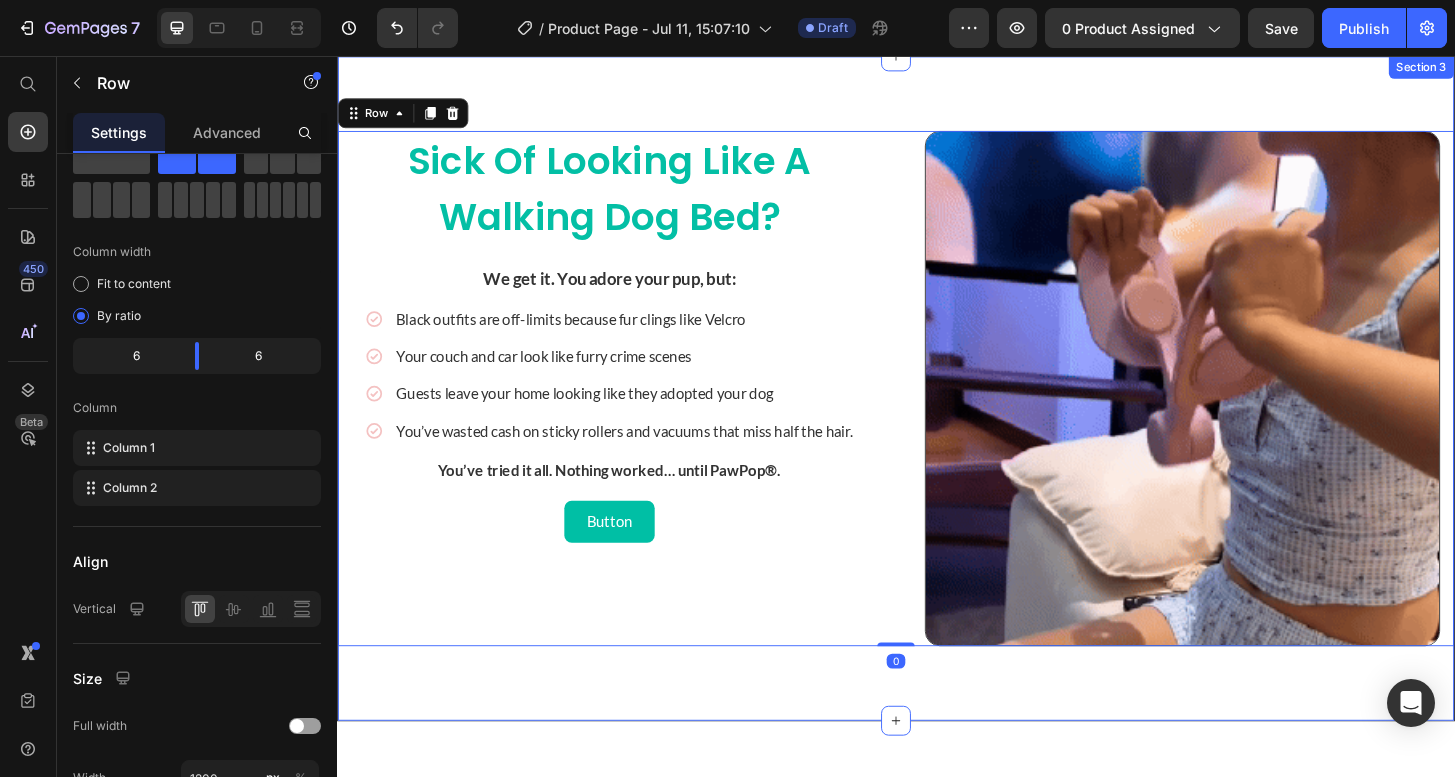 scroll, scrollTop: 0, scrollLeft: 0, axis: both 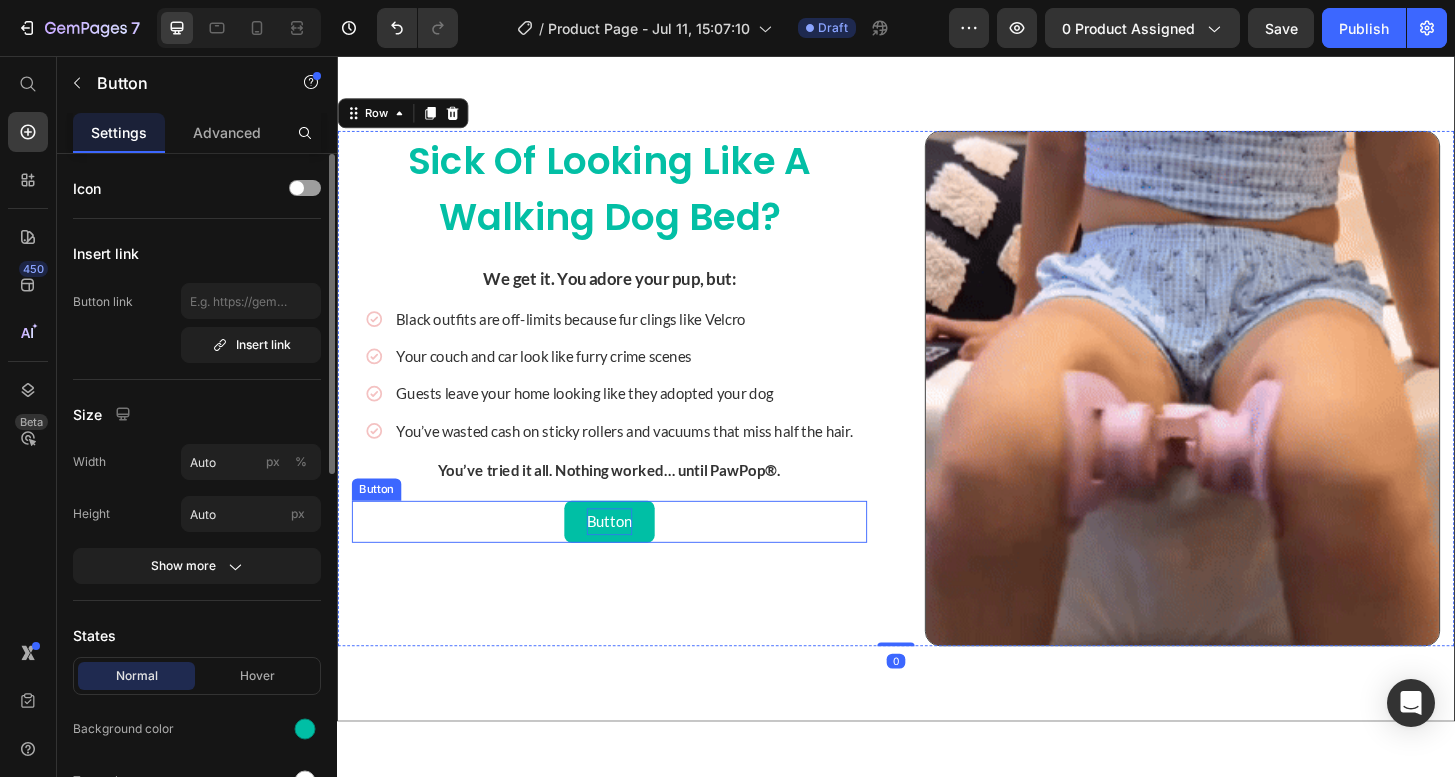 click on "Button" at bounding box center [629, 555] 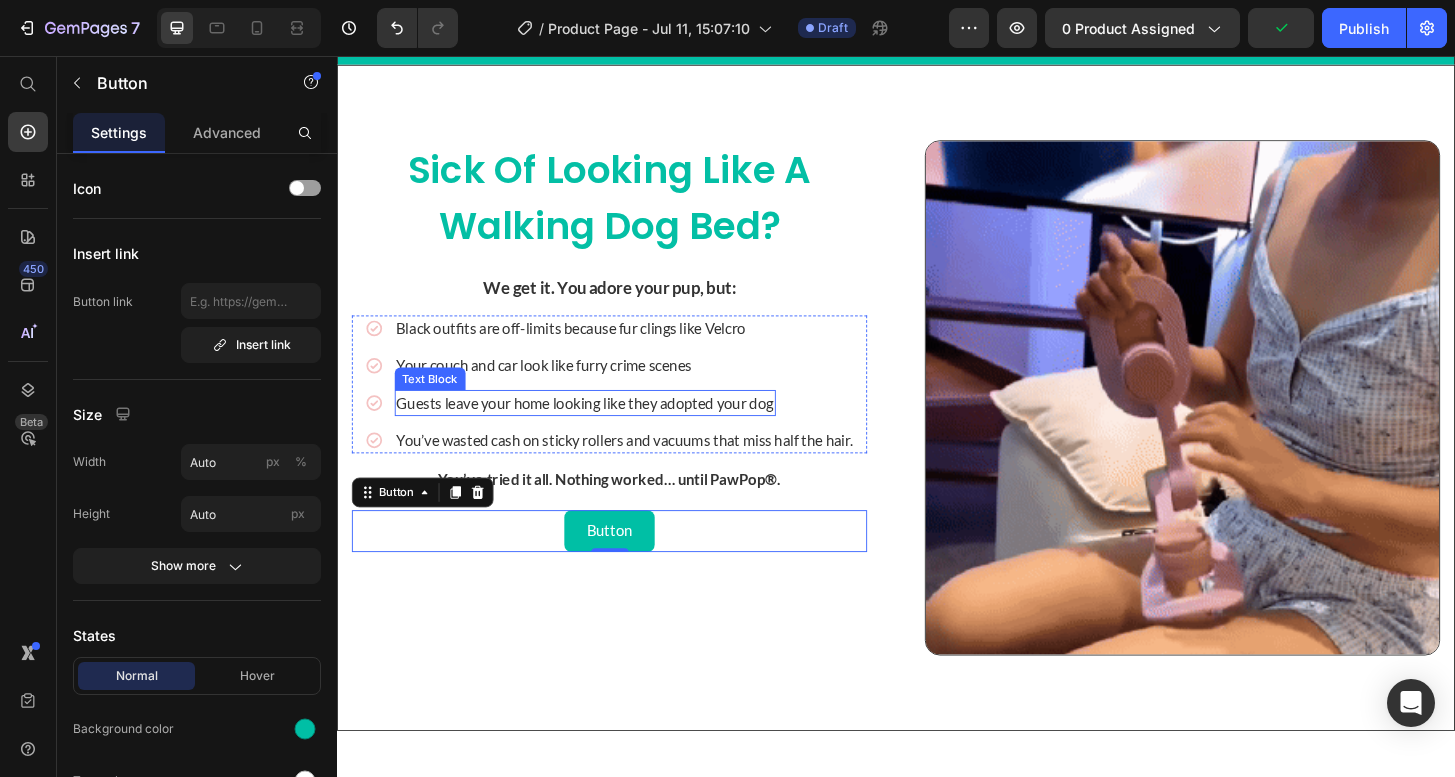 scroll, scrollTop: 1714, scrollLeft: 0, axis: vertical 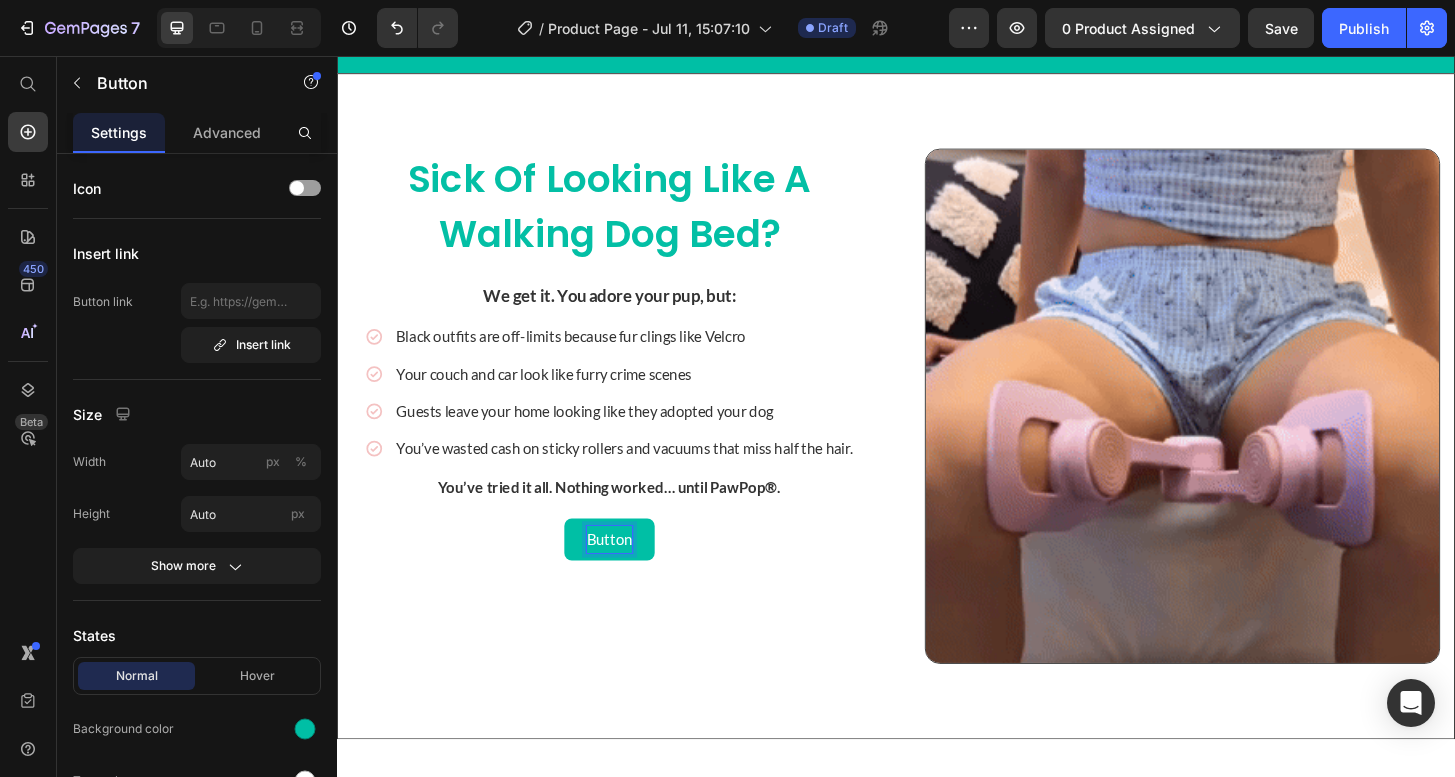 click on "Button" at bounding box center [629, 574] 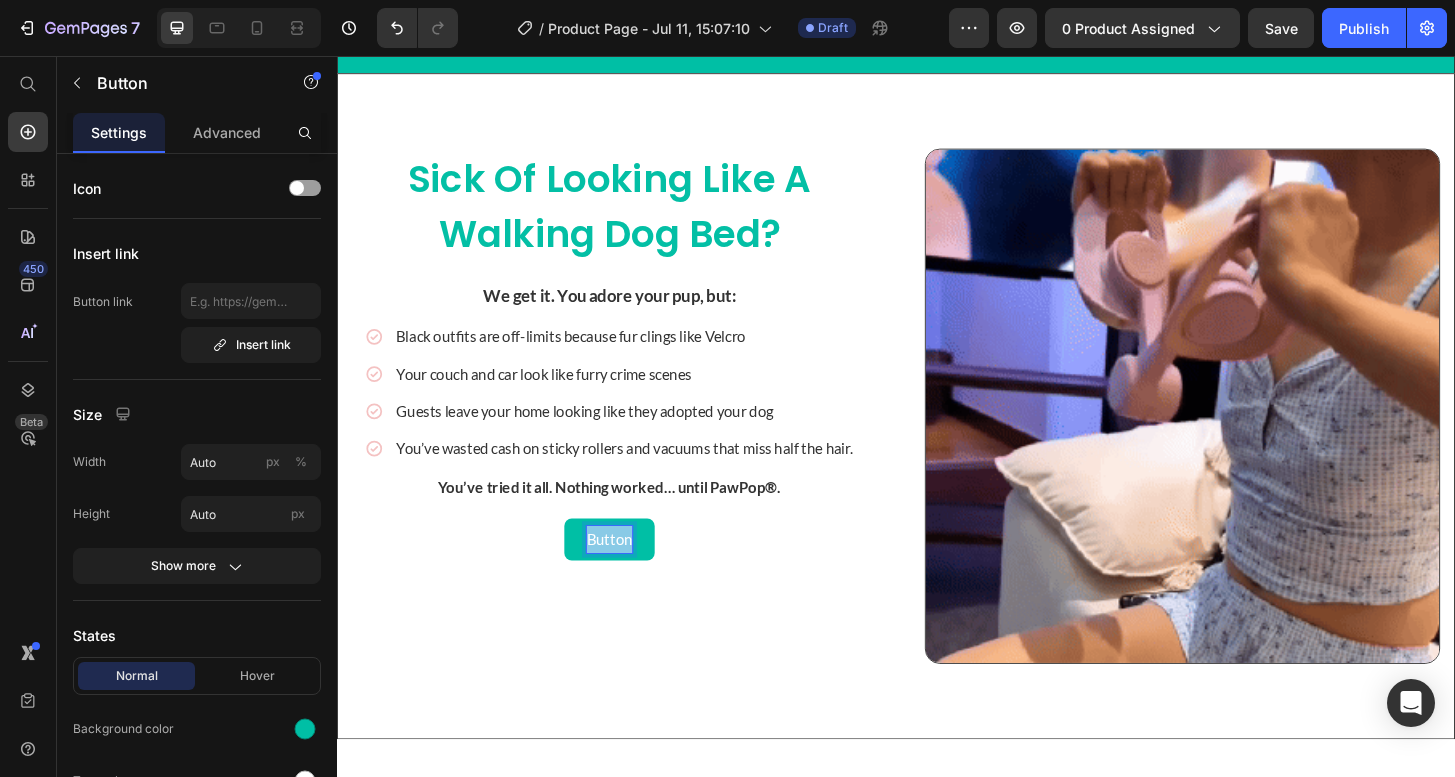 drag, startPoint x: 651, startPoint y: 572, endPoint x: 605, endPoint y: 572, distance: 46 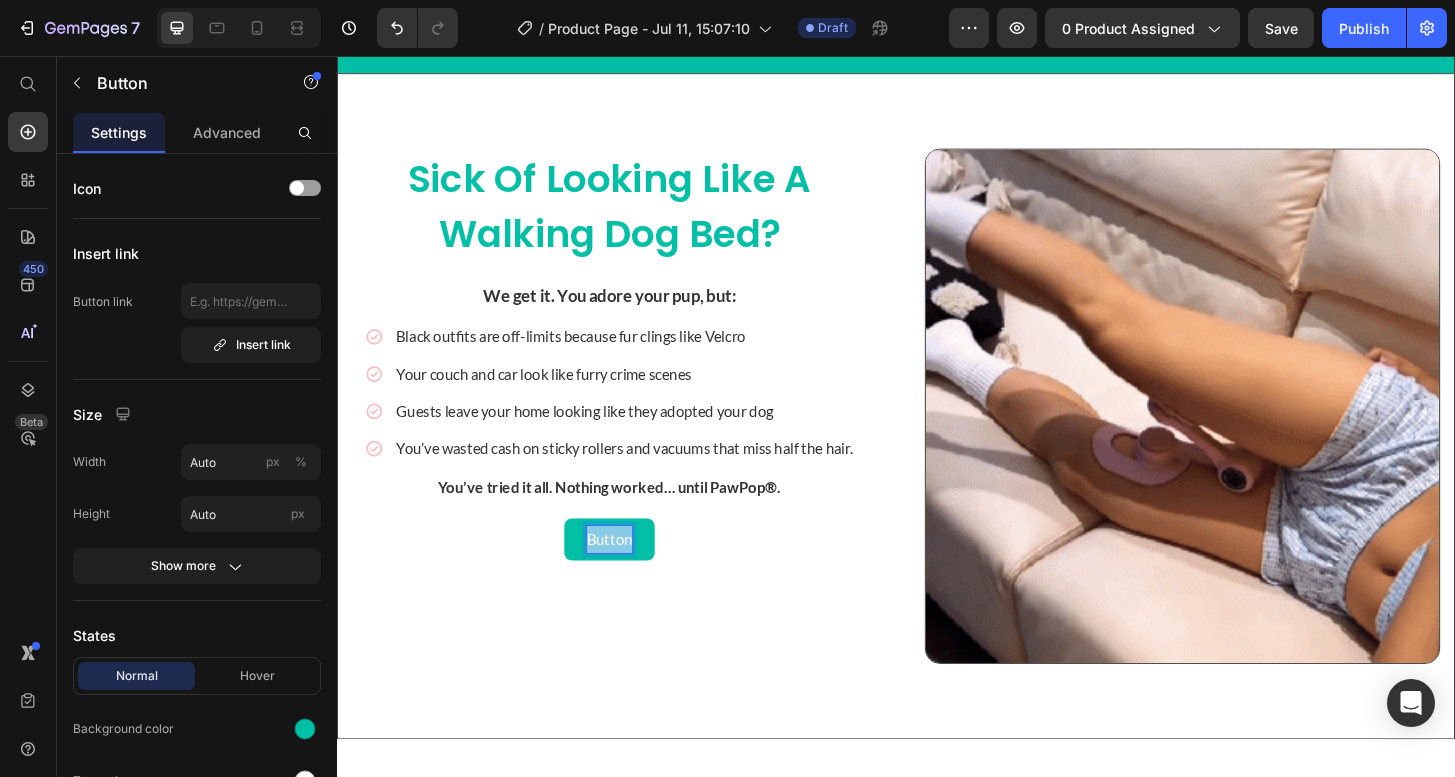 click on "Button" at bounding box center [629, 574] 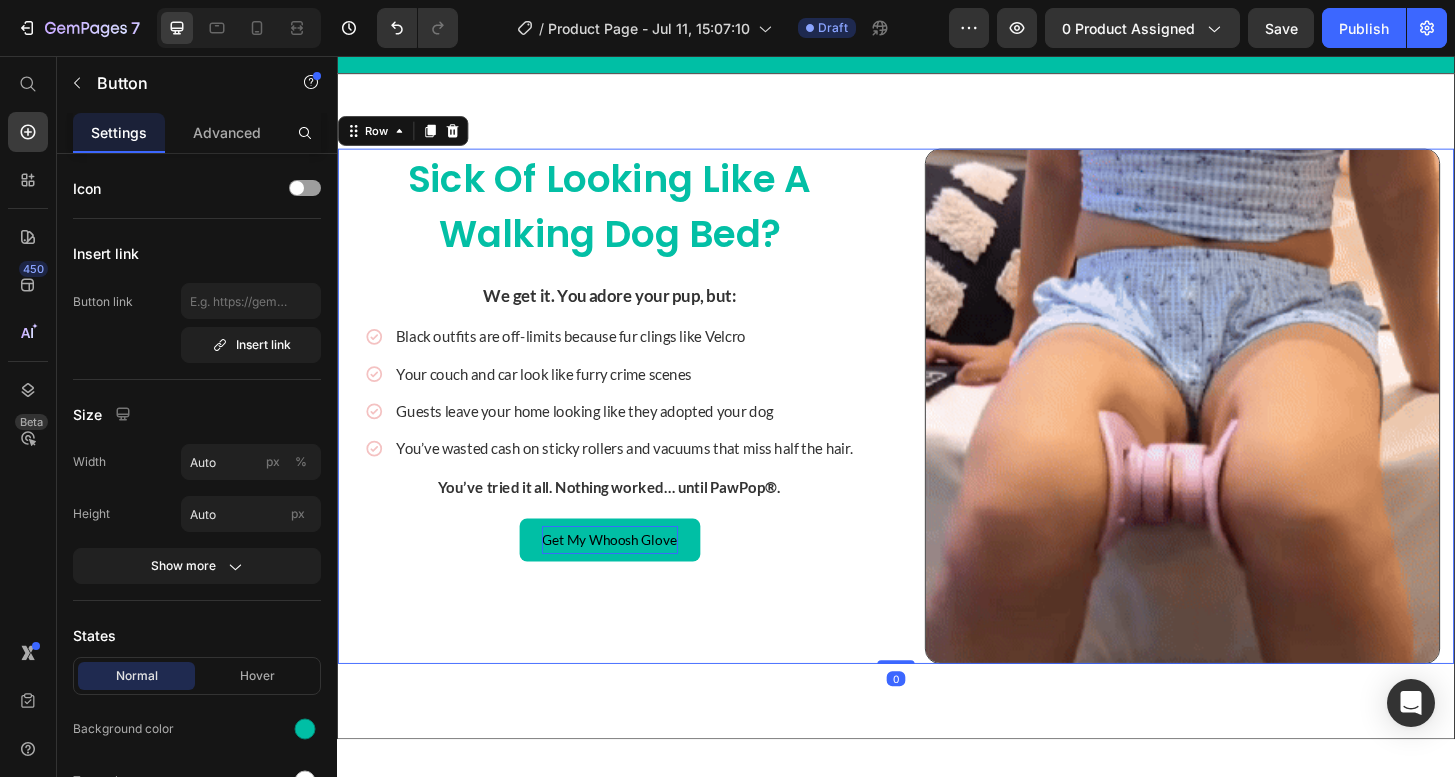 click on "Sick of Looking Like a Walking Dog Bed? Heading We get it. You adore your pup, but: Text block
Icon Black outfits are off-limits because fur clings like Velcro Text Block
Icon Your couch and car look like furry crime scenes Text Block
Icon Guests leave your home looking like they adopted your dog Text Block
Icon You’ve wasted cash on sticky rollers and vacuums that miss half the hair. Text Block Advanced list You’ve tried it all. Nothing worked… until PawPop®. Text block Get My Whoosh Glove Button" at bounding box center (629, 431) 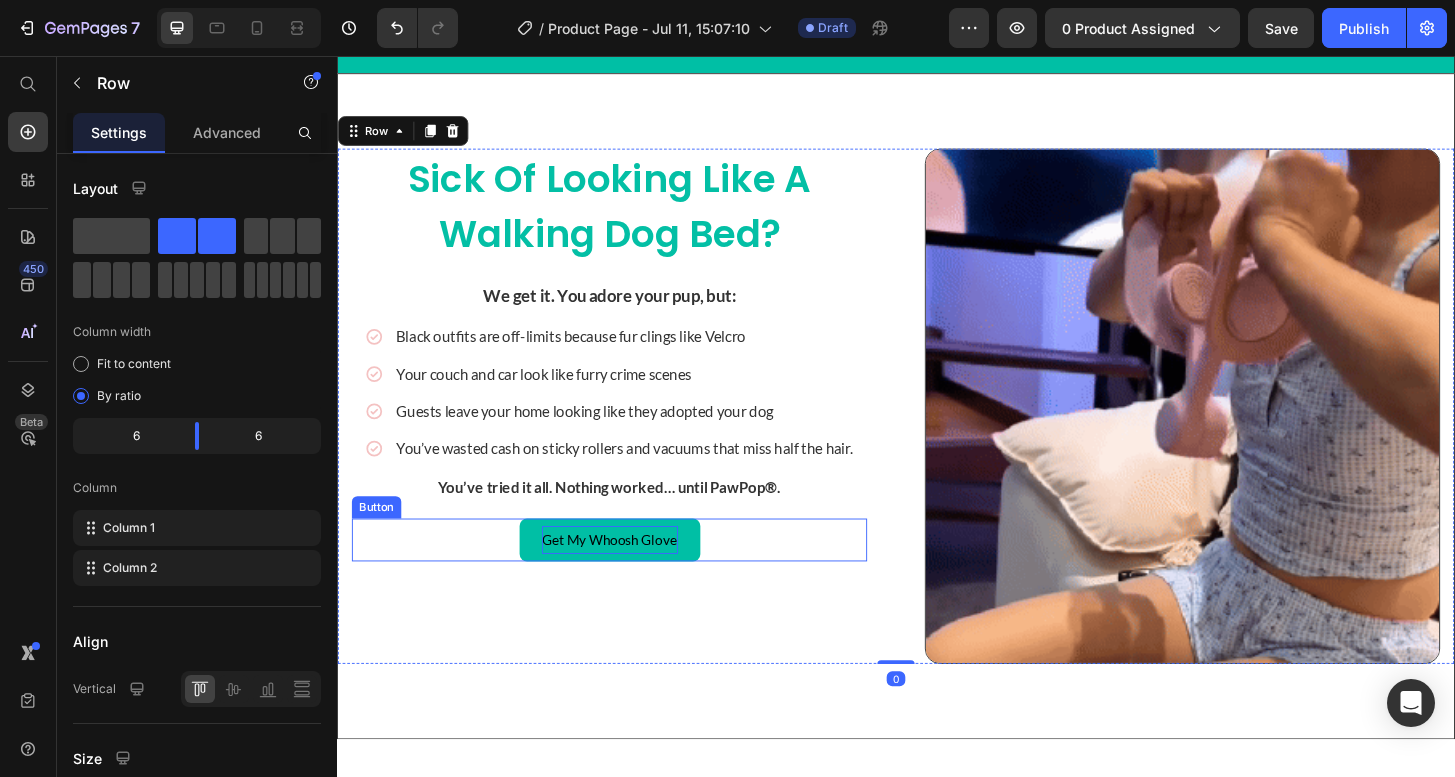 click on "Get My Whoosh Glove" at bounding box center (630, 574) 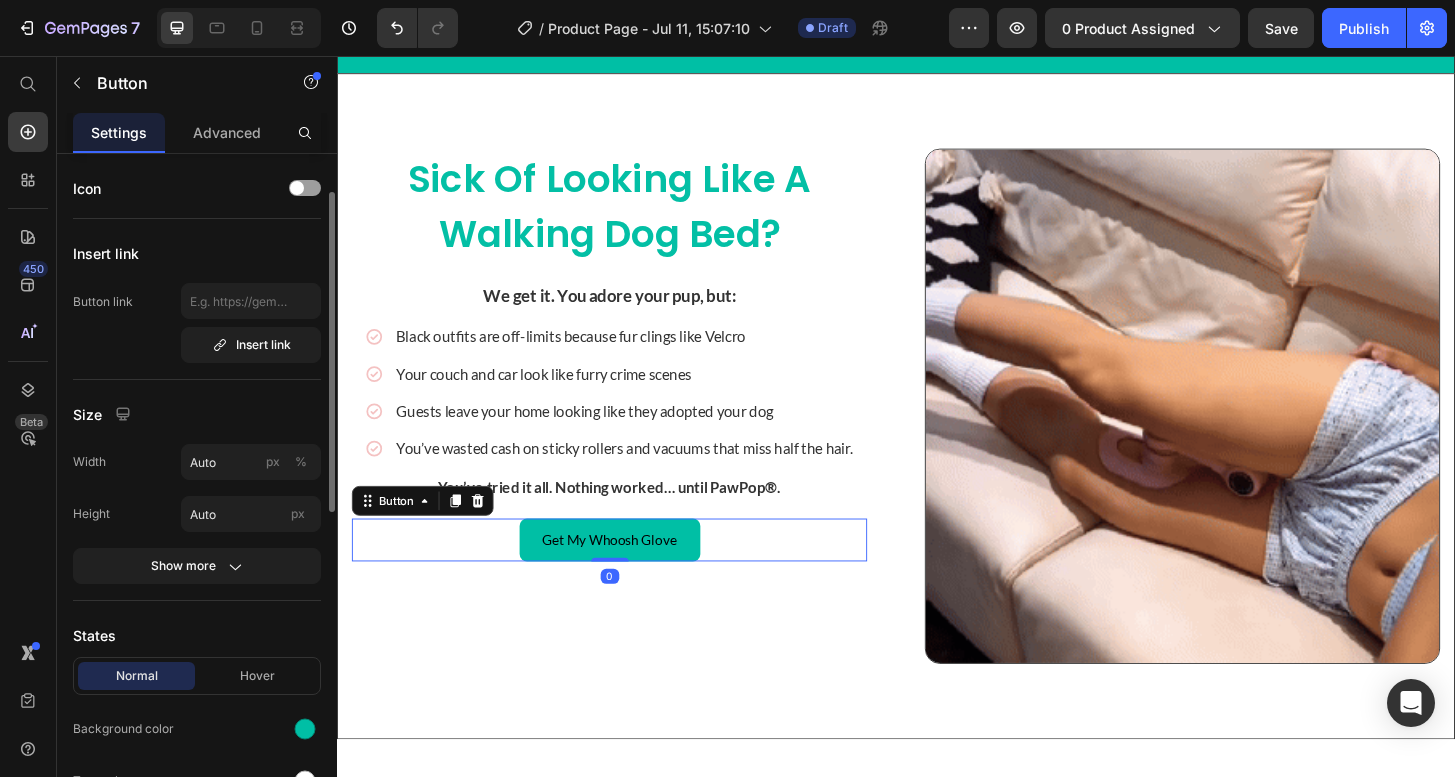 scroll, scrollTop: 134, scrollLeft: 0, axis: vertical 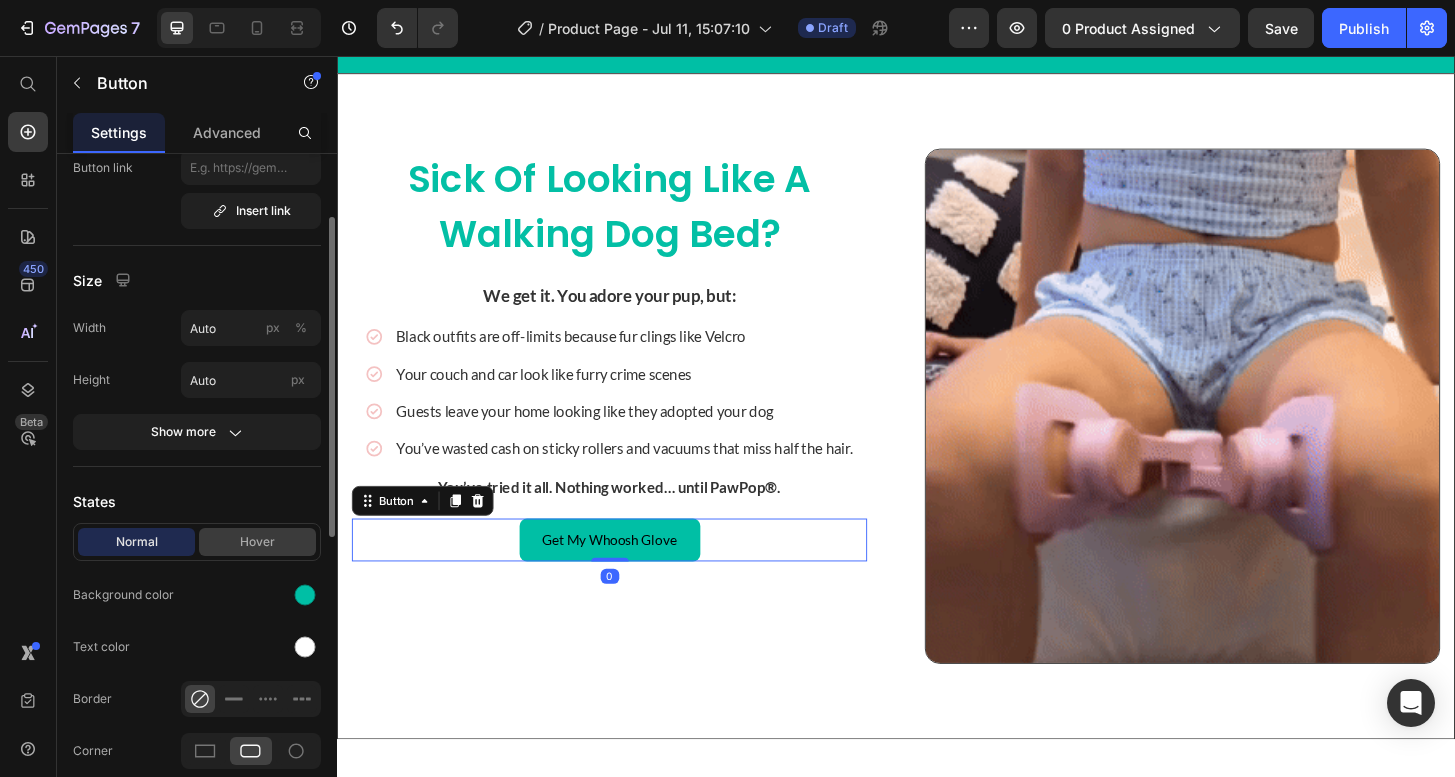 click on "Hover" at bounding box center [257, 542] 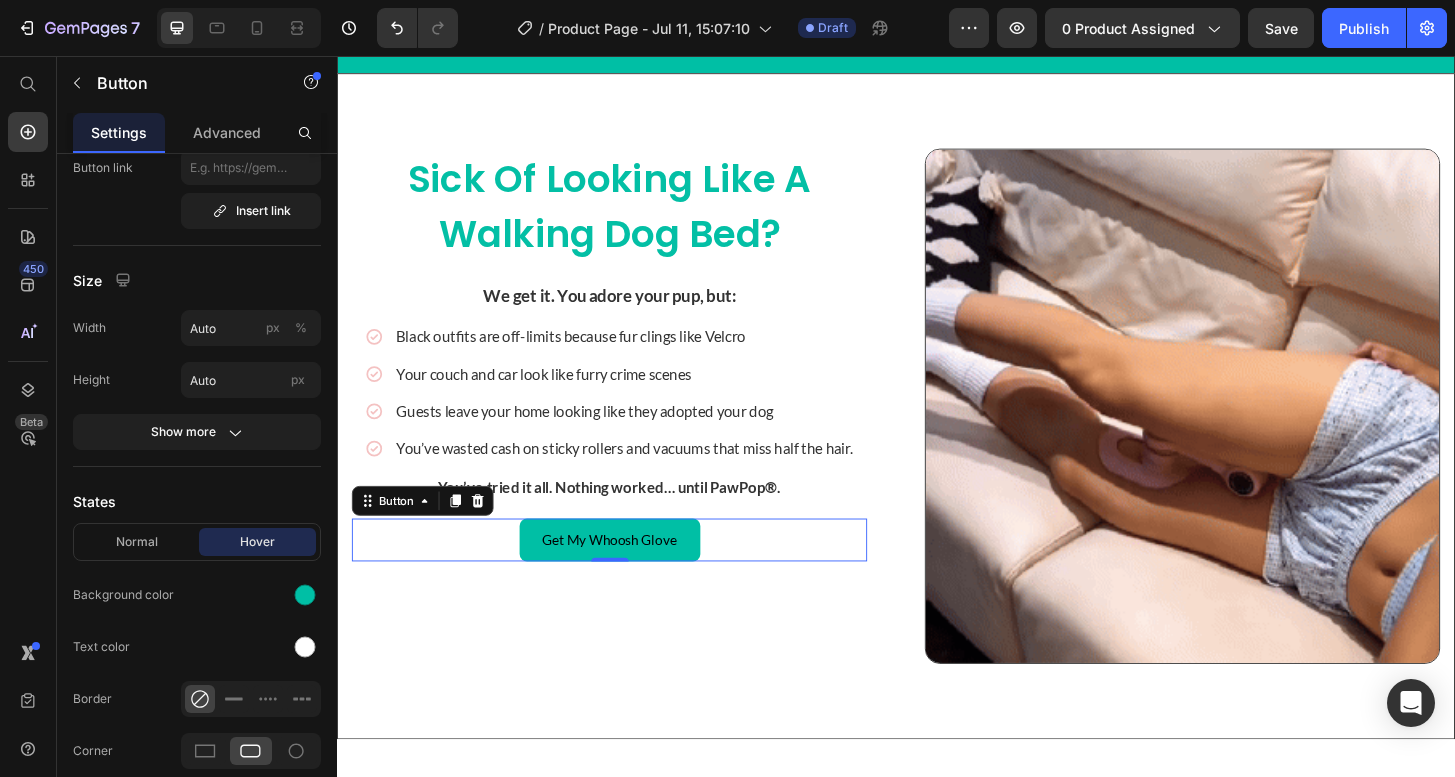 click on "Get My Whoosh Glove" at bounding box center (630, 575) 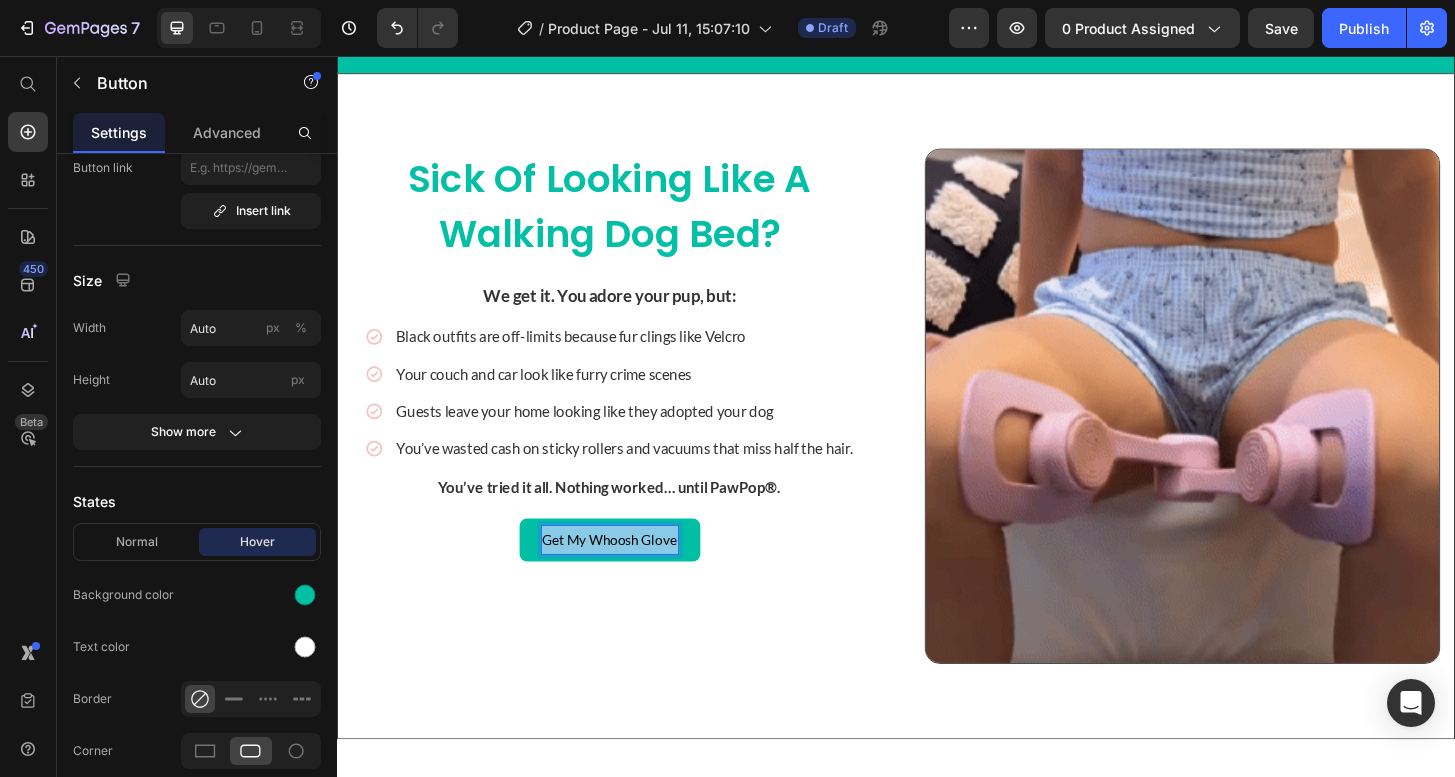 drag, startPoint x: 699, startPoint y: 575, endPoint x: 543, endPoint y: 570, distance: 156.08011 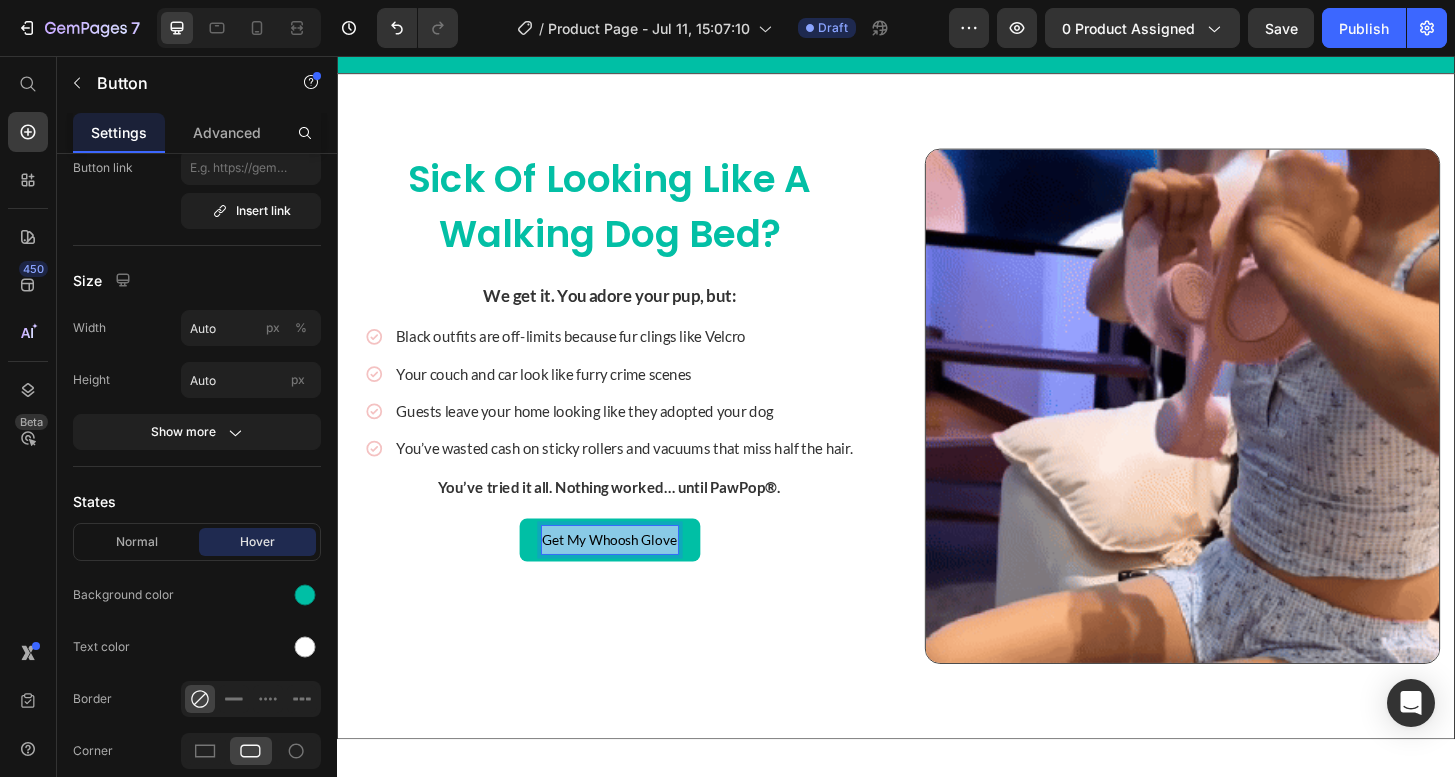 click on "Get My Whoosh Glove" at bounding box center (630, 575) 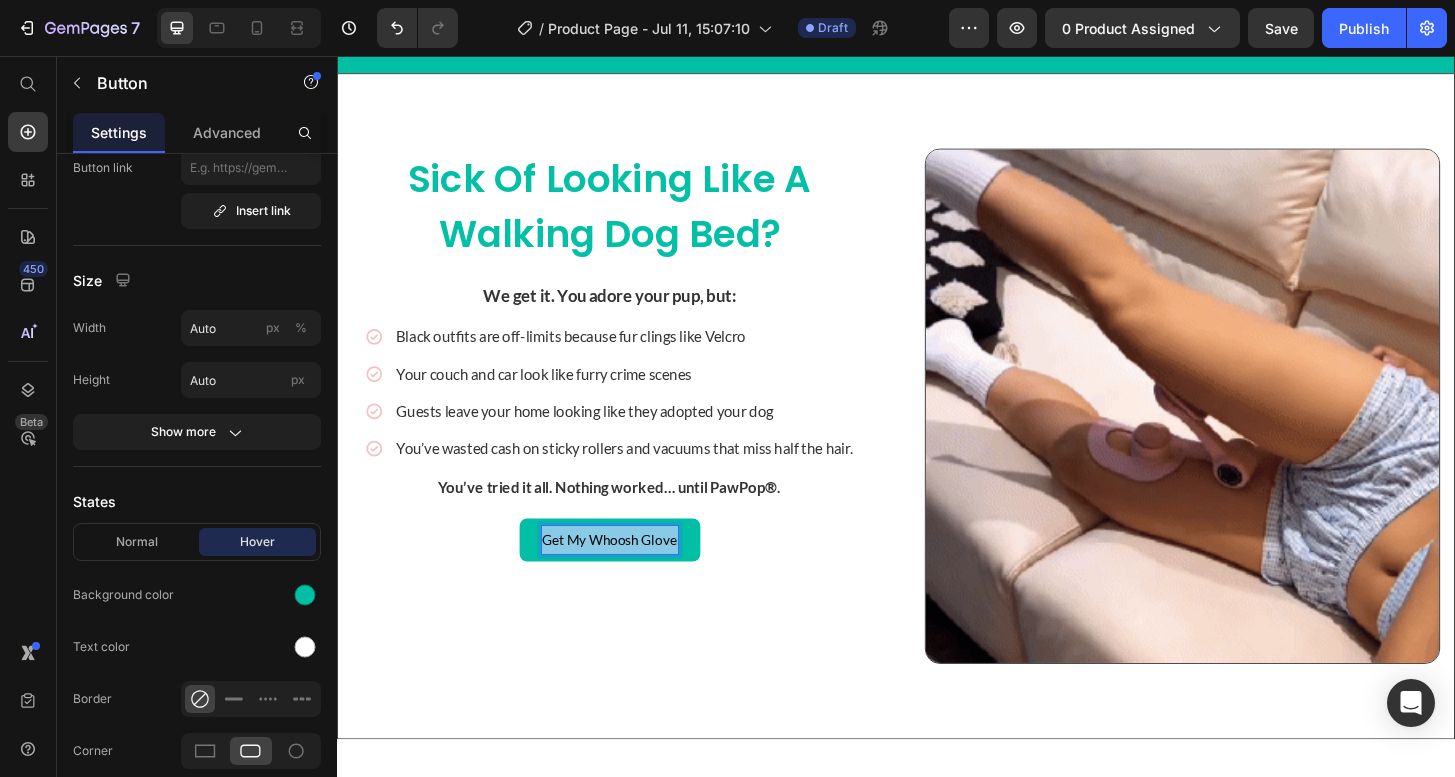 drag, startPoint x: 701, startPoint y: 574, endPoint x: 543, endPoint y: 570, distance: 158.05063 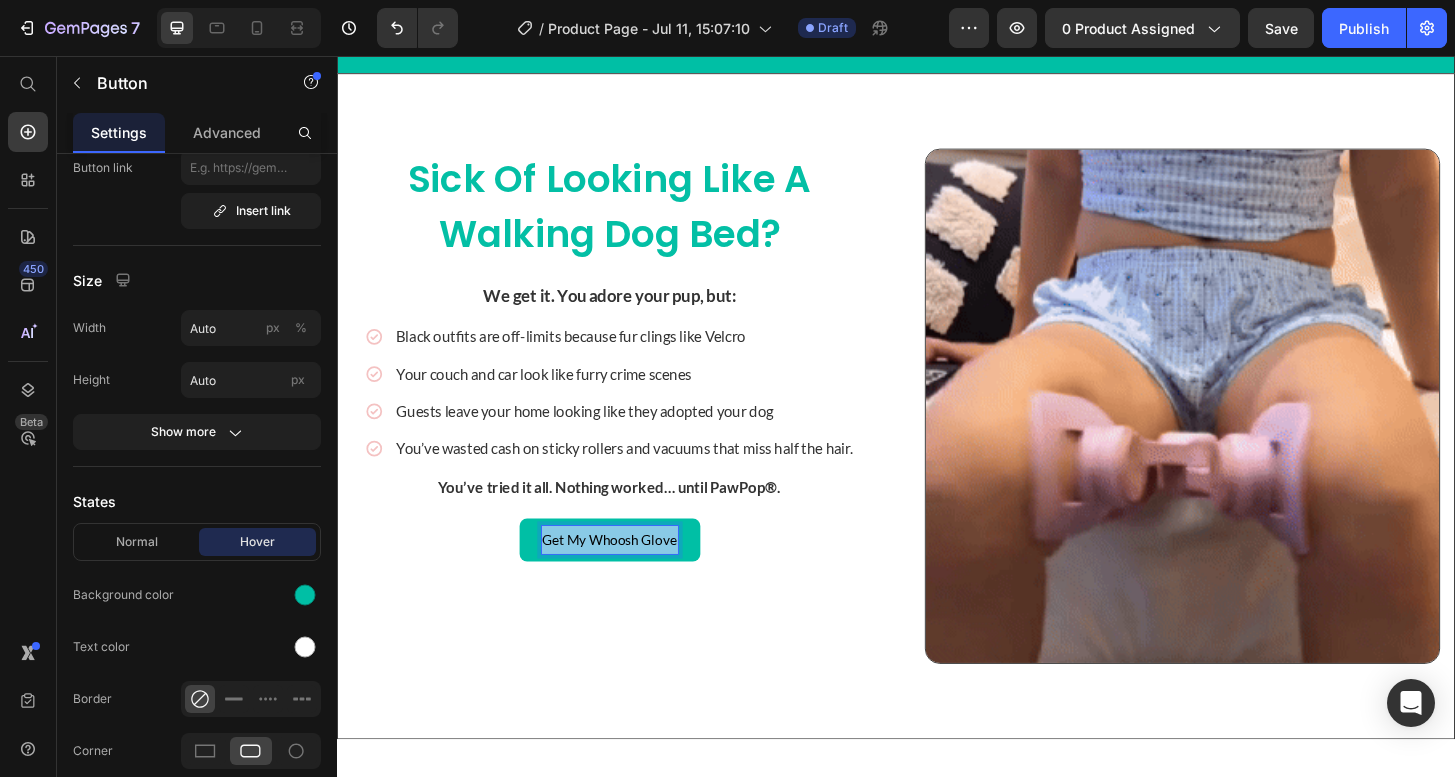 click on "Get My Whoosh Glove" at bounding box center (630, 575) 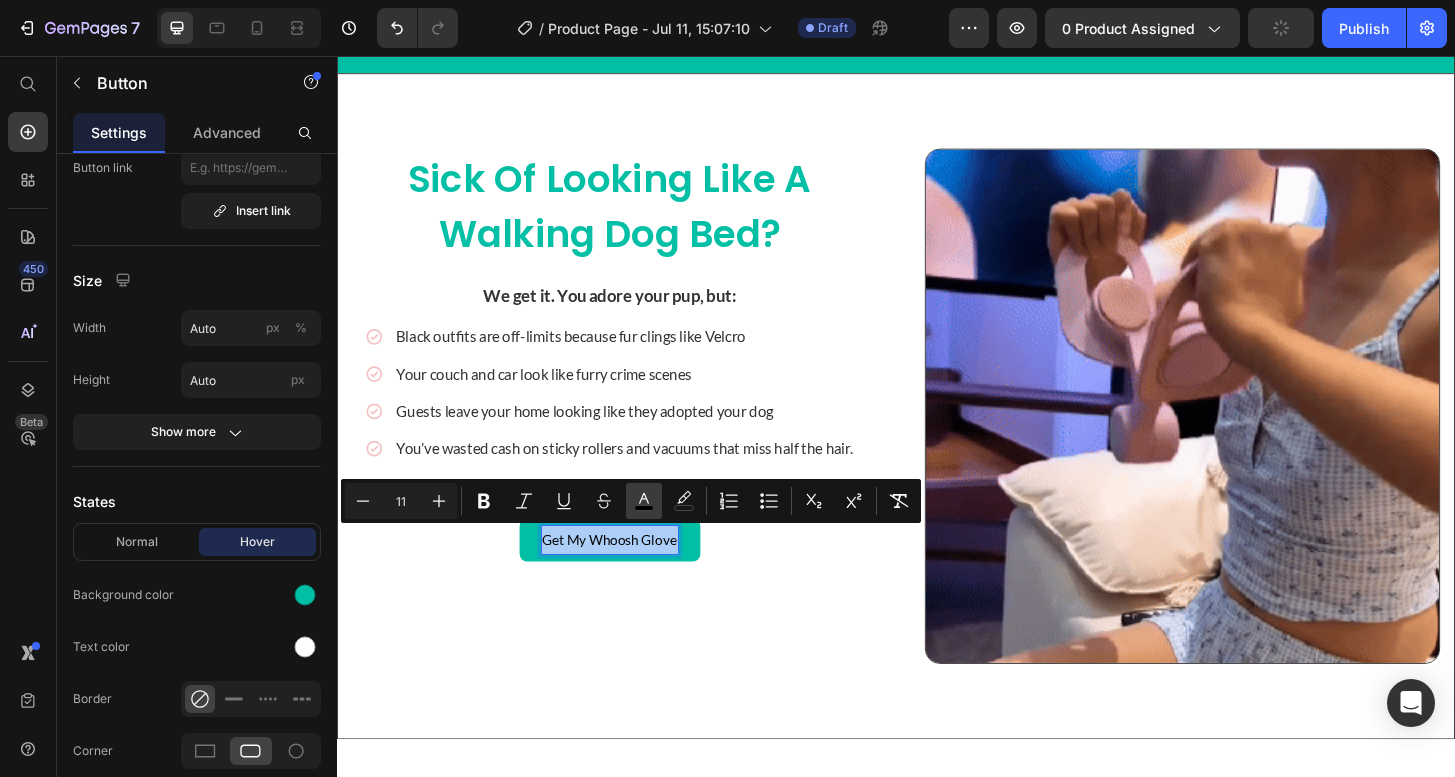 click 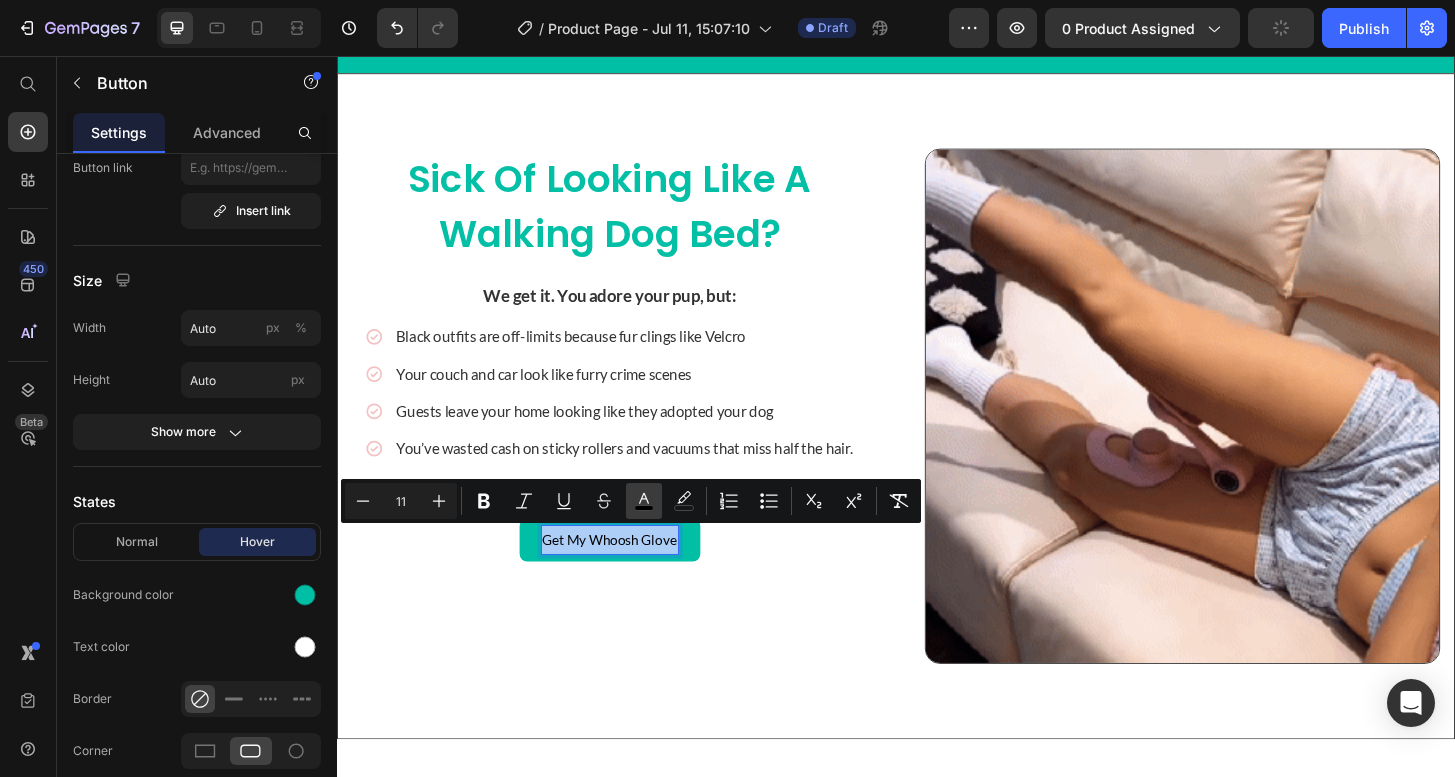 type on "000000" 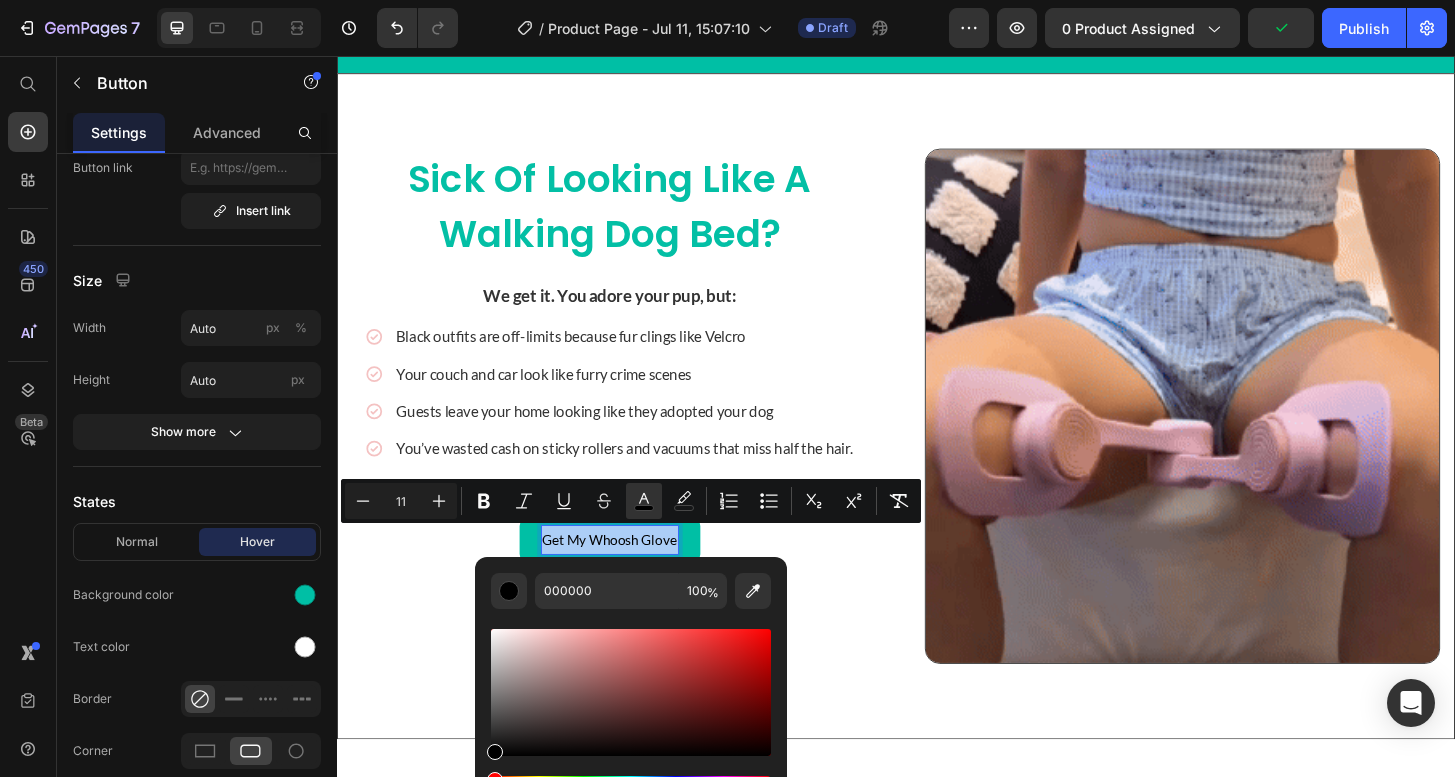 click at bounding box center [631, 710] 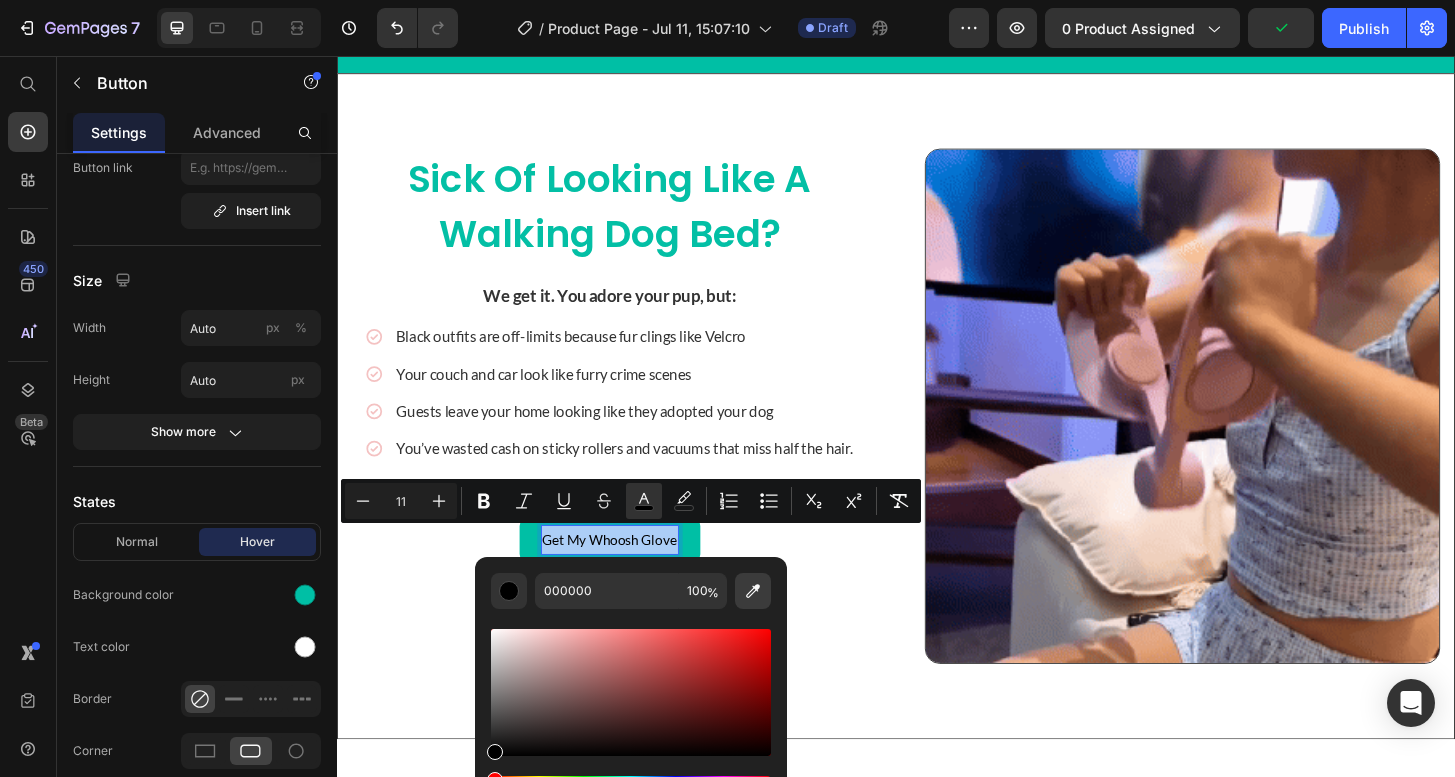 click 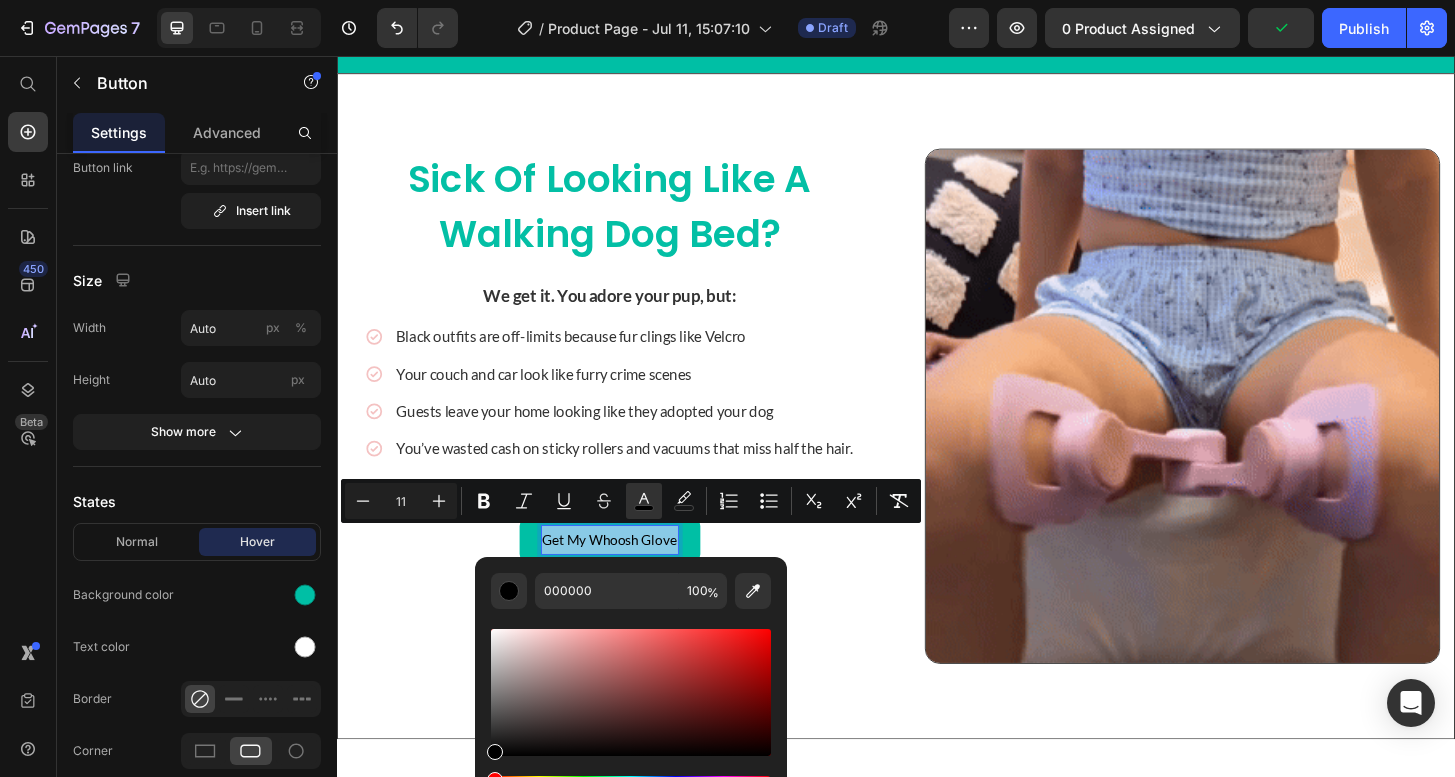type on "FFFFFF" 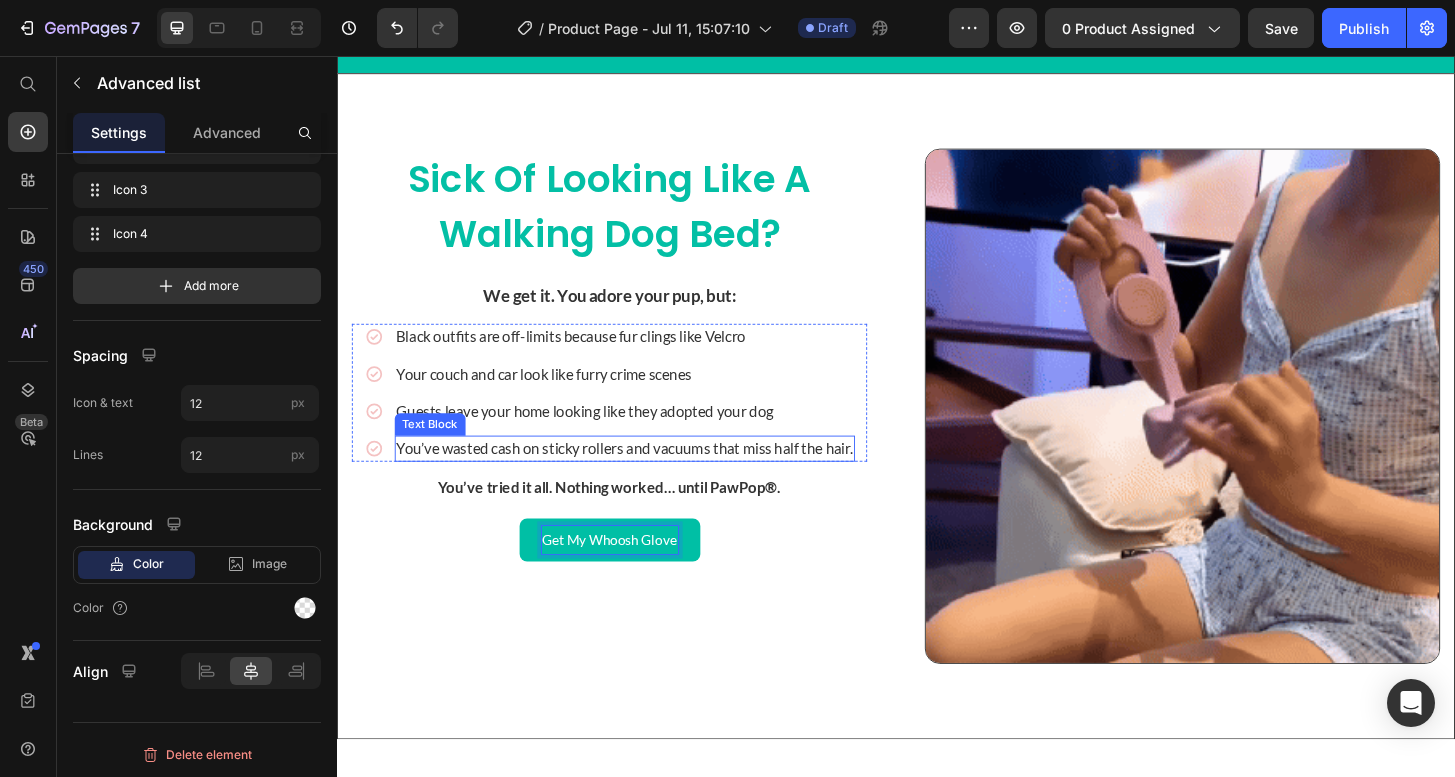 click on "Icon Your couch and car look like furry crime scenes Text Block" at bounding box center [630, 397] 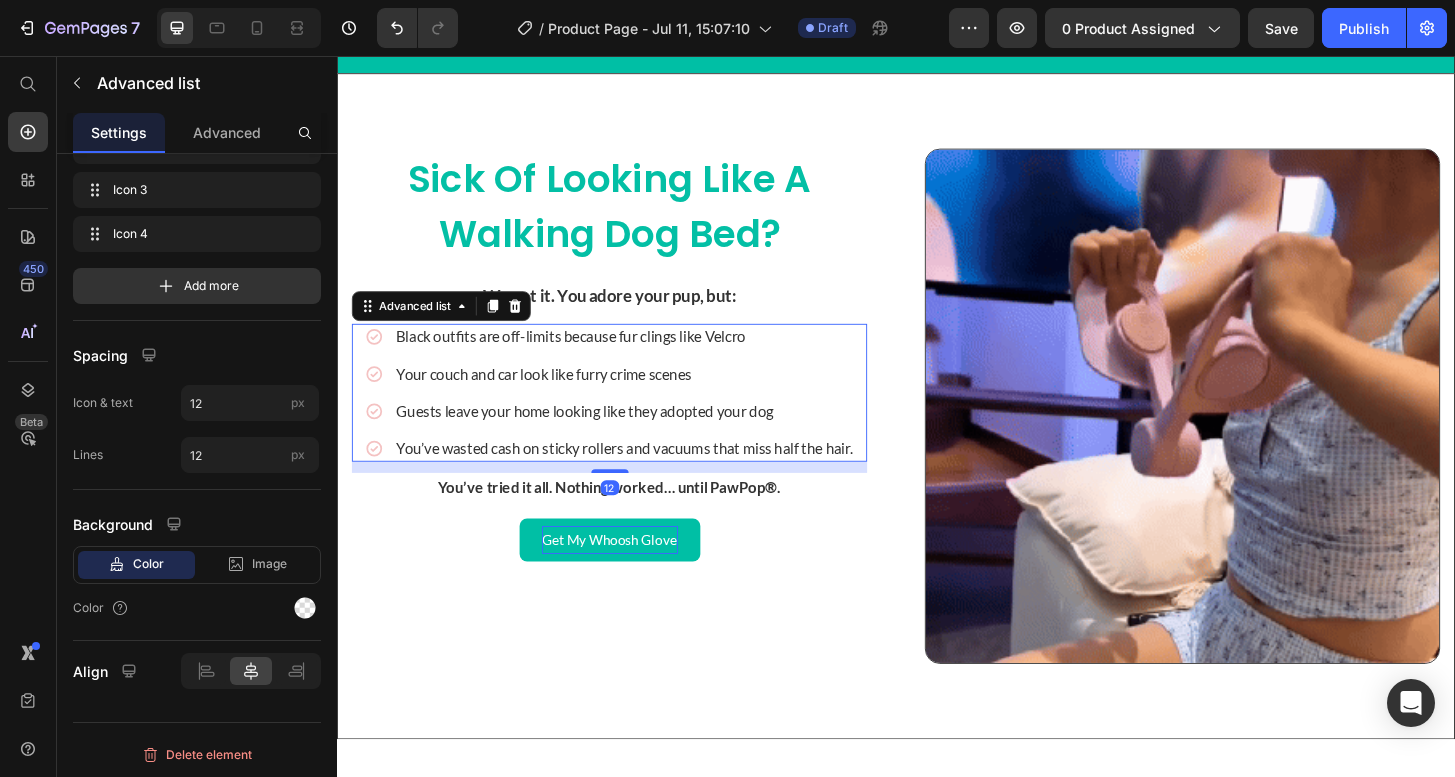scroll, scrollTop: 0, scrollLeft: 0, axis: both 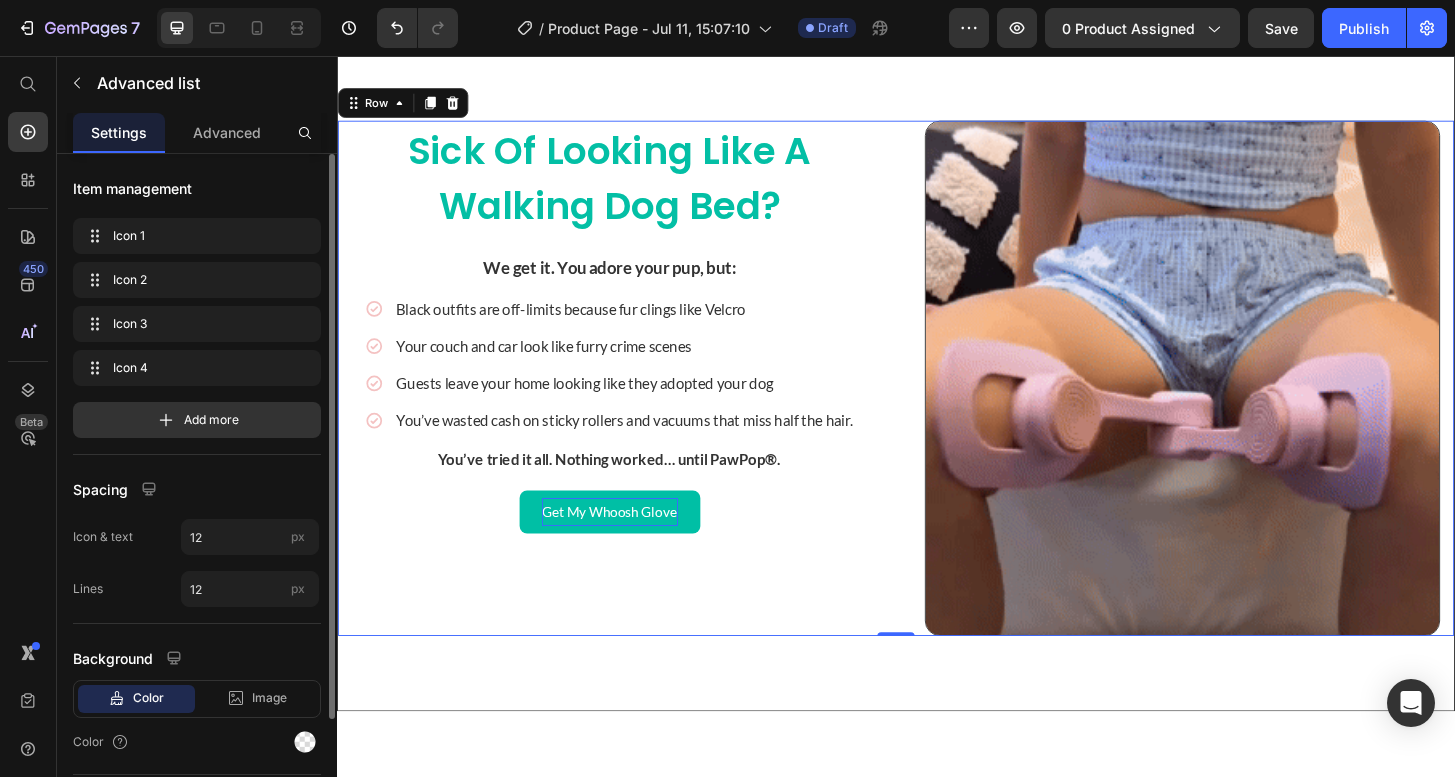 click on "Sick of Looking Like a Walking Dog Bed? Heading We get it. You adore your pup, but: Text block
Icon Black outfits are off-limits because fur clings like Velcro Text Block
Icon Your couch and car look like furry crime scenes Text Block
Icon Guests leave your home looking like they adopted your dog Text Block
Icon You’ve wasted cash on sticky rollers and vacuums that miss half the hair. Text Block Advanced list You’ve tried it all. Nothing worked… until PawPop®. Text block Get My Whoosh Glove Button" at bounding box center [629, 401] 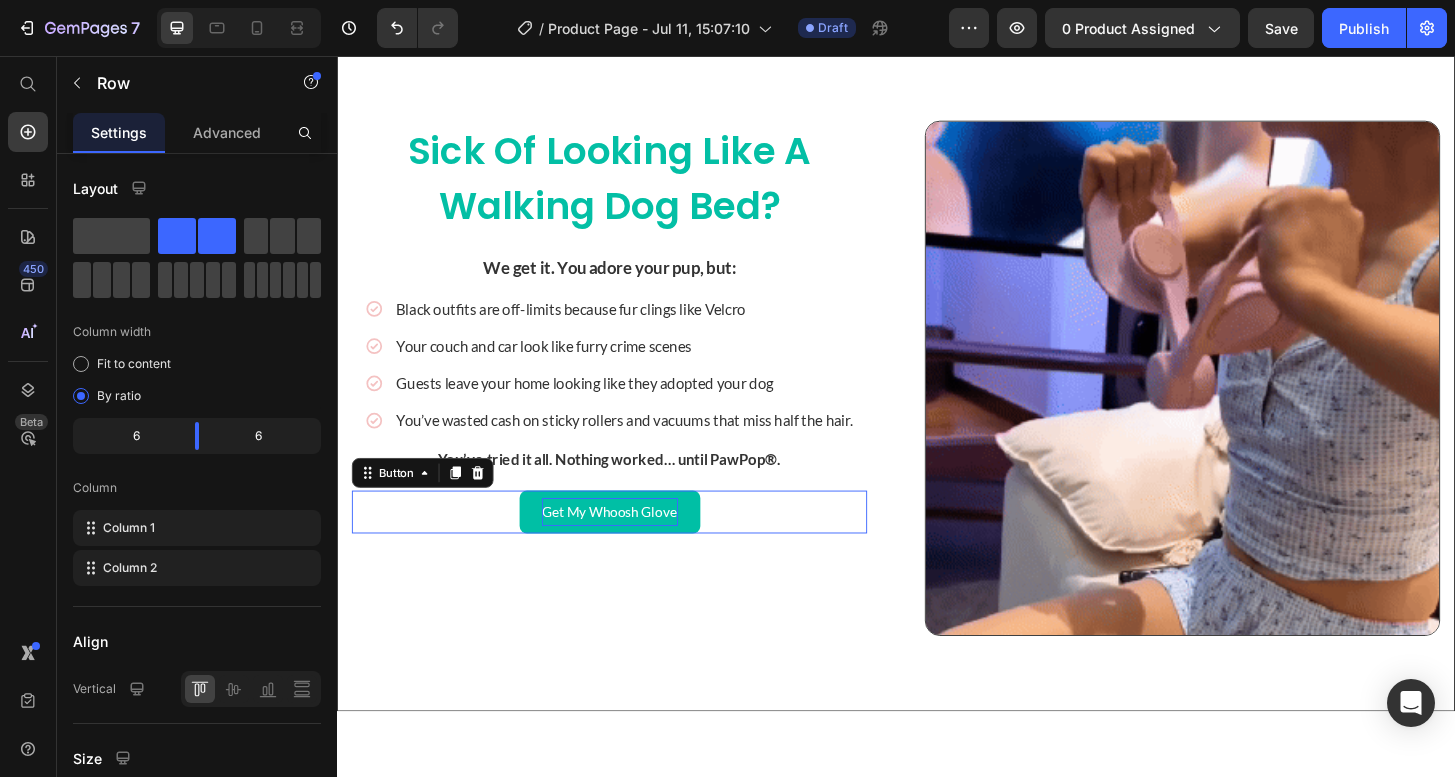 click on "Get My Whoosh Glove" at bounding box center [630, 544] 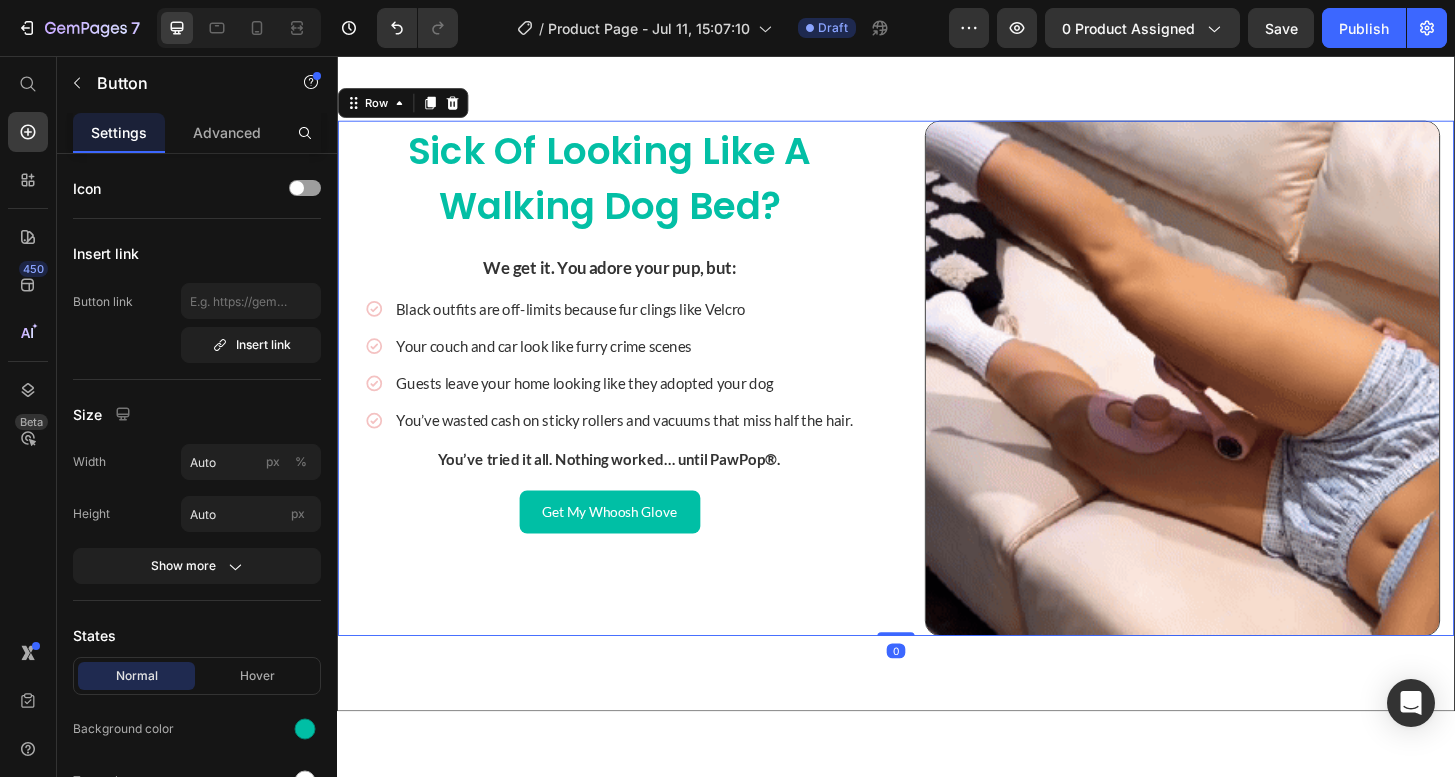click on "Sick of Looking Like a Walking Dog Bed? Heading We get it. You adore your pup, but: Text block
Icon Black outfits are off-limits because fur clings like Velcro Text Block
Icon Your couch and car look like furry crime scenes Text Block
Icon Guests leave your home looking like they adopted your dog Text Block
Icon You’ve wasted cash on sticky rollers and vacuums that miss half the hair. Text Block Advanced list You’ve tried it all. Nothing worked… until PawPop®. Text block Get My Whoosh Glove Button" at bounding box center (629, 401) 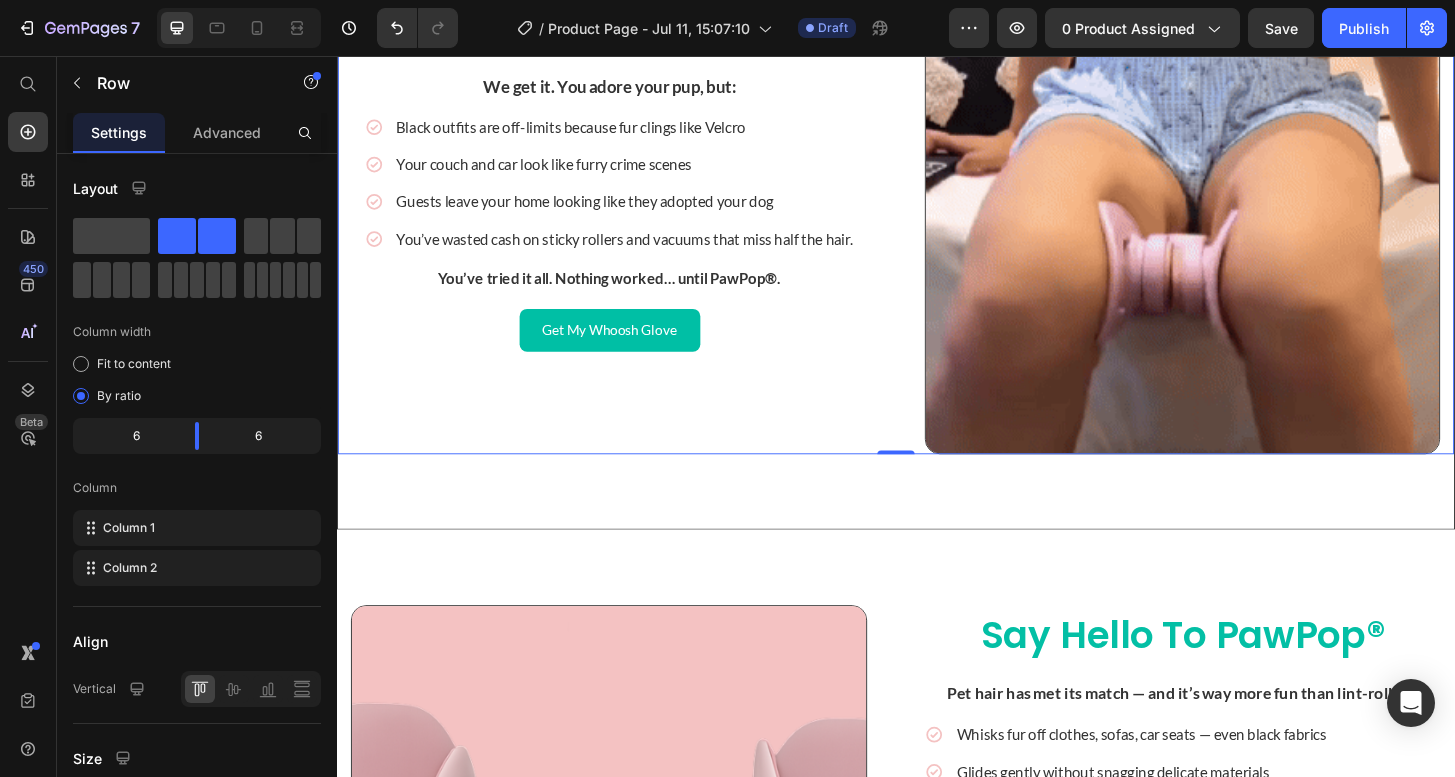 scroll, scrollTop: 1896, scrollLeft: 0, axis: vertical 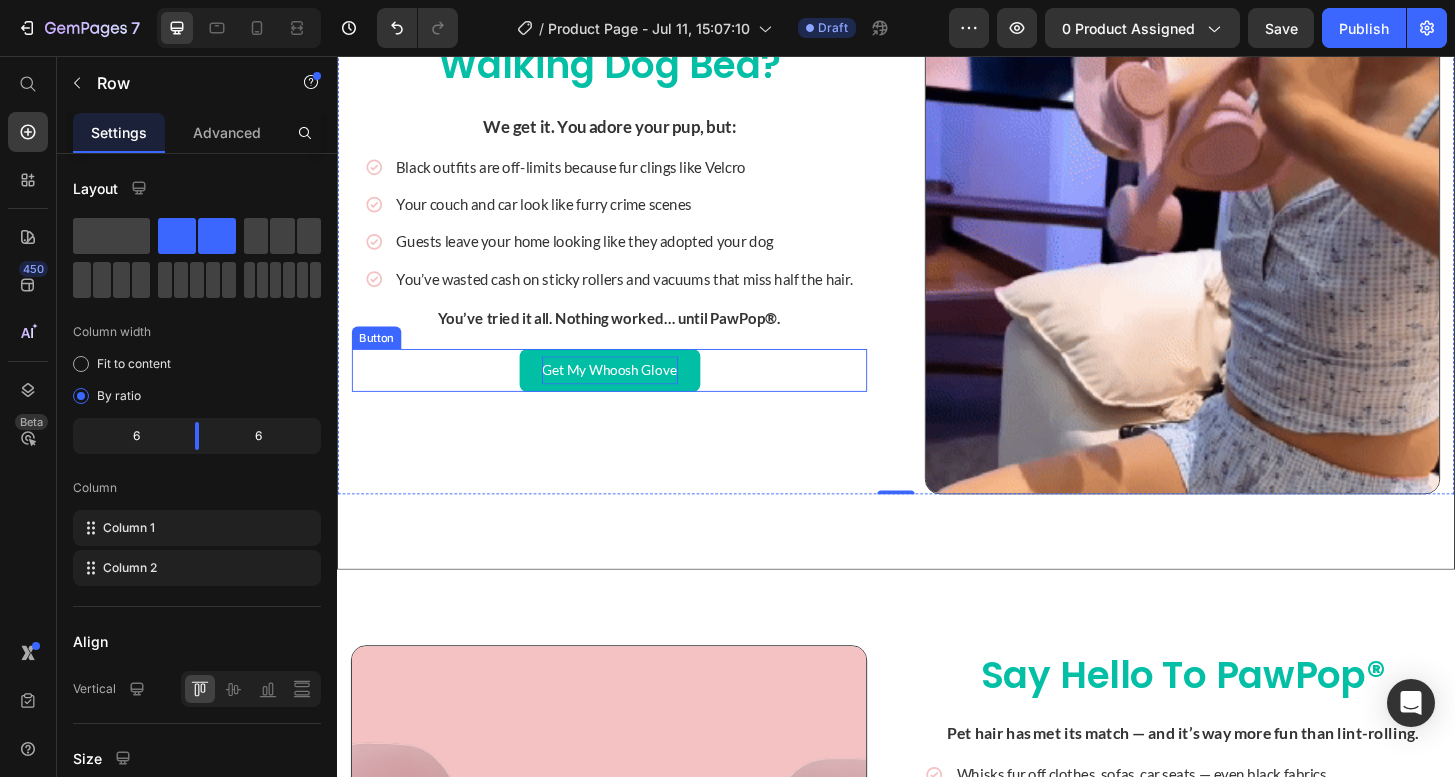 click on "Get My Whoosh Glove" at bounding box center (630, 393) 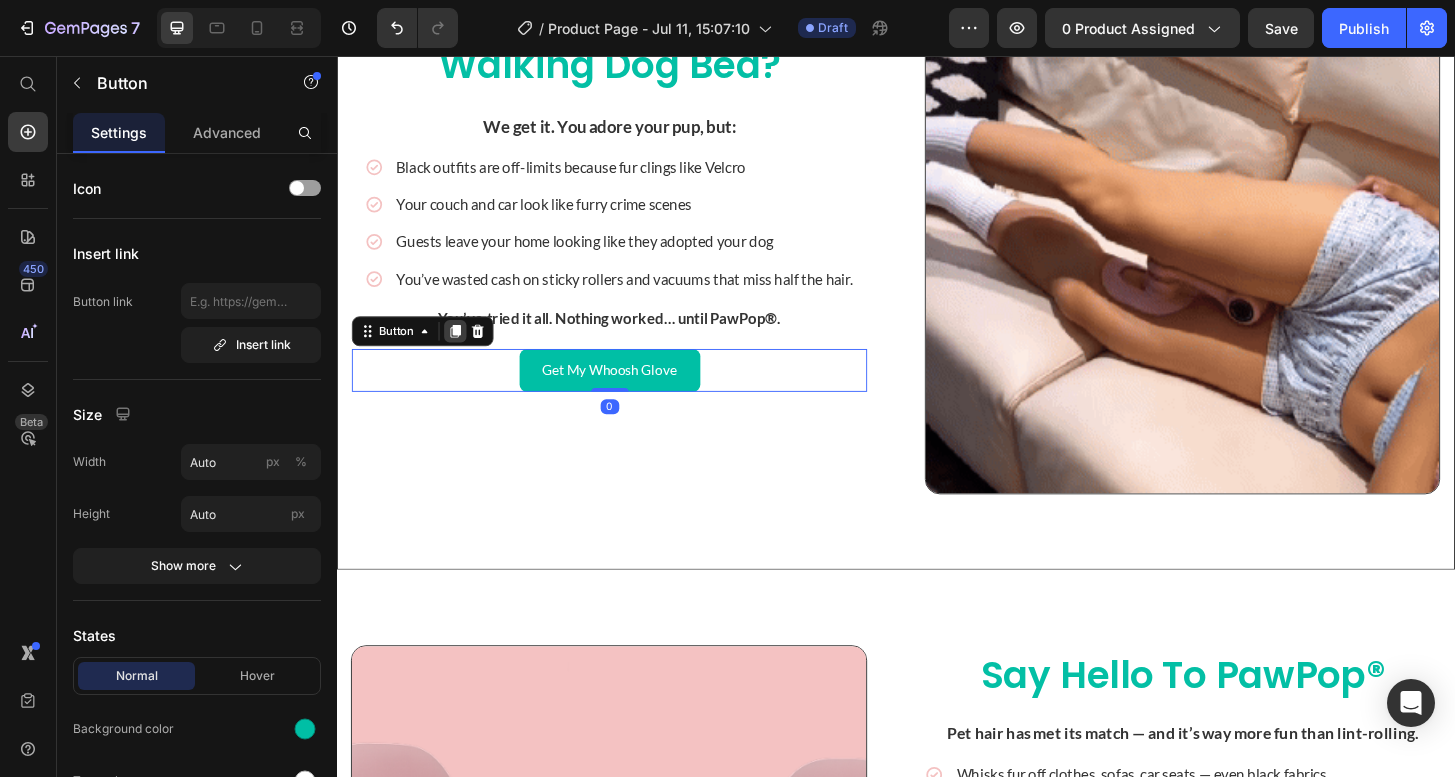 click 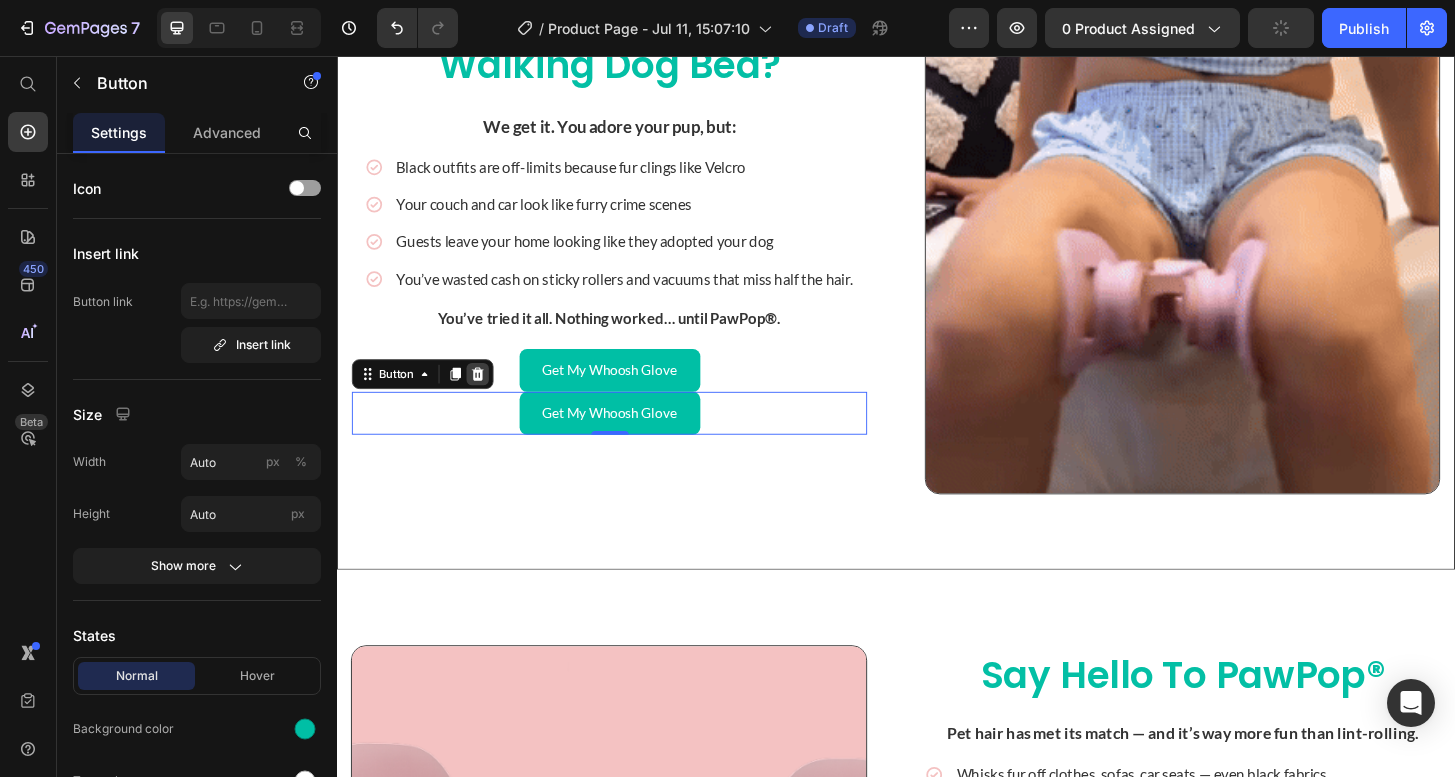 click 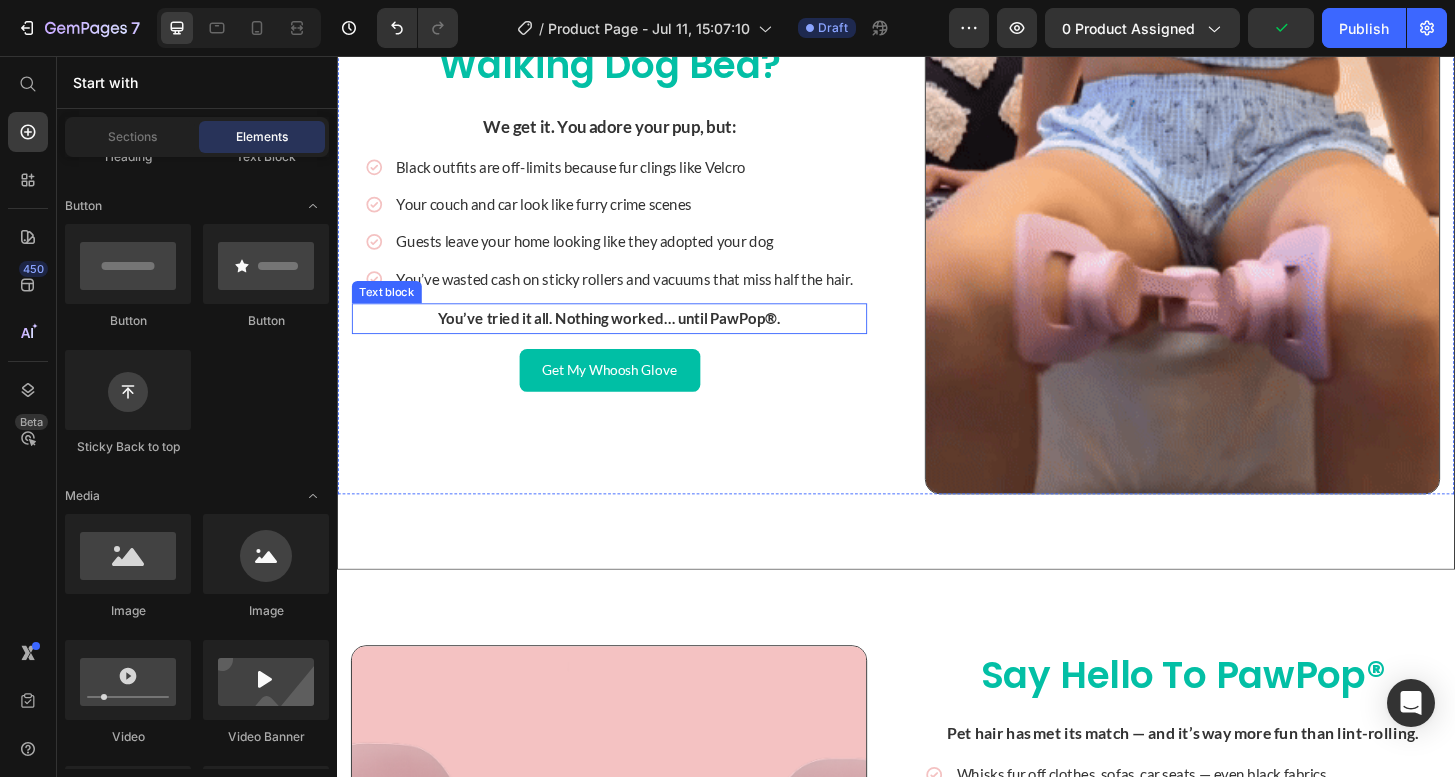 scroll, scrollTop: 1725, scrollLeft: 0, axis: vertical 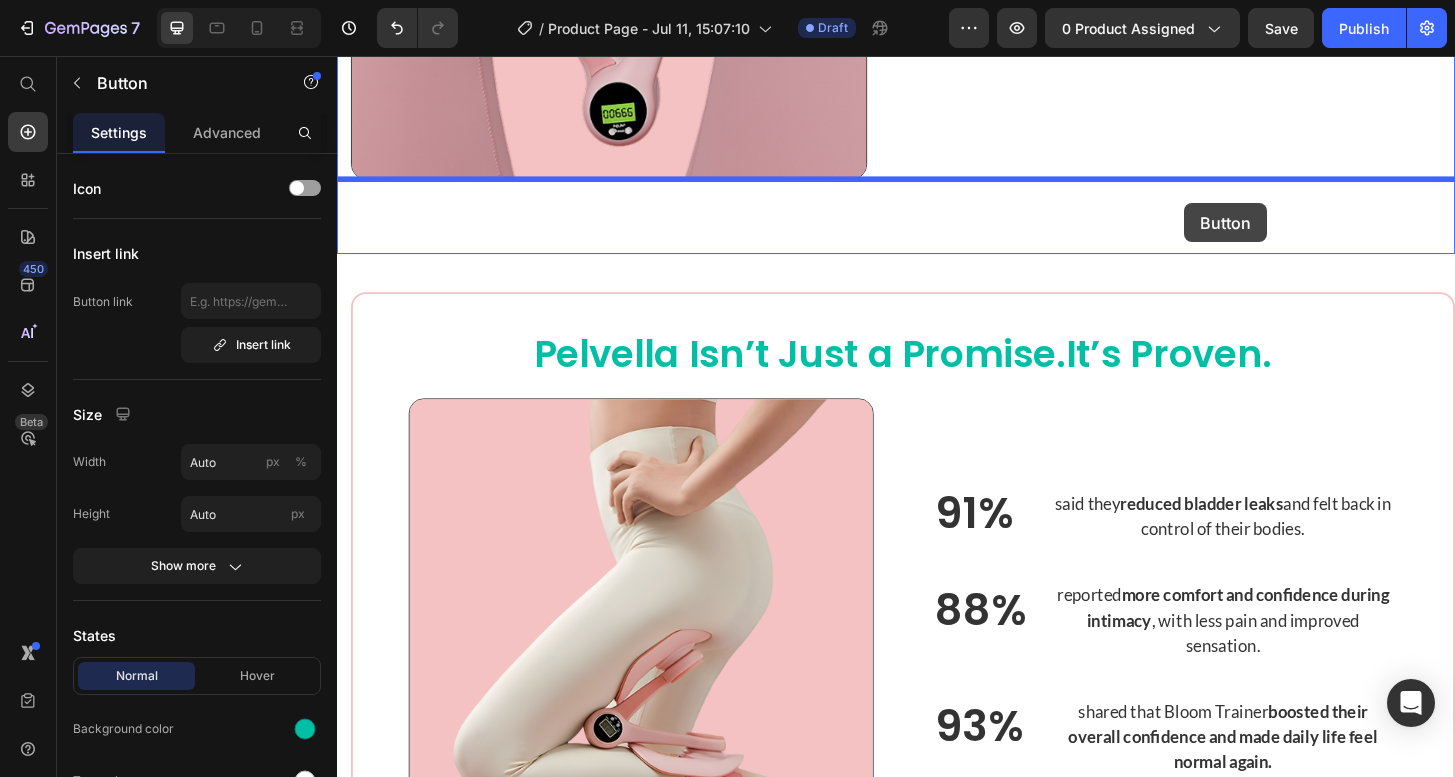drag, startPoint x: 666, startPoint y: 560, endPoint x: 1247, endPoint y: 170, distance: 699.7578 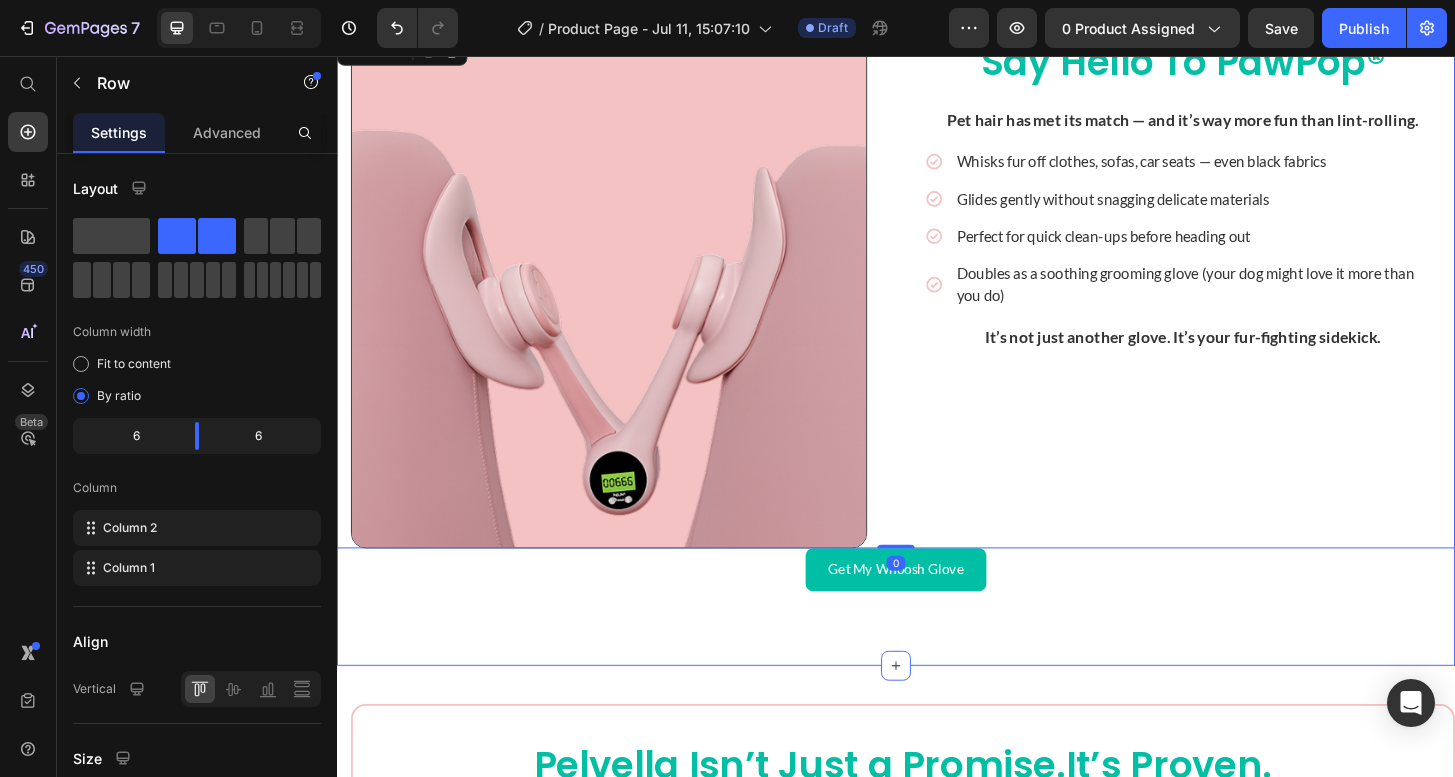 scroll, scrollTop: 2519, scrollLeft: 0, axis: vertical 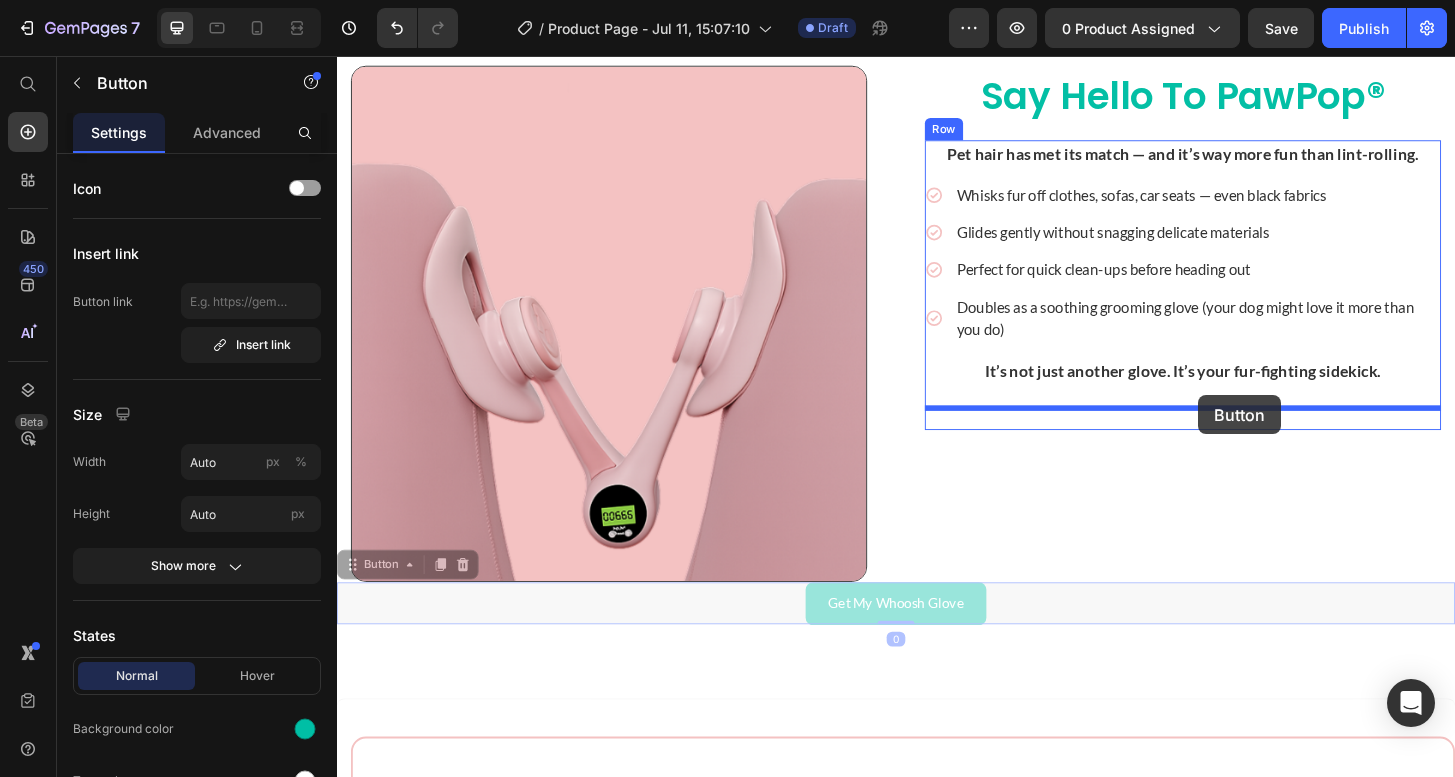 drag, startPoint x: 952, startPoint y: 652, endPoint x: 1261, endPoint y: 420, distance: 386.40005 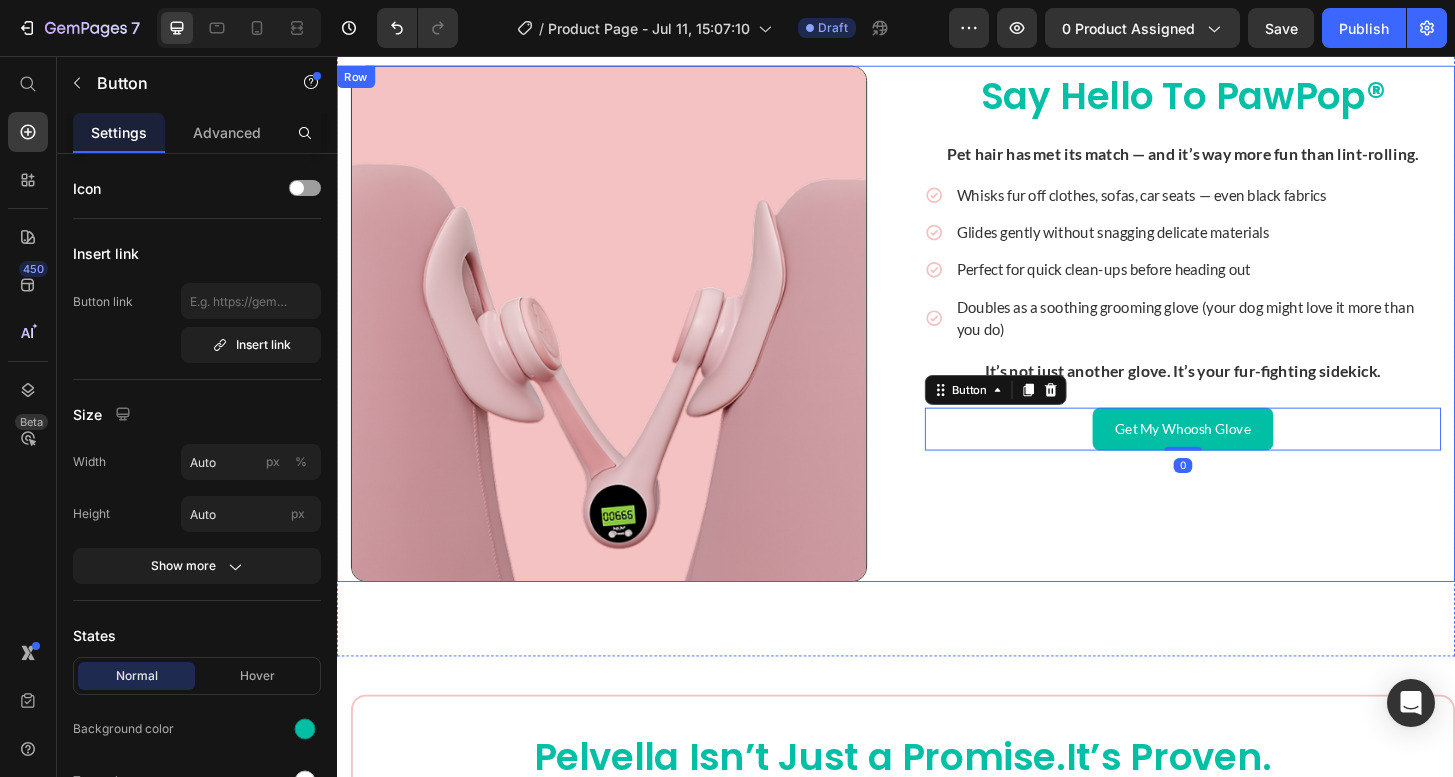 click on "Say Hello to PawPop® Heading Pet hair has met its match — and it’s way more fun than lint-rolling. Text Block
Icon Whisks fur off clothes, sofas, car seats — even black fabrics Text Block
Icon Glides gently without snagging delicate materials Text Block
Icon Perfect for quick clean-ups before heading out Text Block
Icon Doubles as a soothing grooming glove (your dog might love it more than you do) Text Block Advanced list It’s not just another glove. It’s your fur-fighting sidekick. Text Block Row Get My Whoosh Glove Button   0 Row Image Row" at bounding box center (937, 343) 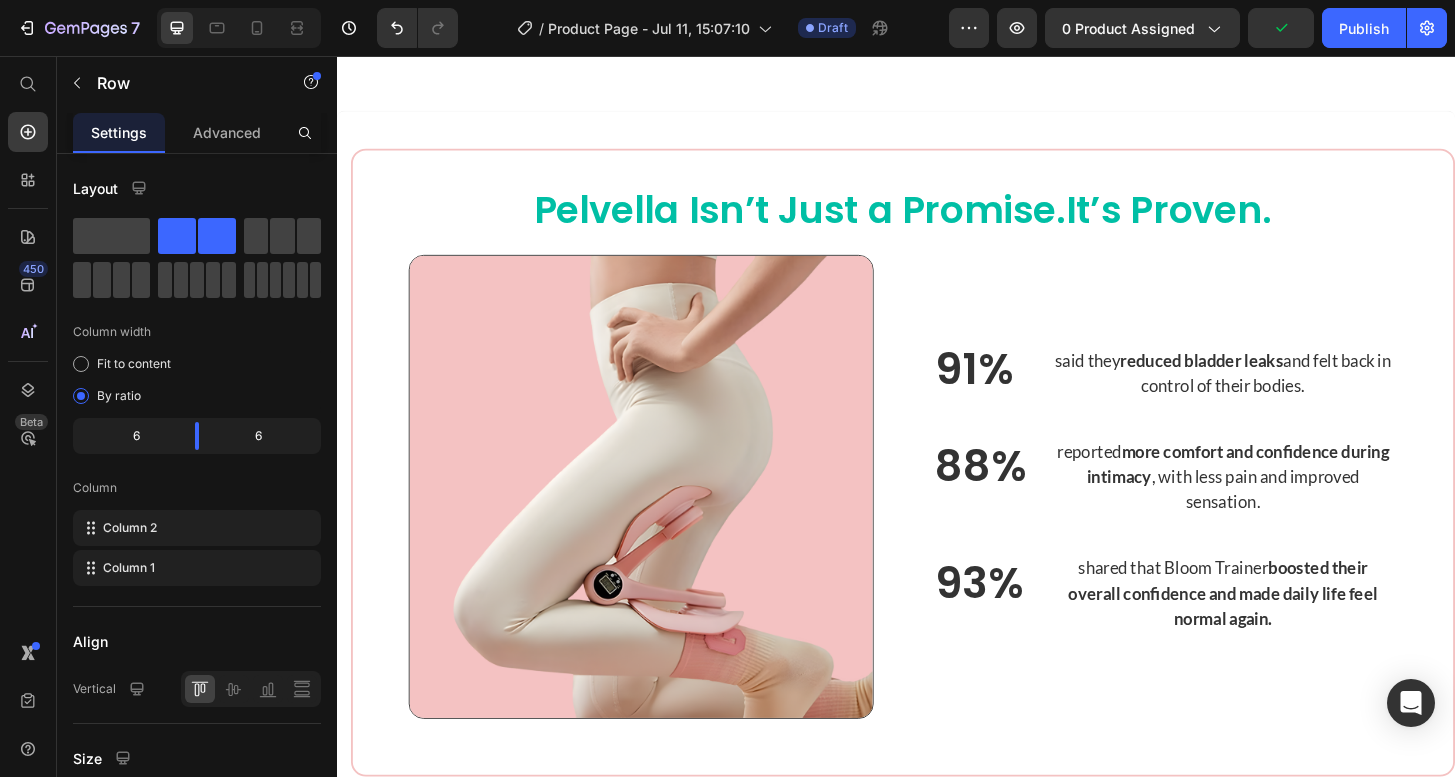 scroll, scrollTop: 2965, scrollLeft: 0, axis: vertical 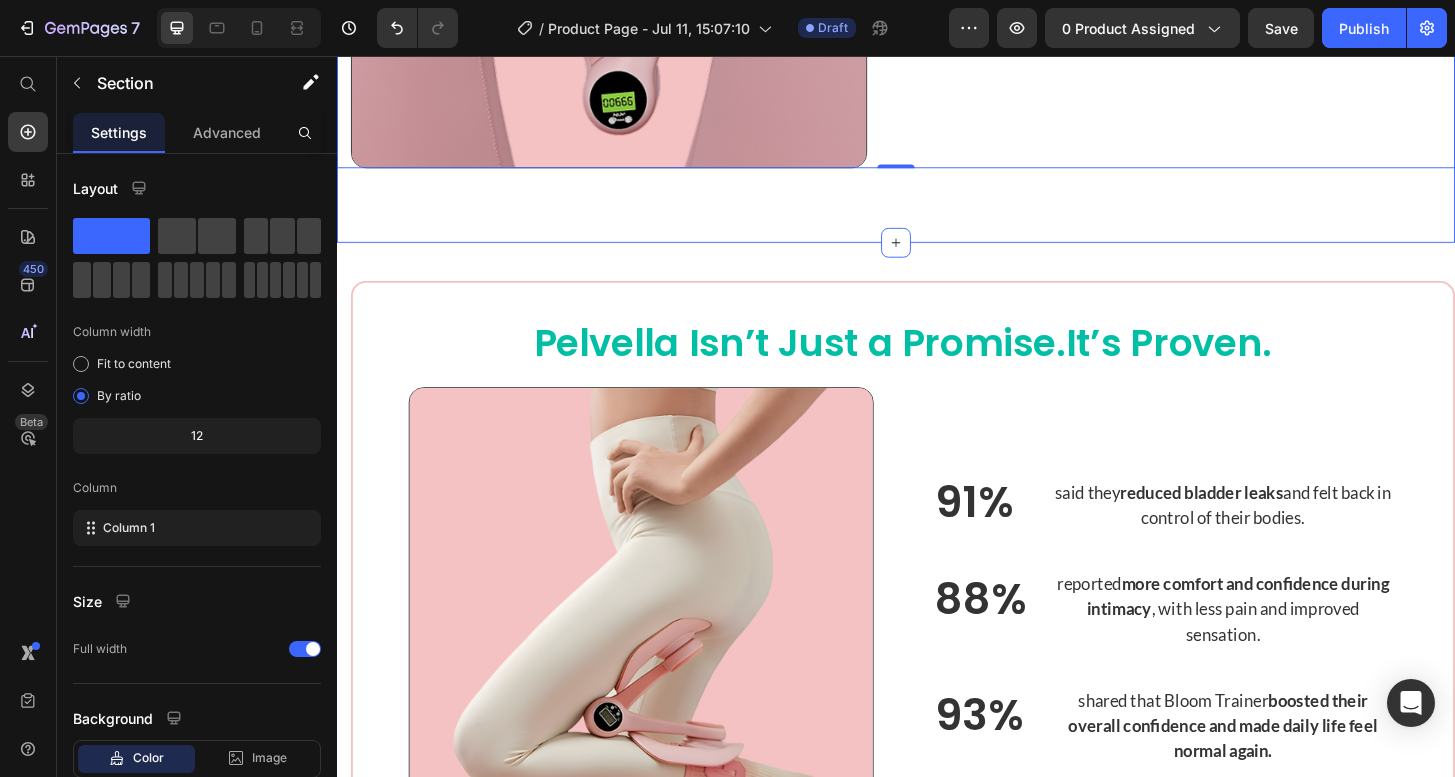click on "Say Hello to PawPop® Heading Pet hair has met its match — and it’s way more fun than lint-rolling. Text Block
Icon Whisks fur off clothes, sofas, car seats — even black fabrics Text Block
Icon Glides gently without snagging delicate materials Text Block
Icon Perfect for quick clean-ups before heading out Text Block
Icon Doubles as a soothing grooming glove (your dog might love it more than you do) Text Block Advanced list It’s not just another glove. It’s your fur-fighting sidekick. Text Block Row Get My Whoosh Glove Button Row Image Row   0 Section 4" at bounding box center (937, -102) 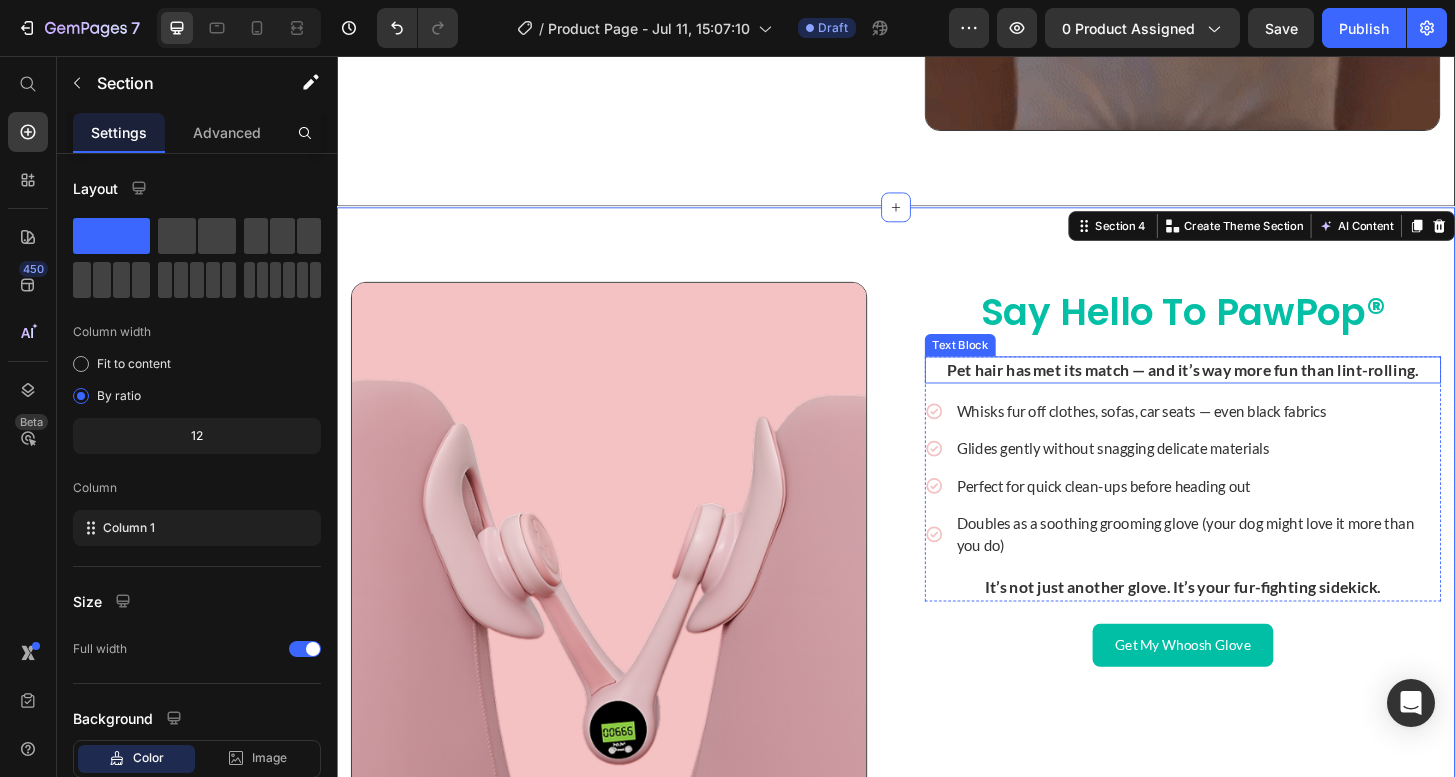 scroll, scrollTop: 2130, scrollLeft: 0, axis: vertical 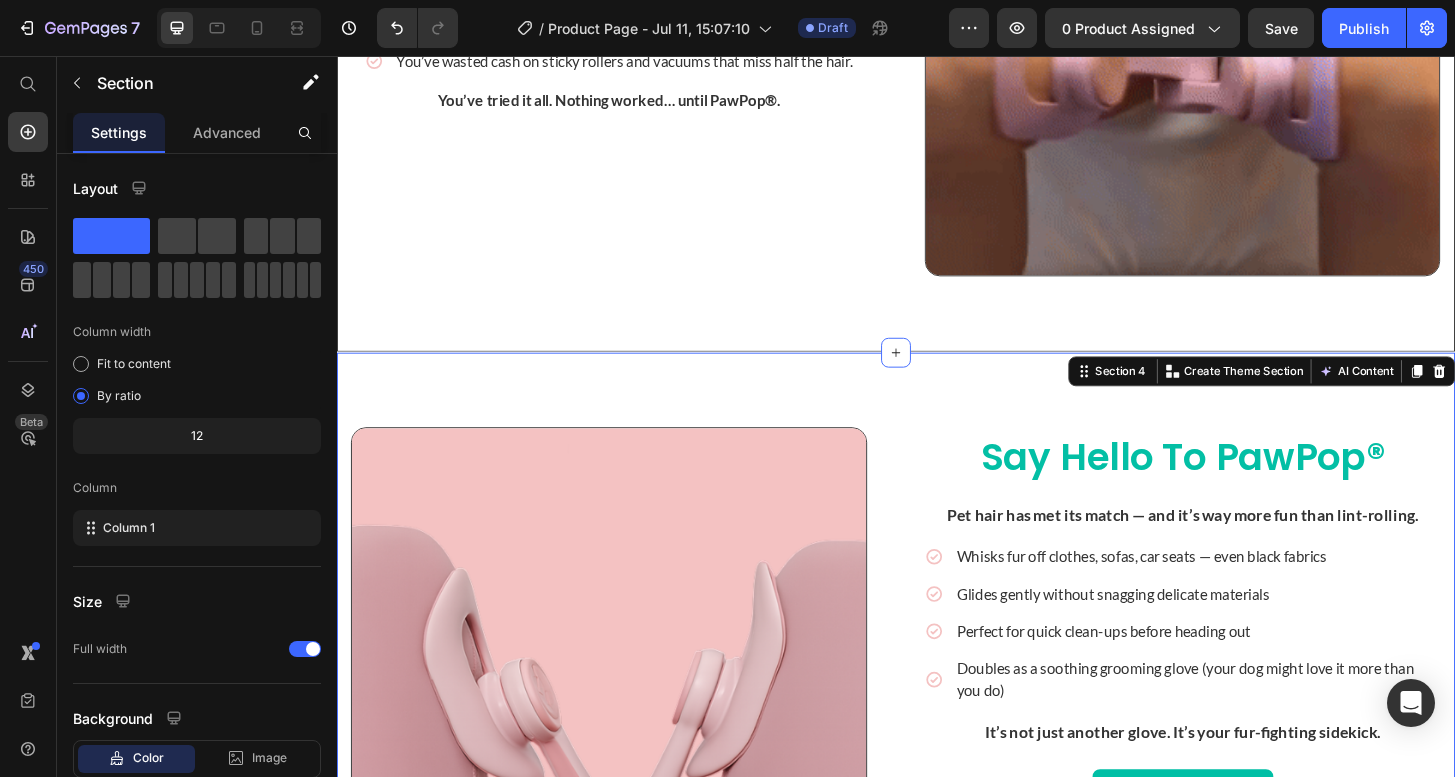 click on "Say Hello to PawPop® Heading Pet hair has met its match — and it’s way more fun than lint-rolling. Text Block
Icon Whisks fur off clothes, sofas, car seats — even black fabrics Text Block
Icon Glides gently without snagging delicate materials Text Block
Icon Perfect for quick clean-ups before heading out Text Block
Icon Doubles as a soothing grooming glove (your dog might love it more than you do) Text Block Advanced list It’s not just another glove. It’s your fur-fighting sidekick. Text Block Row Get My Whoosh Glove Button Row Image Row Section 4   You can create reusable sections Create Theme Section AI Content Write with GemAI What would you like to describe here? Tone and Voice Persuasive Product Luxury Silk Travel Pouch Show more Generate" at bounding box center (937, 730) 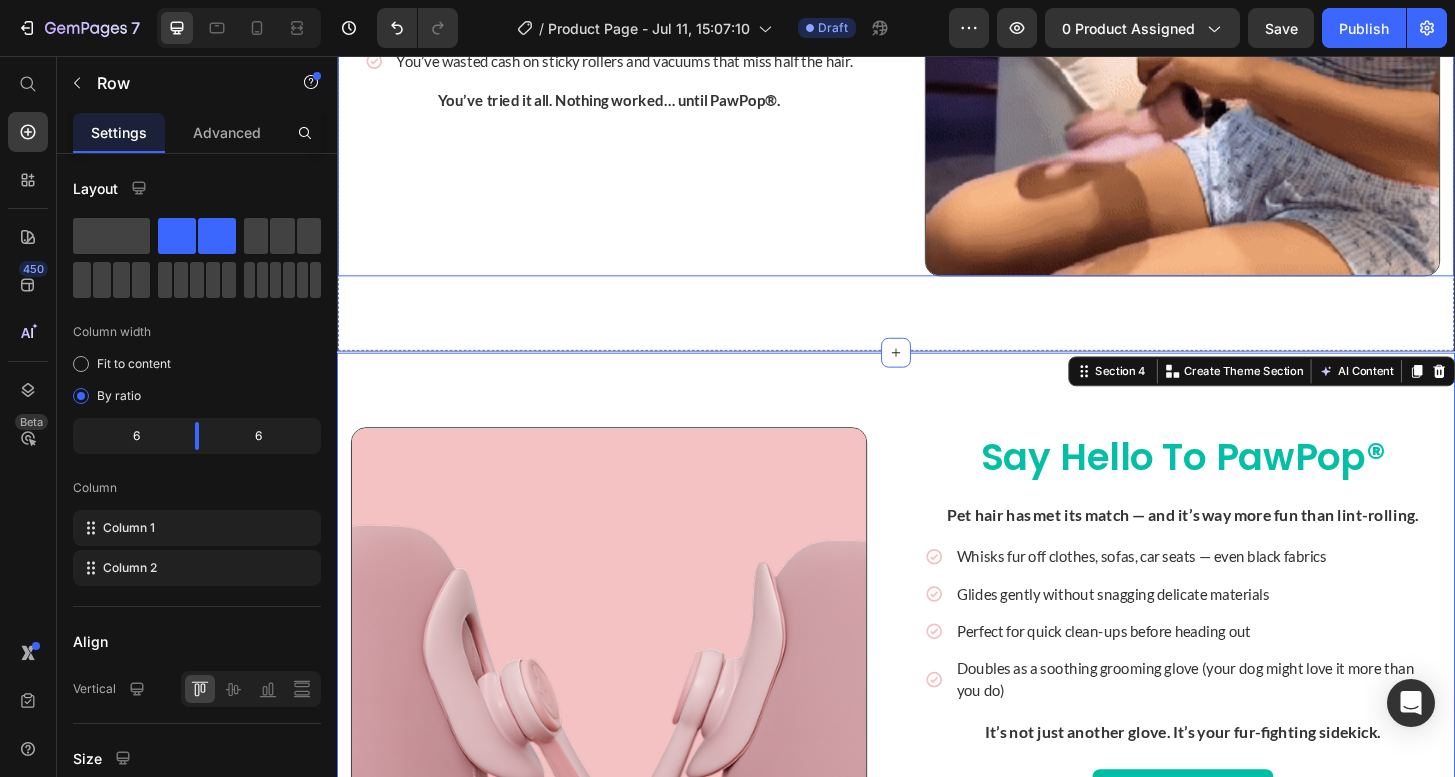 click on "Sick of Looking Like a Walking Dog Bed? Heading We get it. You adore your pup, but: Text block
Icon Black outfits are off-limits because fur clings like Velcro Text Block
Icon Your couch and car look like furry crime scenes Text Block
Icon Guests leave your home looking like they adopted your dog Text Block
Icon You’ve wasted cash on sticky rollers and vacuums that miss half the hair. Text Block Advanced list You’ve tried it all. Nothing worked… until PawPop®. Text block Image Row" at bounding box center [937, 15] 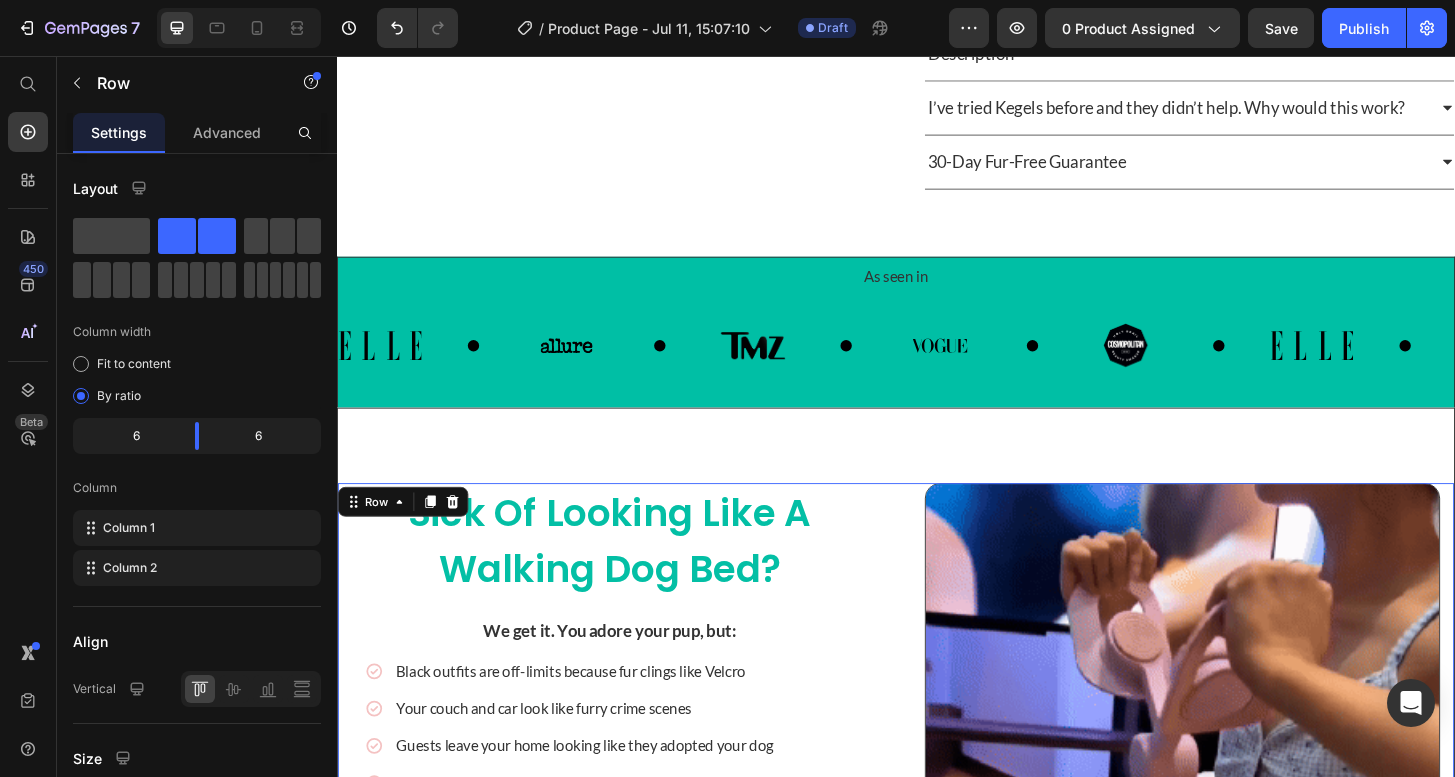 click on "Product Images 🏆 Voted #1 WOmen Health ToOL of 2025 Text Block Portable Charging Dock (P) Title Icon Icon Icon Icon
Icon Icon List 4.8/5 | Trusted by 15,000+ Women Text Block Row $0.00 Product Price $9.99 Product Price 100% OFF Discount Tag Row Pop It On. Whoosh Fur Off. Finally Wear Black Again. Text Block Pet hair doesn’t have to own your life. PawPop® Whoosh Glove sweeps away even stubborn fur in seconds — so your clothes, couch, and car stay fur-free. No waste. No hassle. Just pure whoosh. Text Block
Icon Removes even short, clingy fur from fabrics Text
Icon Safe on clothes, furniture, car interiors Text
Icon Doubles as a gentle grooming glove Text
Icon Saves hours of cleaning each week Text Advanced List Exclusive Sale!  Free Gifts  with your first Order Text Block Image XYZ Text Image XYZ Text Image XYZ Text Image XYZ Text Row Kaching Bundles Kaching Bundles ADD TO CART Add to Cart Row" at bounding box center [937, -494] 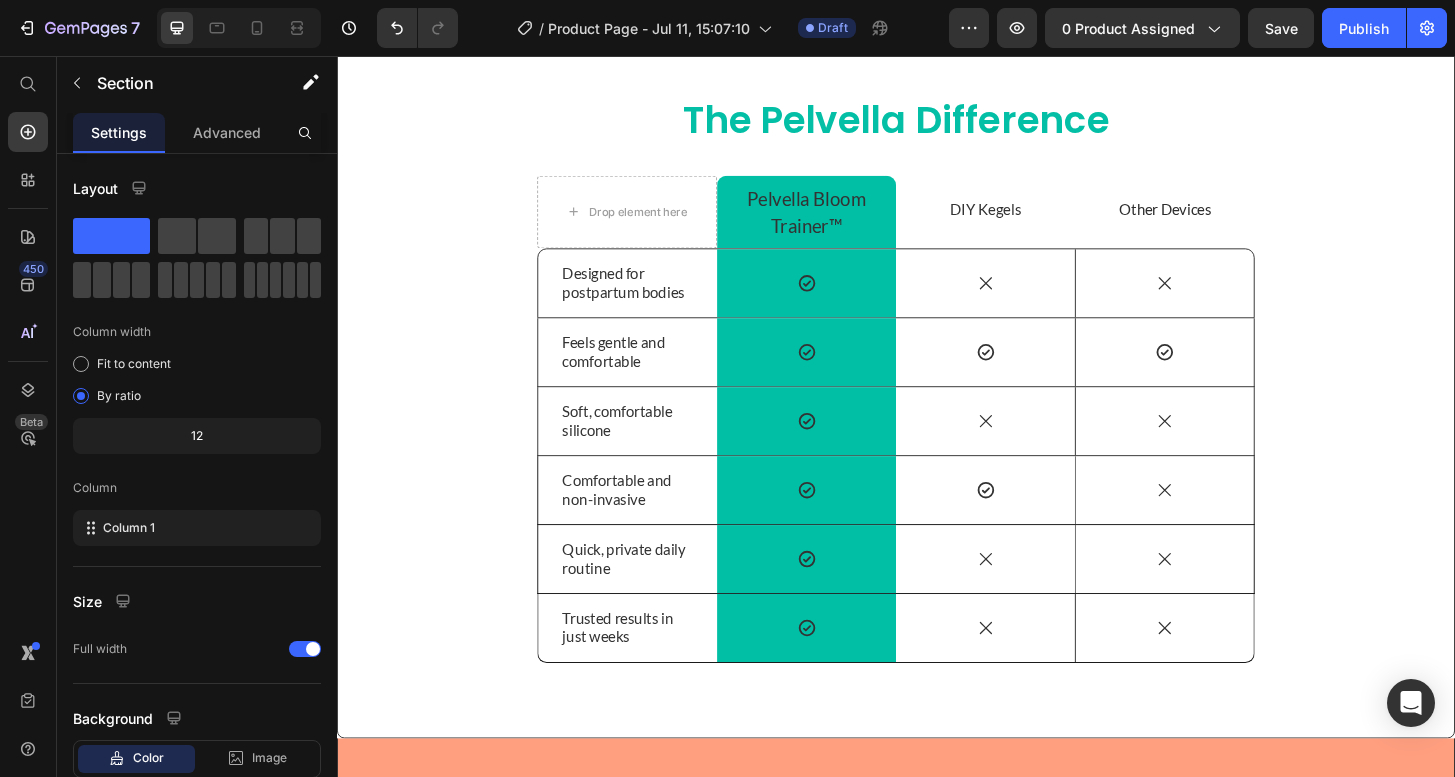 scroll, scrollTop: 5711, scrollLeft: 0, axis: vertical 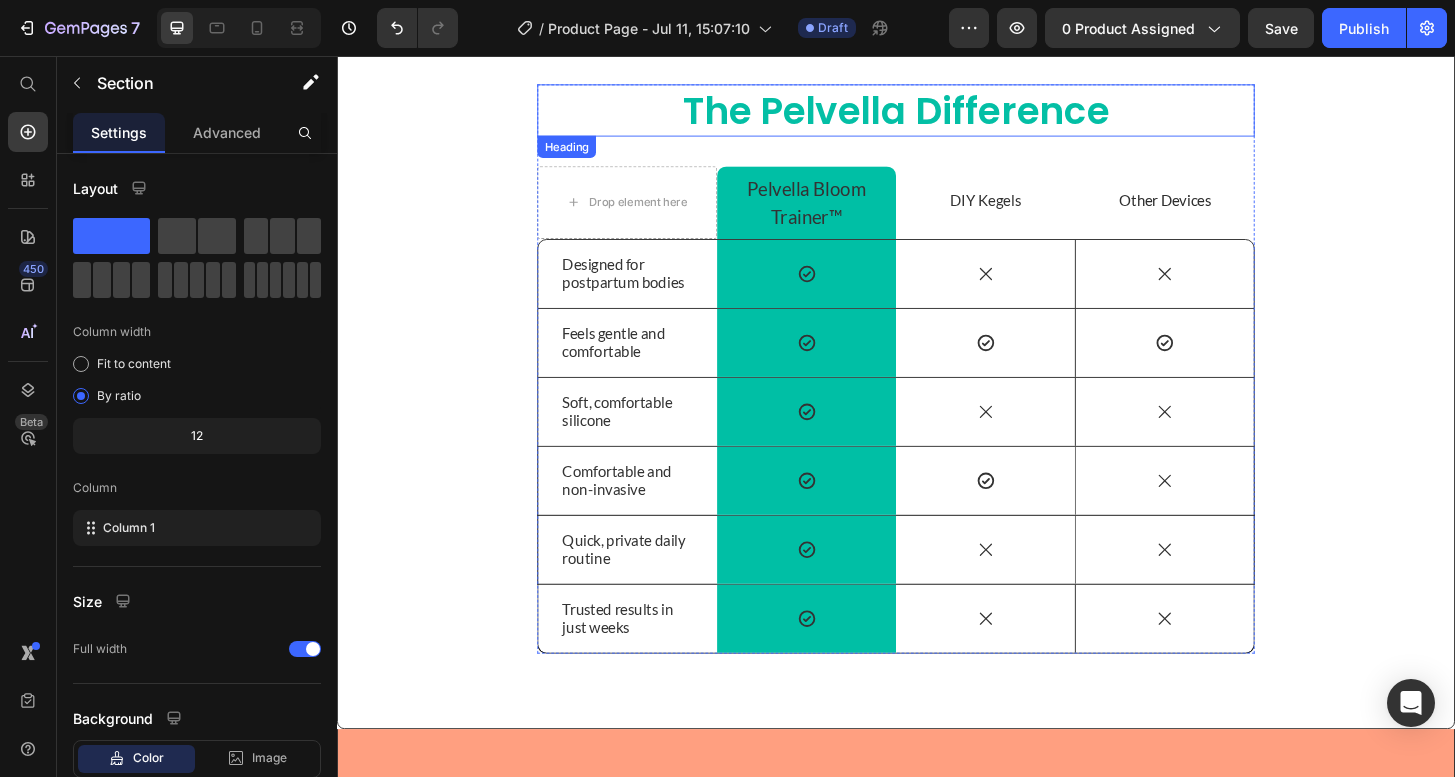 click on "The Pelvella Difference" at bounding box center (937, 114) 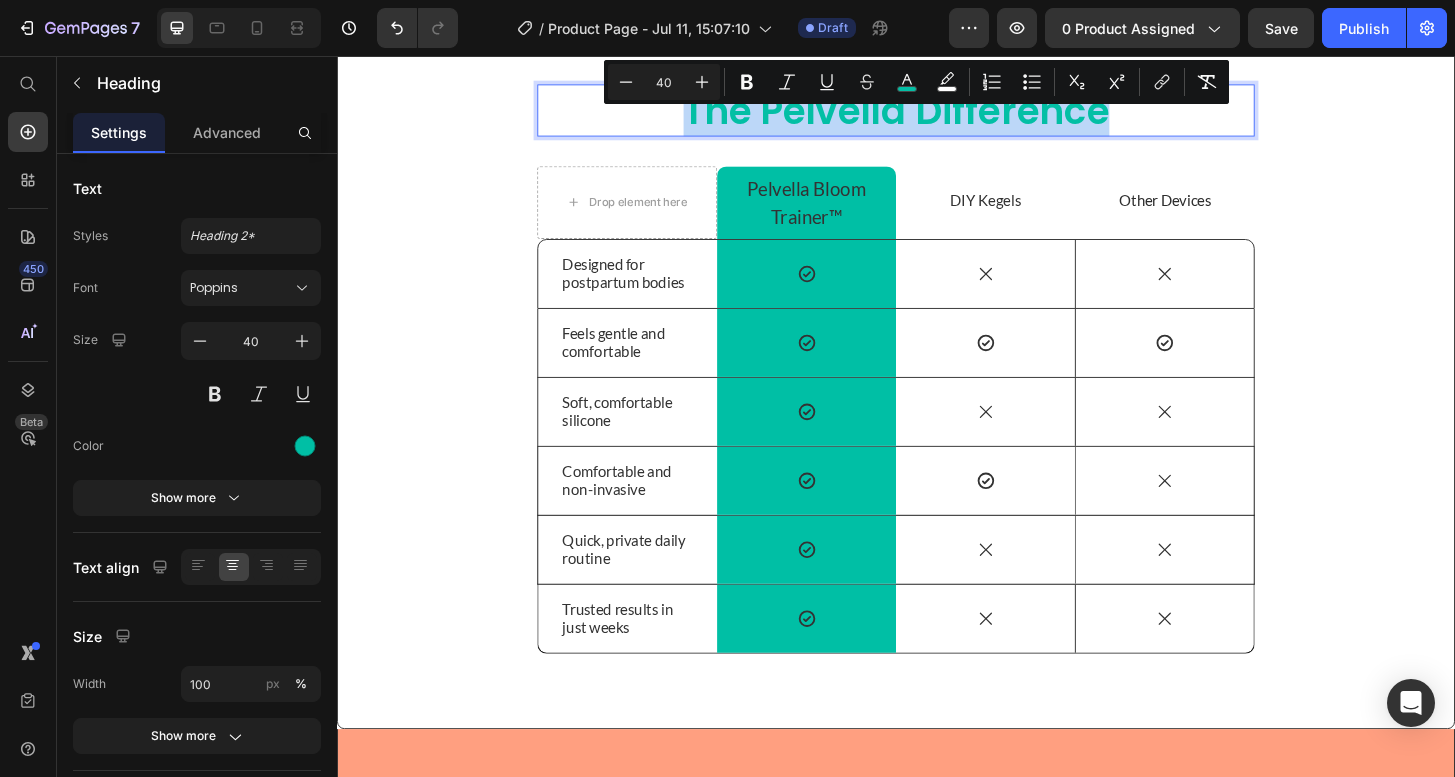drag, startPoint x: 1171, startPoint y: 110, endPoint x: 668, endPoint y: 107, distance: 503.00894 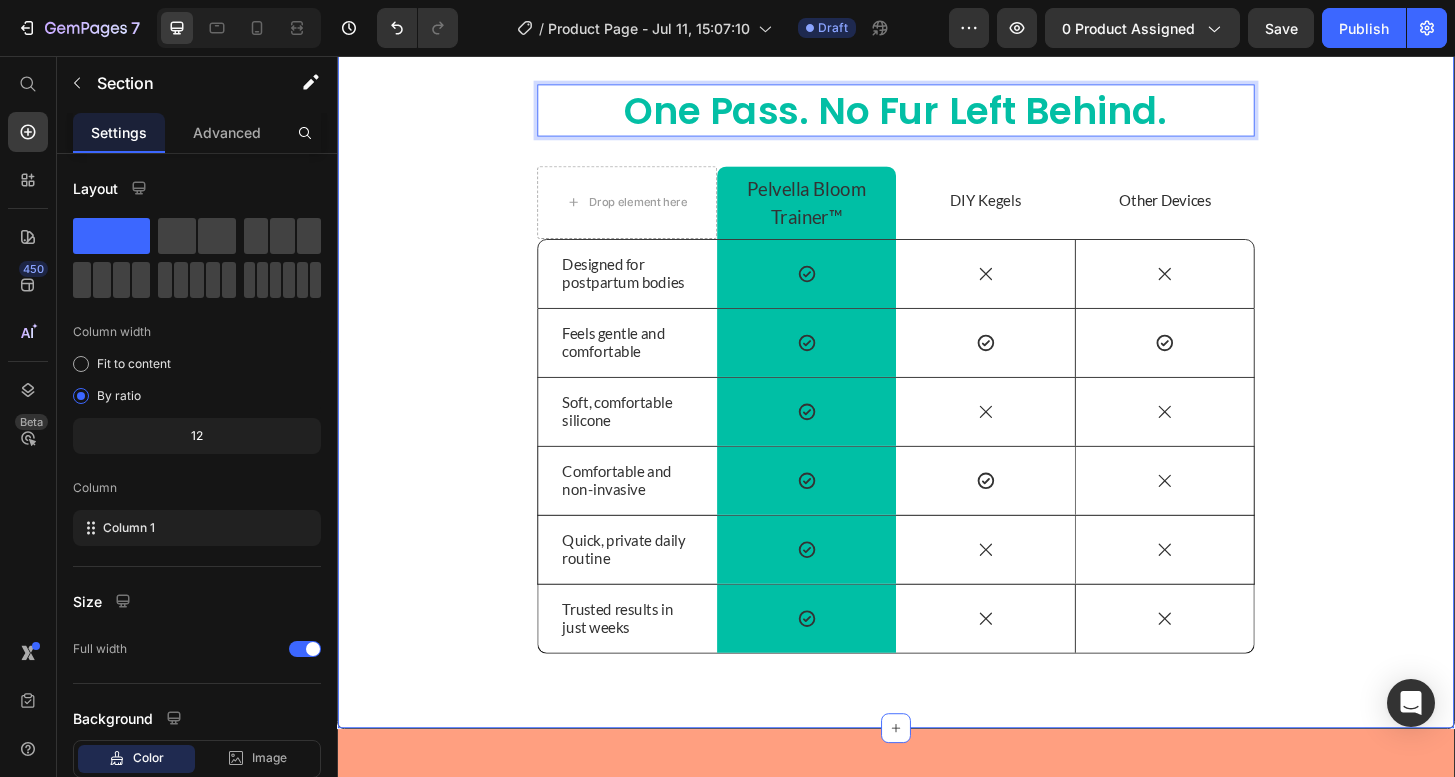 click on "One Pass. No Fur Left Behind. Heading   32
Drop element here Pelvella Bloom Trainer™ Text Block Row DIY Kegels Text Block Other Devices Text Block Row Designed for postpartum bodies Text Block
Icon Row
Icon
Icon Hero Banner Row Feels gentle and comfortable Text Block
Icon Row
Icon
Icon Hero Banner Row Soft, comfortable silicone Text Block
Icon Row
Icon
Icon Hero Banner Row Comfortable and non-invasive Text Block
Icon Row
Icon
Icon Hero Banner Row Quick, private daily routine Text Block
Icon Row
Icon
Icon Hero Banner Row Trusted results in just weeks Text Block
Icon Row
Icon
Icon Hero Banner Row Row" at bounding box center (937, 391) 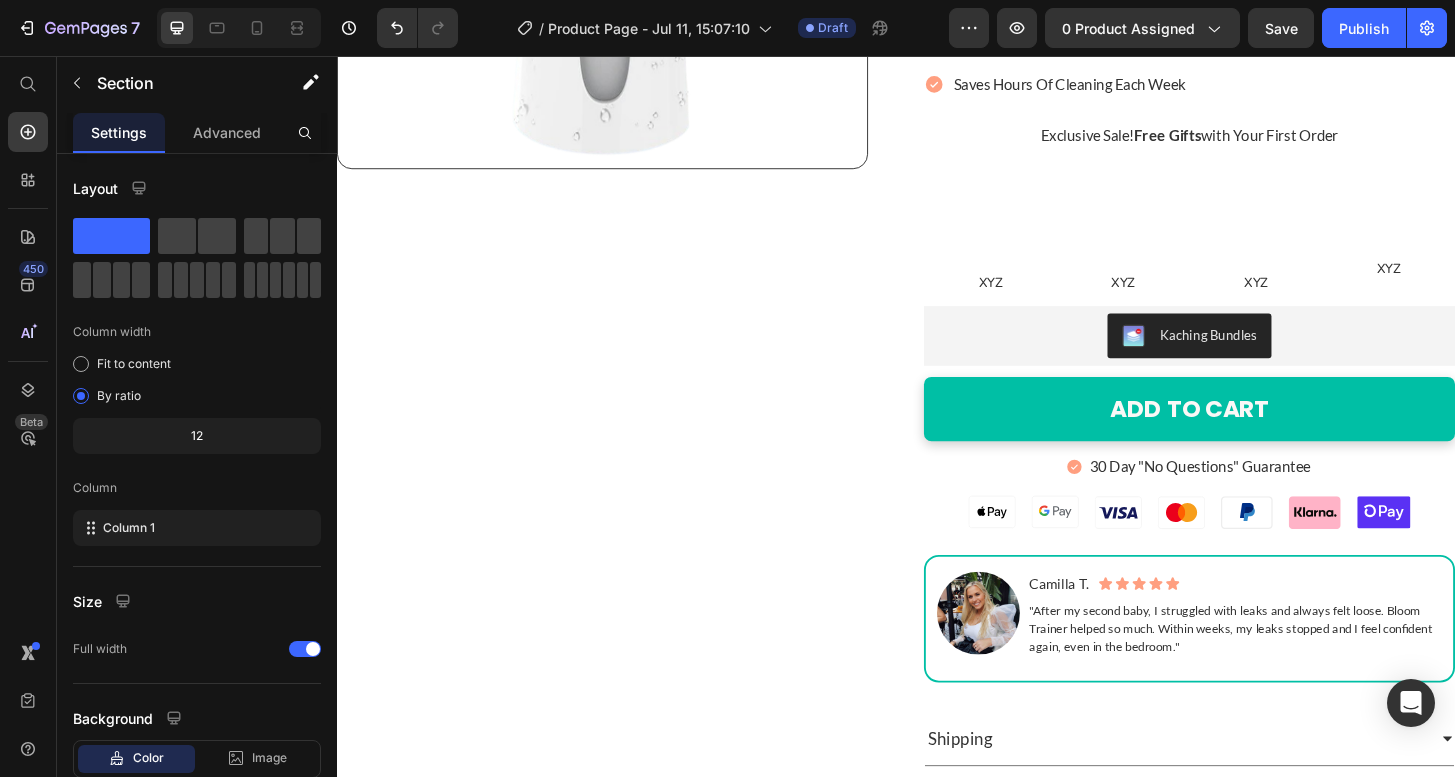 scroll, scrollTop: 0, scrollLeft: 0, axis: both 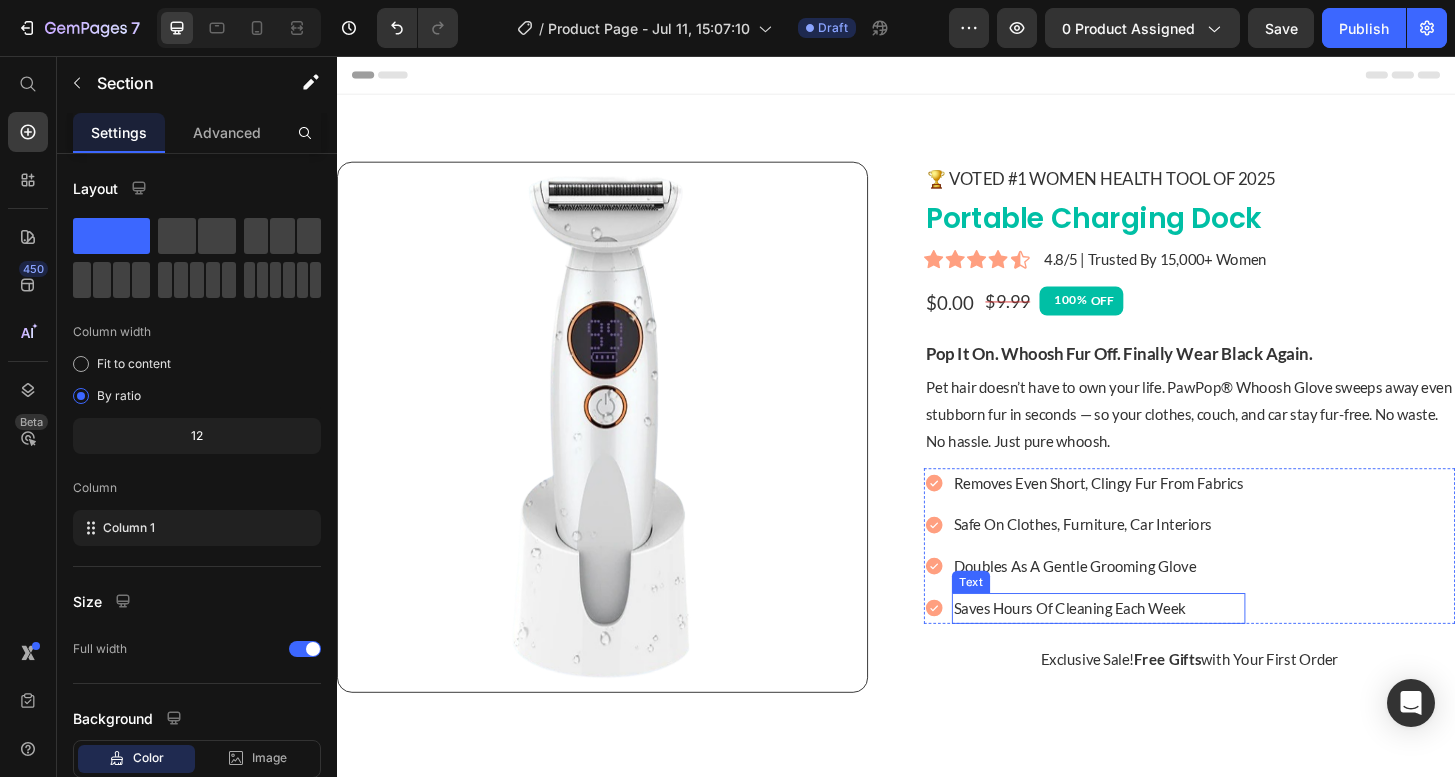 click on "Saves hours of cleaning each week" at bounding box center [1154, 648] 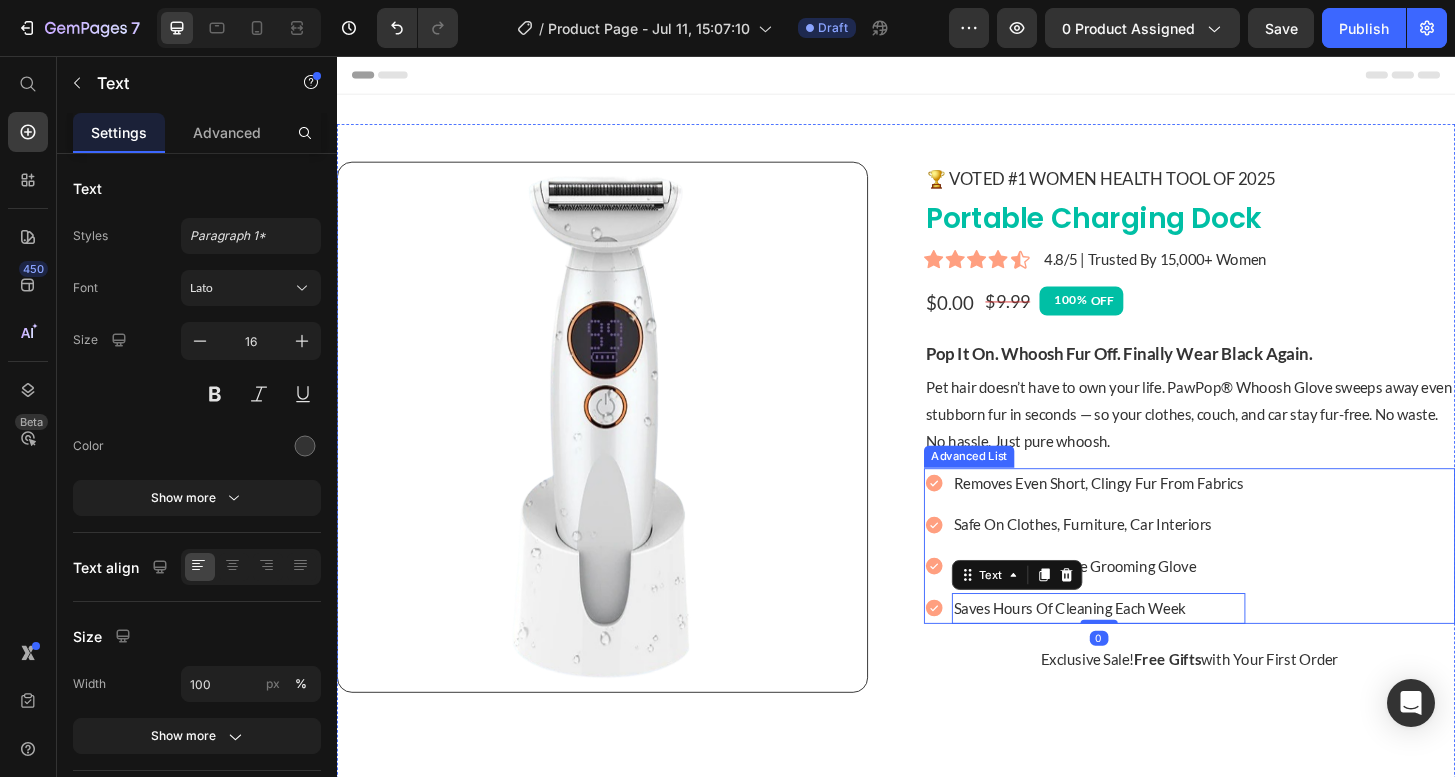 click on "Icon Removes even short, clingy fur from fabrics Text
Icon Safe on clothes, furniture, car interiors Text
Icon Doubles as a gentle grooming glove Text
Icon Saves hours of cleaning each week Text   0" at bounding box center [1139, 581] 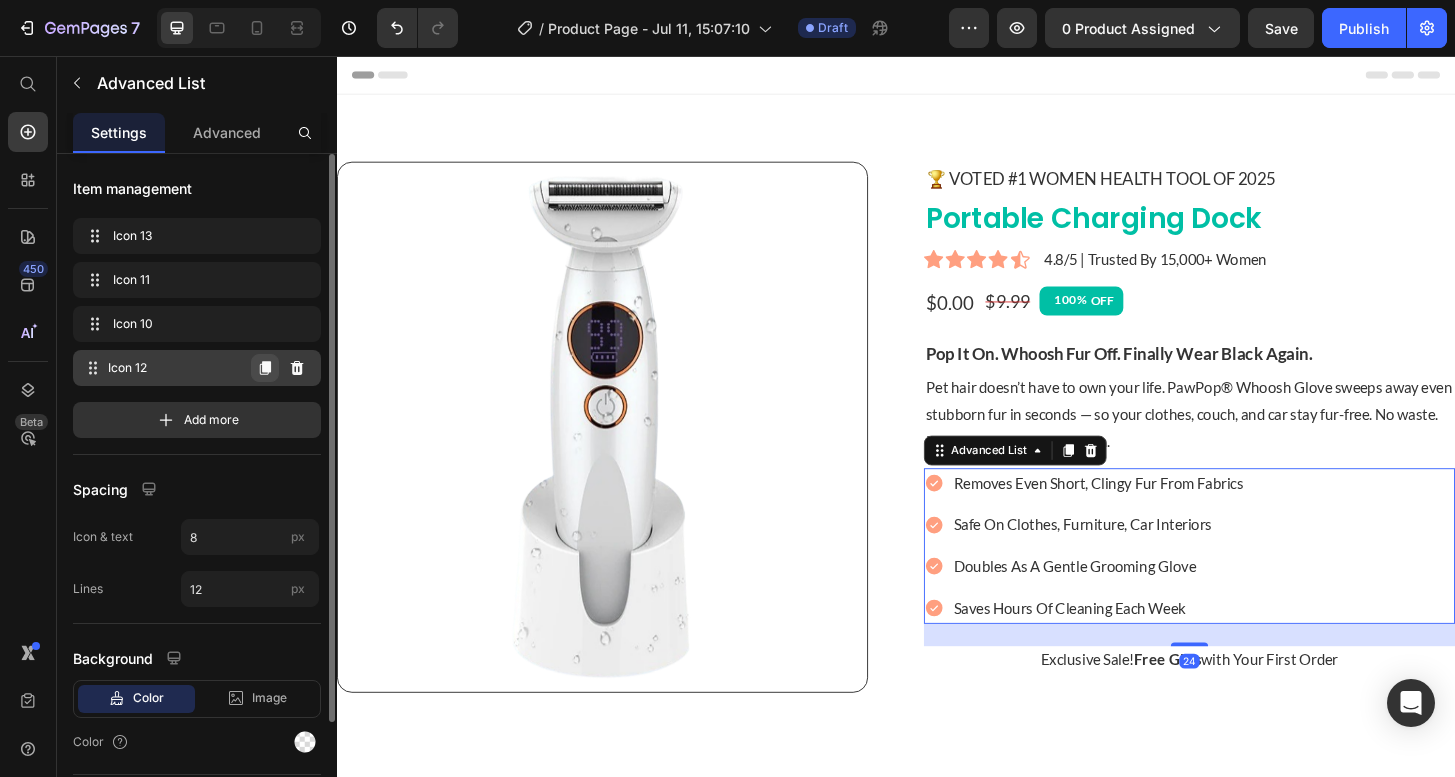click 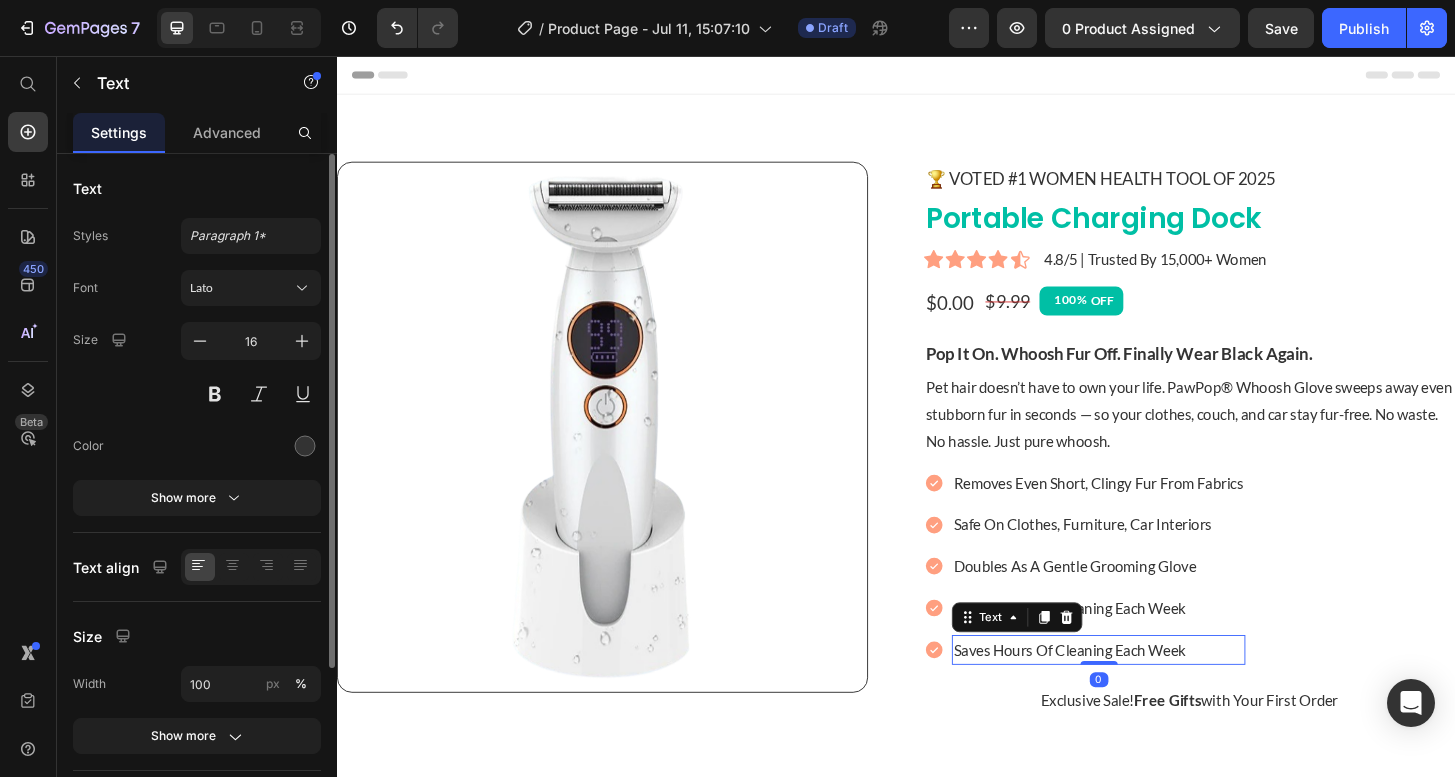 click on "Saves hours of cleaning each week" at bounding box center [1154, 693] 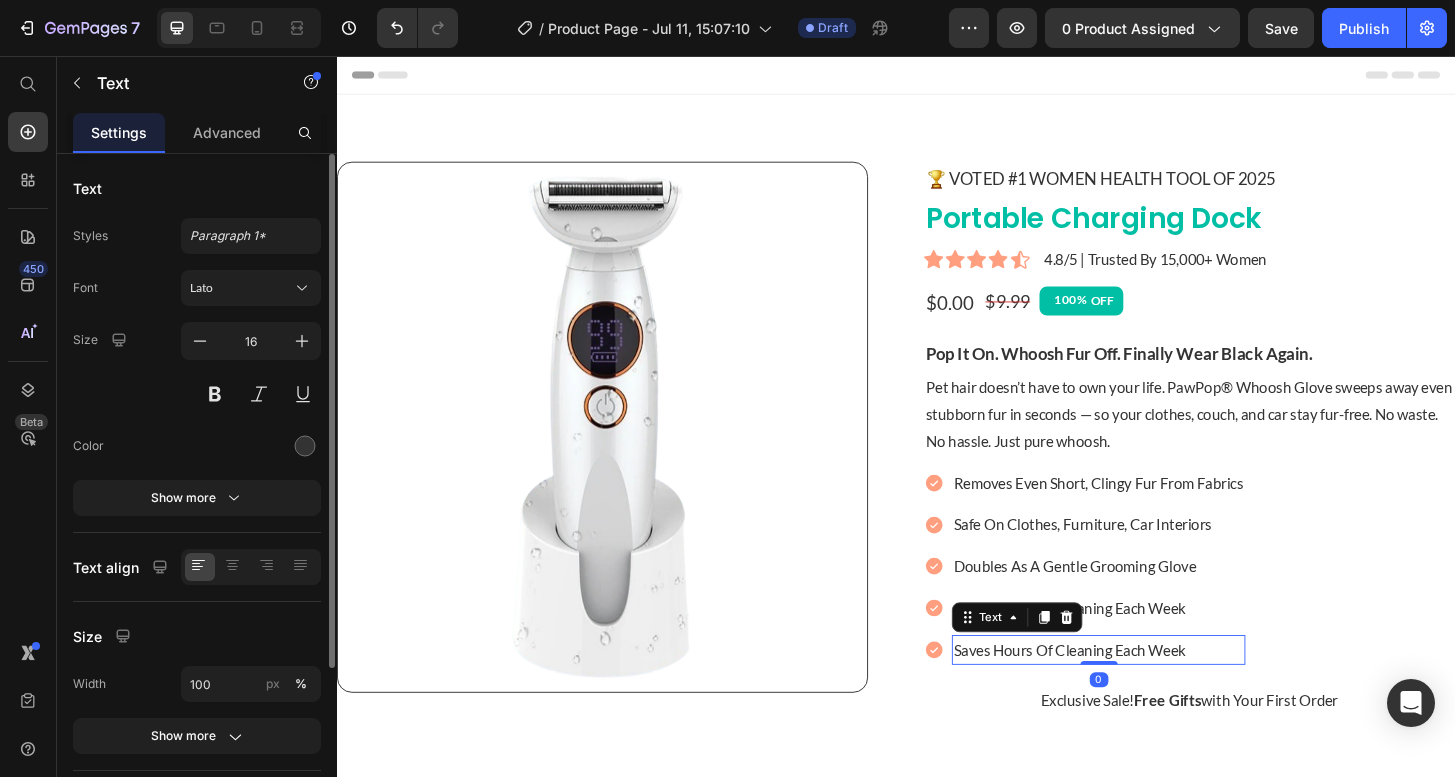 click on "Saves hours of cleaning each week" at bounding box center [1154, 693] 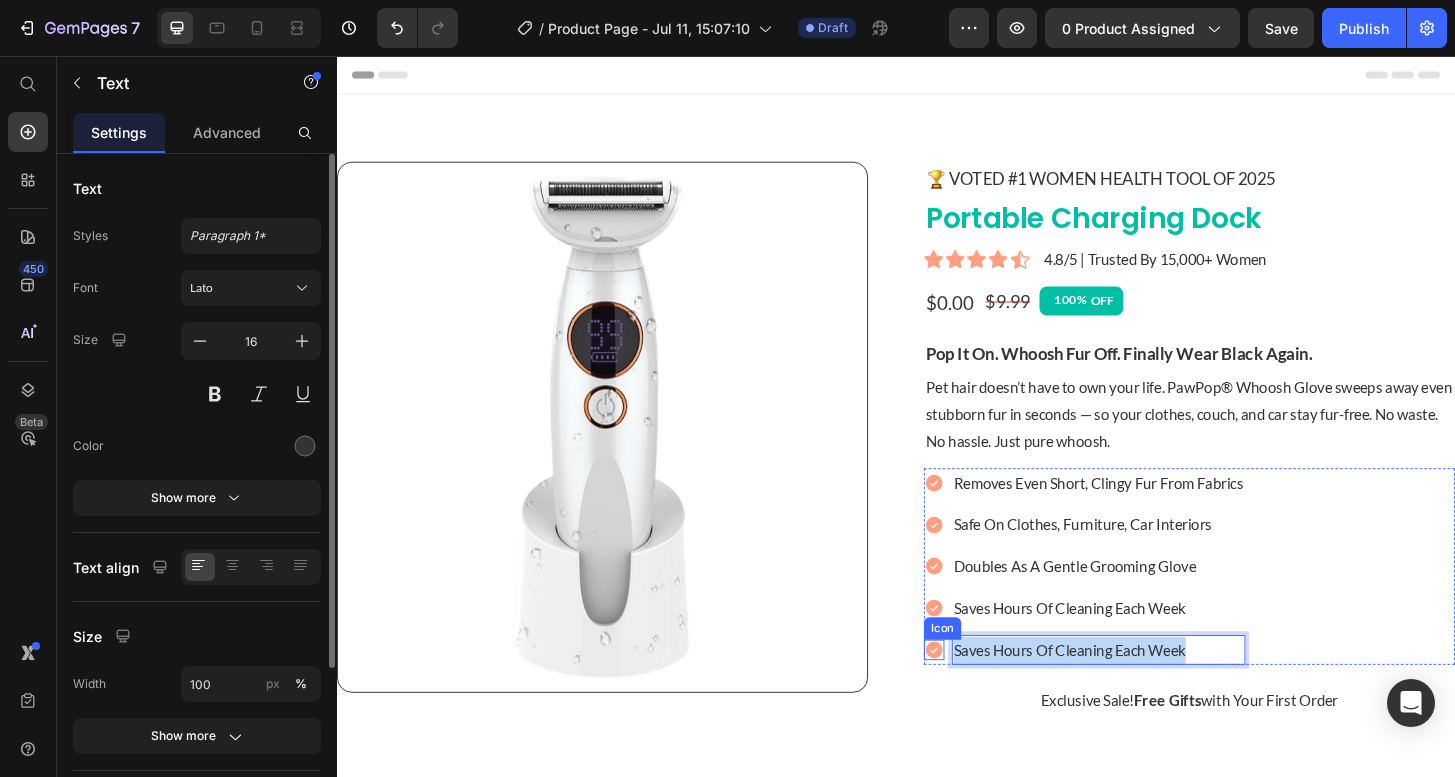 drag, startPoint x: 1261, startPoint y: 690, endPoint x: 983, endPoint y: 691, distance: 278.0018 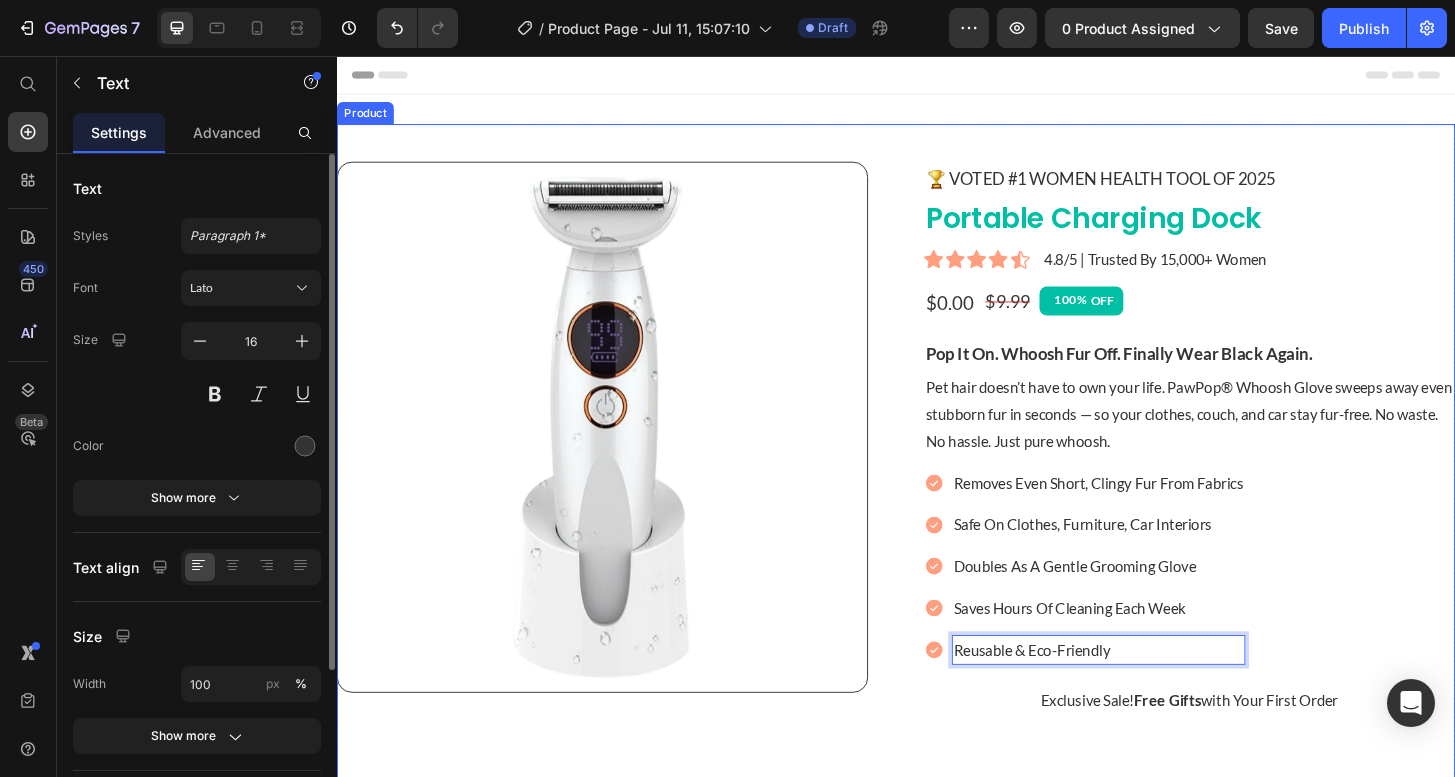 click on "Product Images 🏆 Voted #1 WOmen Health ToOL of 2025 Text Block Portable Charging Dock (P) Title Icon Icon Icon Icon
Icon Icon List 4.8/5 | Trusted by 15,000+ Women Text Block Row $0.00 Product Price $9.99 Product Price 100% OFF Discount Tag Row Pop It On. Whoosh Fur Off. Finally Wear Black Again. Text Block Pet hair doesn’t have to own your life. PawPop® Whoosh Glove sweeps away even stubborn fur in seconds — so your clothes, couch, and car stay fur-free. No waste. No hassle. Just pure whoosh. Text Block
Icon Removes even short, clingy fur from fabrics Text
Icon Safe on clothes, furniture, car interiors Text
Icon Doubles as a gentle grooming glove Text
Icon Saves hours of cleaning each week Text
Icon Reusable & eco-friendly Text   0 Advanced List Exclusive Sale!  Free Gifts  with your first Order Text Block Image XYZ Text Image XYZ Text Image XYZ Text Image XYZ Text Row Image" at bounding box center (937, 876) 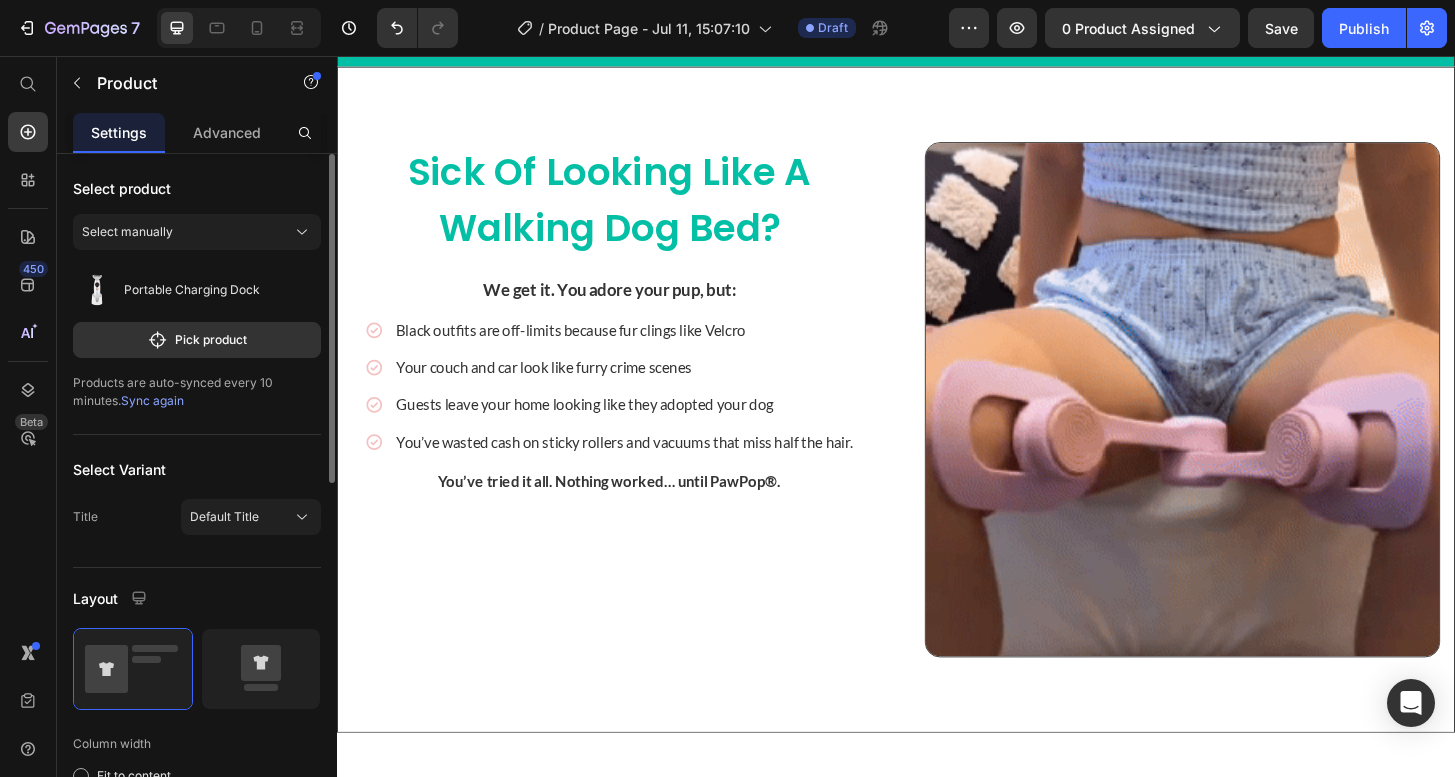 scroll, scrollTop: 1770, scrollLeft: 0, axis: vertical 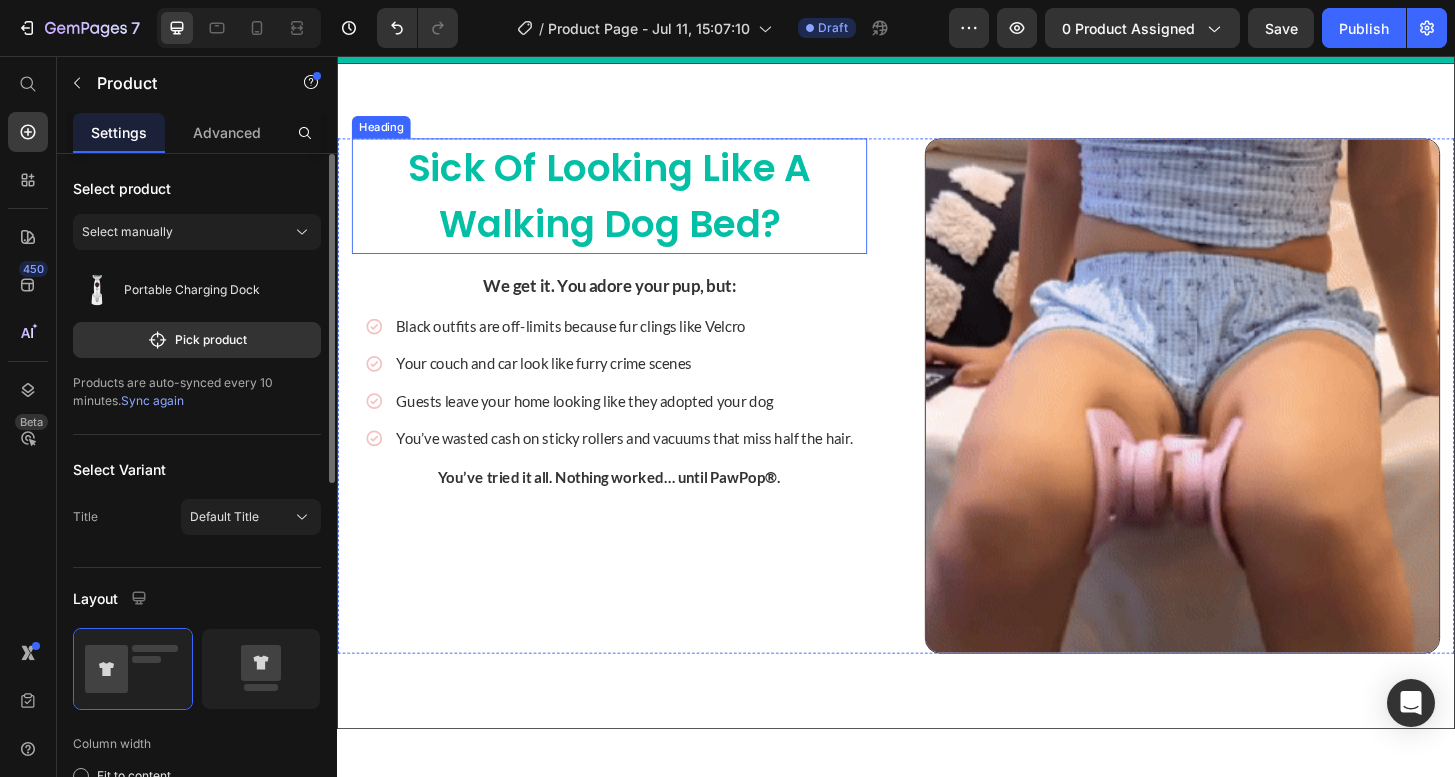 click on "Sick of Looking Like a Walking Dog Bed?" at bounding box center (629, 206) 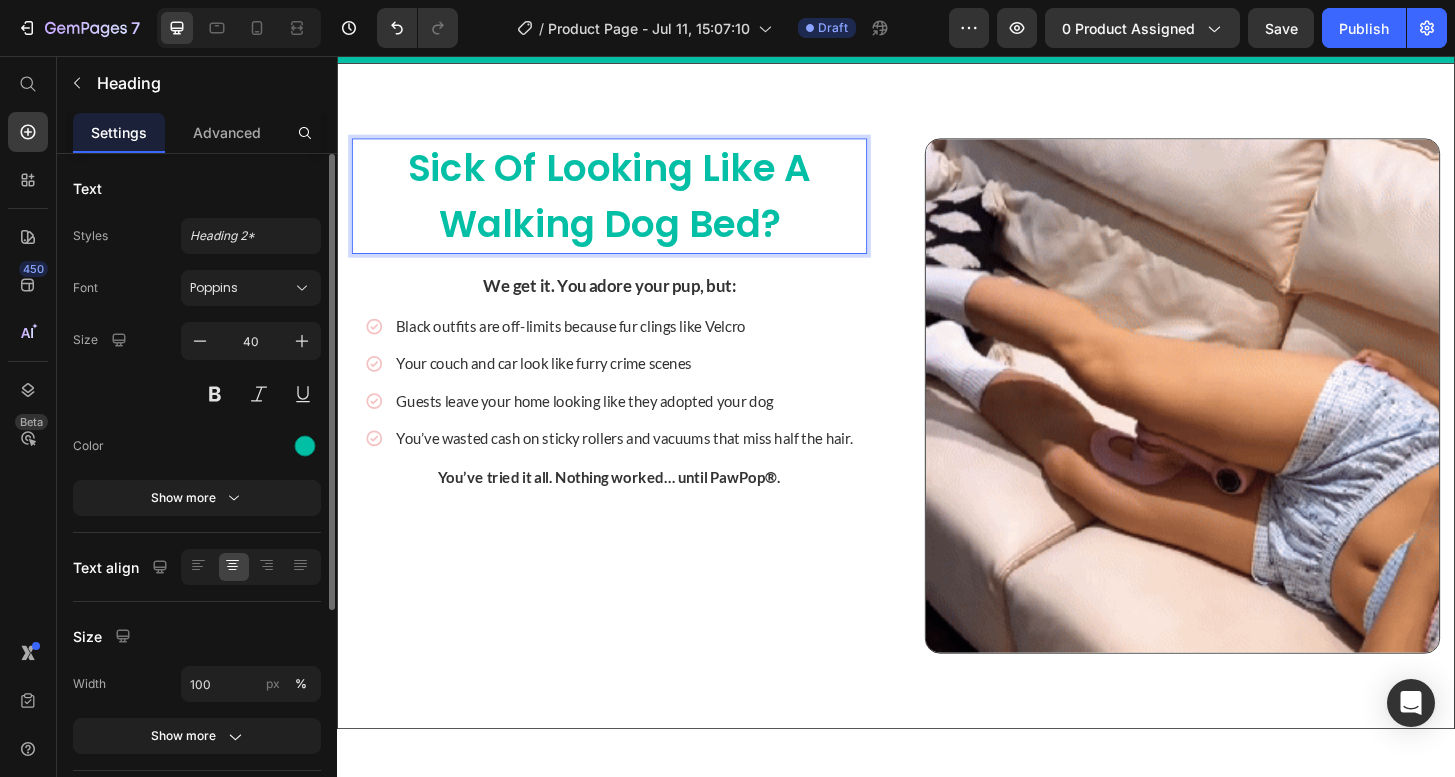 click on "Sick of Looking Like a Walking Dog Bed?" at bounding box center (629, 206) 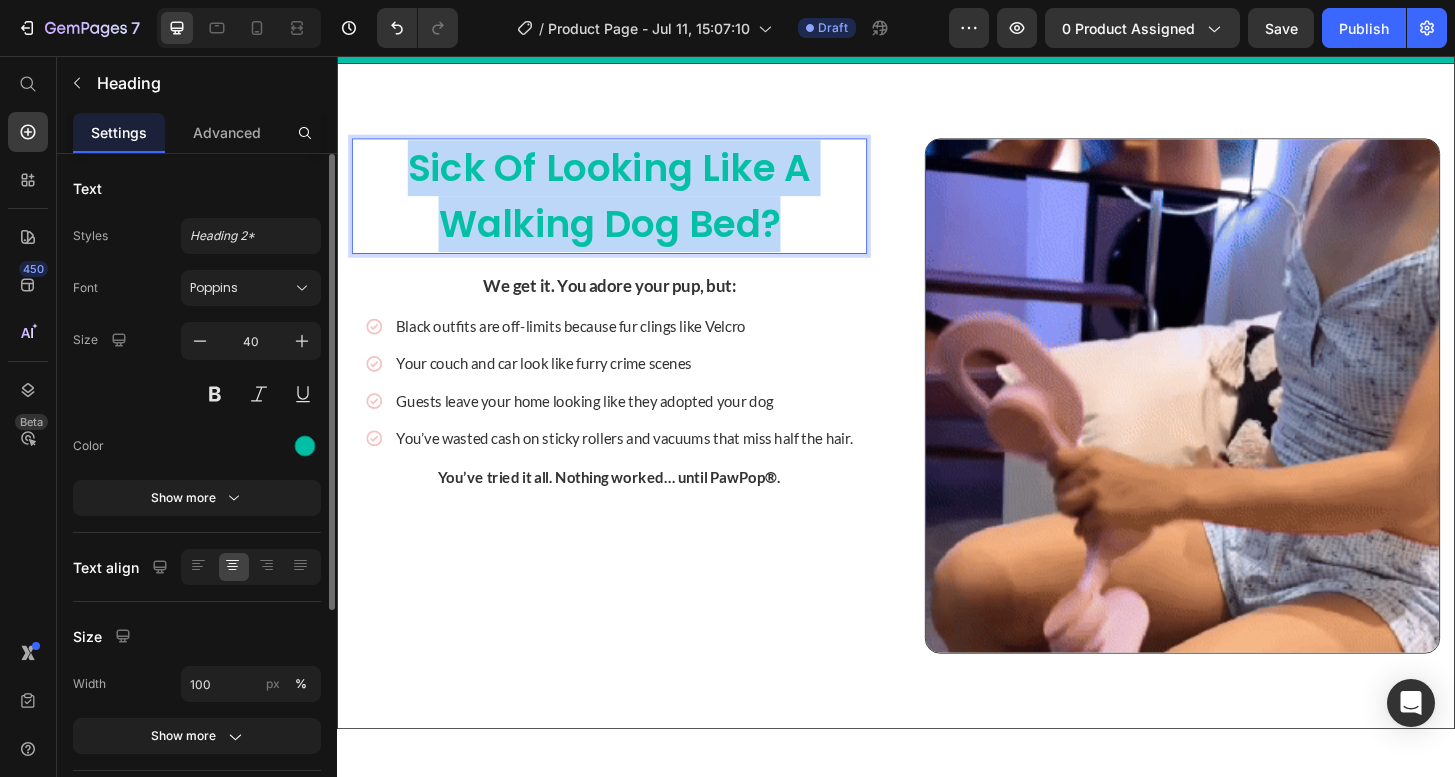 drag, startPoint x: 826, startPoint y: 231, endPoint x: 402, endPoint y: 186, distance: 426.3813 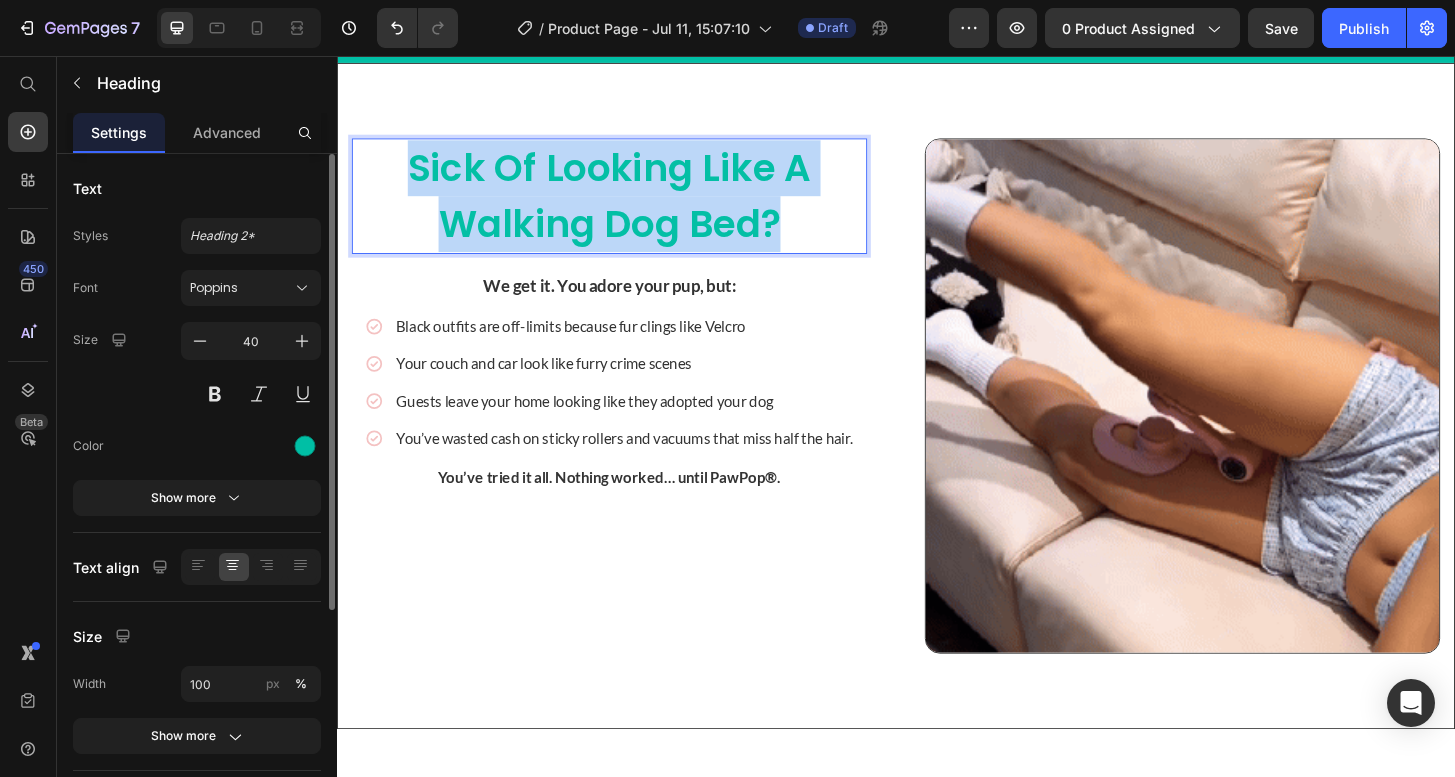 click on "Sick of Looking Like a Walking Dog Bed?" at bounding box center (629, 206) 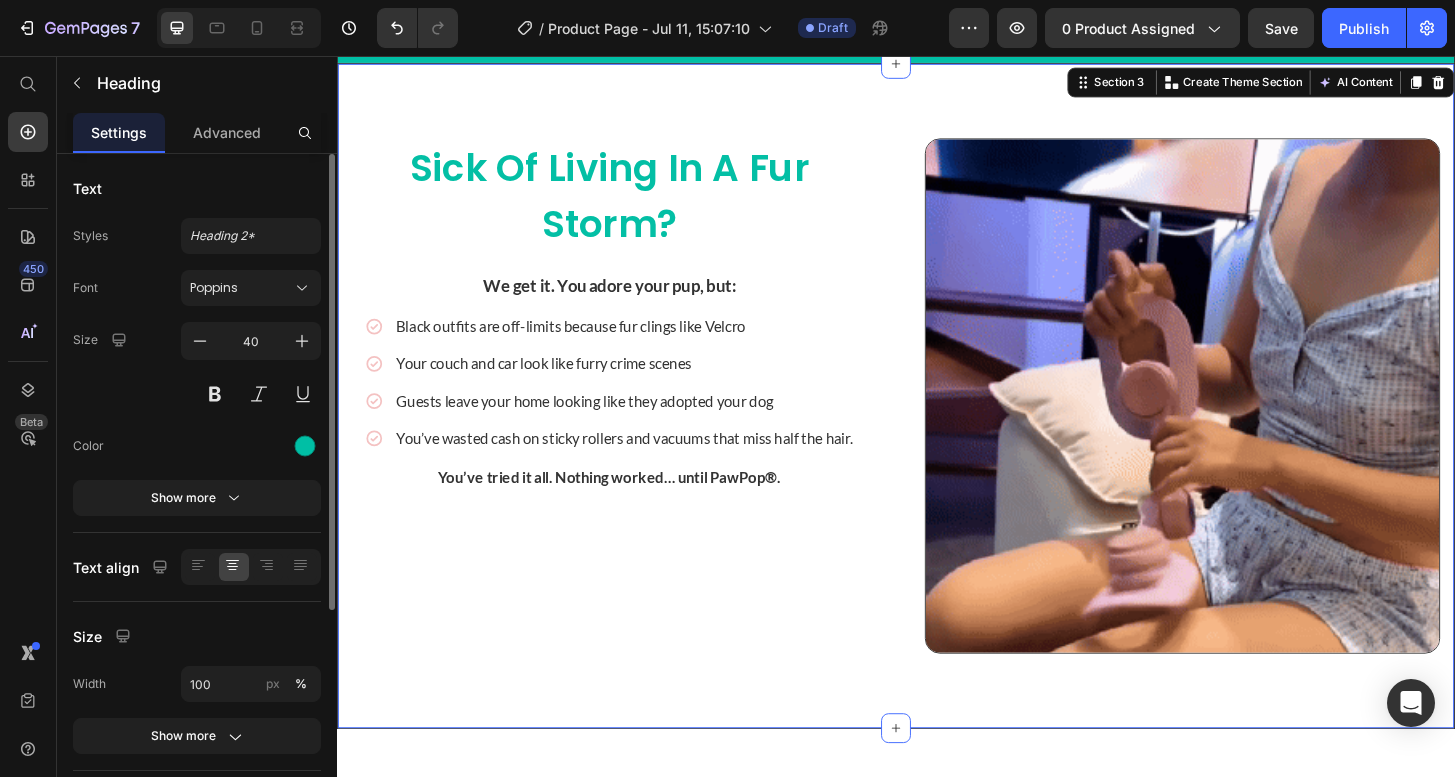 click on "⁠⁠⁠⁠⁠⁠⁠ Sick of Living in a Fur Storm? Heading We get it. You adore your pup, but: Text block
Icon Black outfits are off-limits because fur clings like Velcro Text Block
Icon Your couch and car look like furry crime scenes Text Block
Icon Guests leave your home looking like they adopted your dog Text Block
Icon You’ve wasted cash on sticky rollers and vacuums that miss half the hair. Text Block Advanced list You’ve tried it all. Nothing worked… until PawPop®. Text block Image Row Section 3   You can create reusable sections Create Theme Section AI Content Write with GemAI What would you like to describe here? Tone and Voice Persuasive Product Show more Generate" at bounding box center [937, 420] 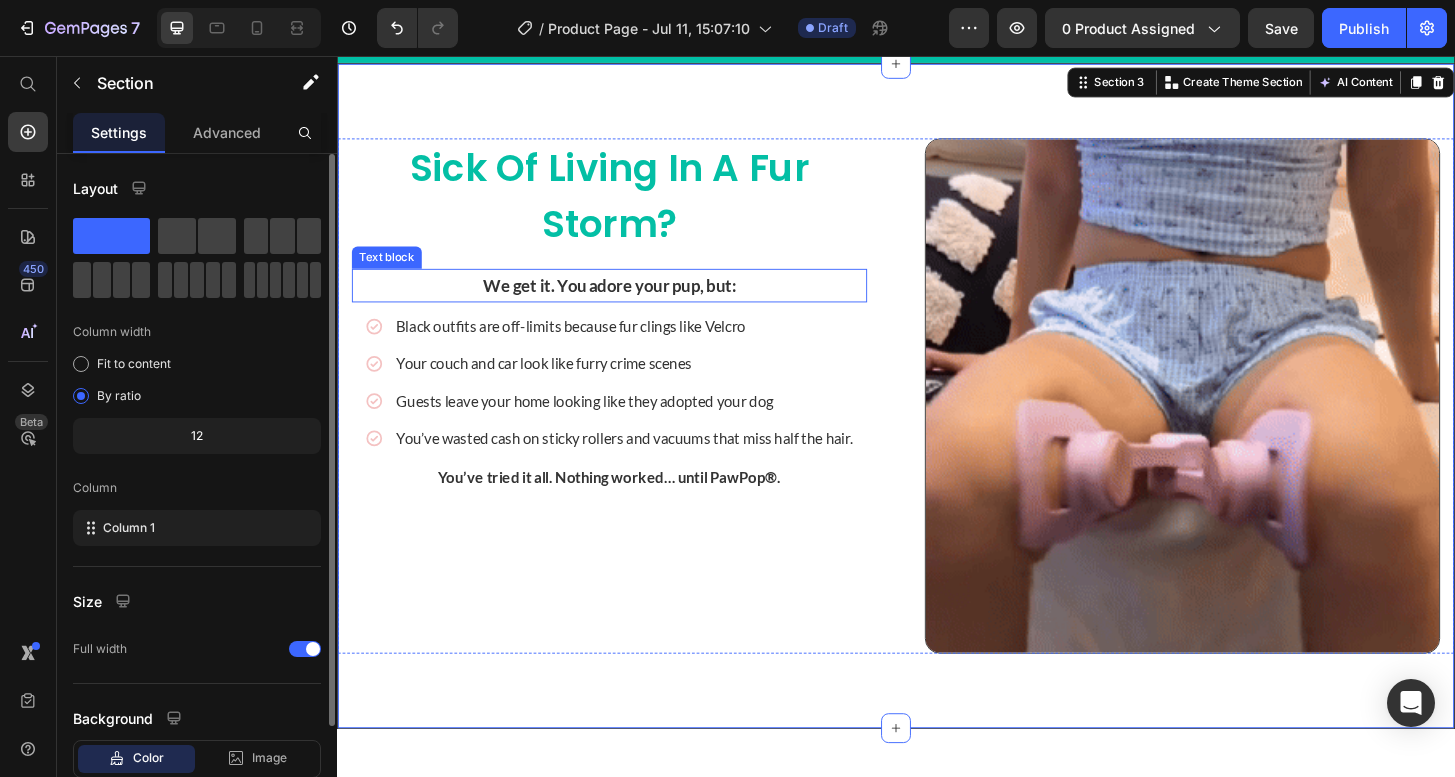 click on "We get it. You adore your pup, but:" at bounding box center (630, 302) 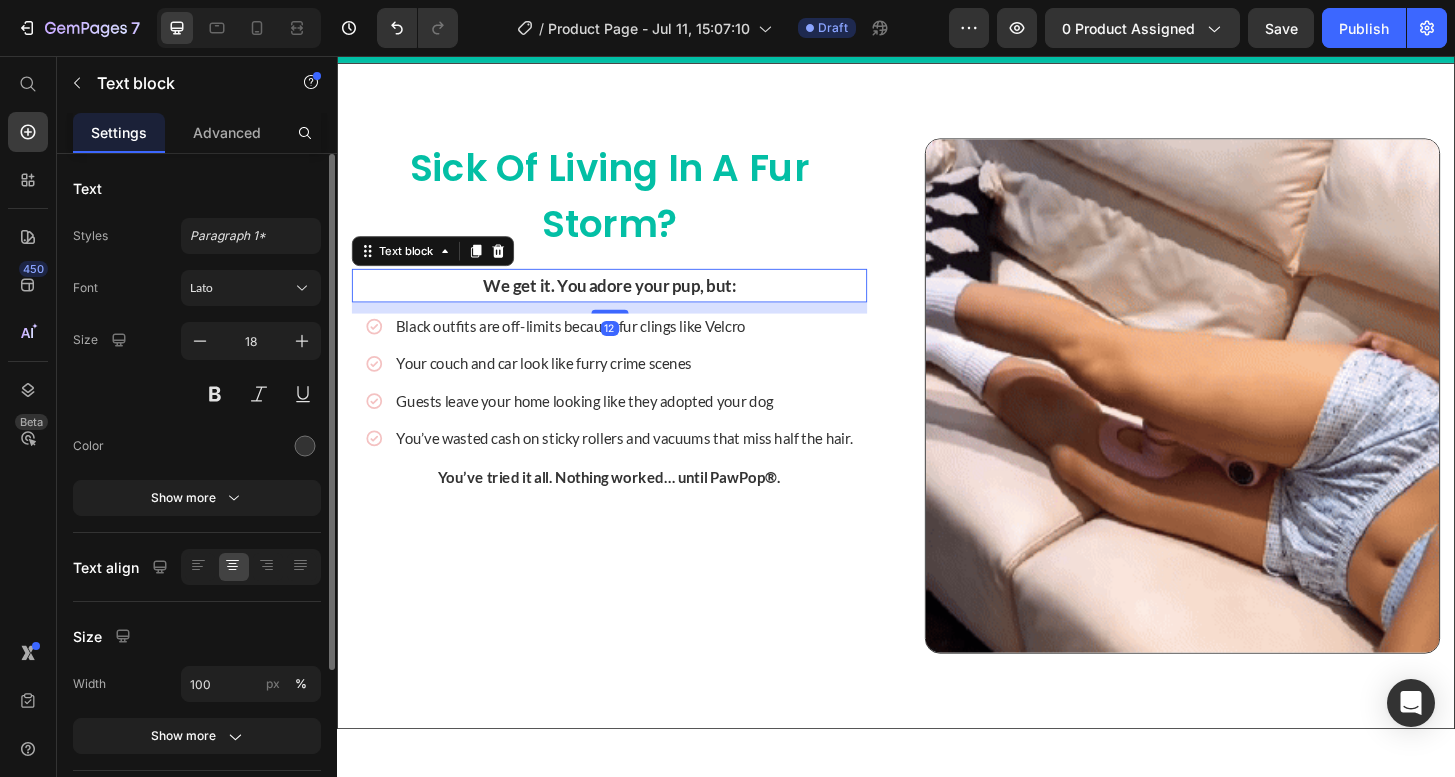 click on "We get it. You adore your pup, but:" at bounding box center [630, 302] 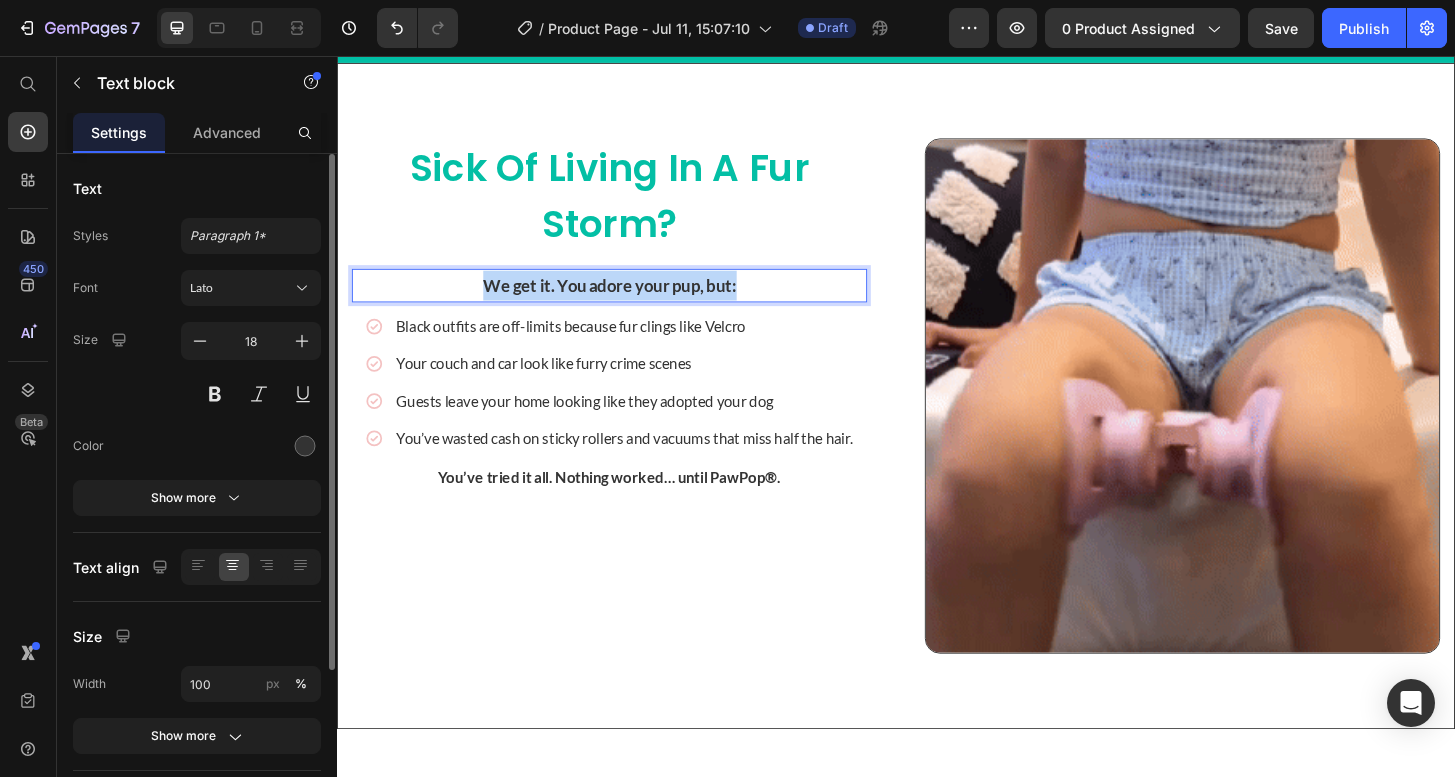 drag, startPoint x: 788, startPoint y: 298, endPoint x: 462, endPoint y: 294, distance: 326.02454 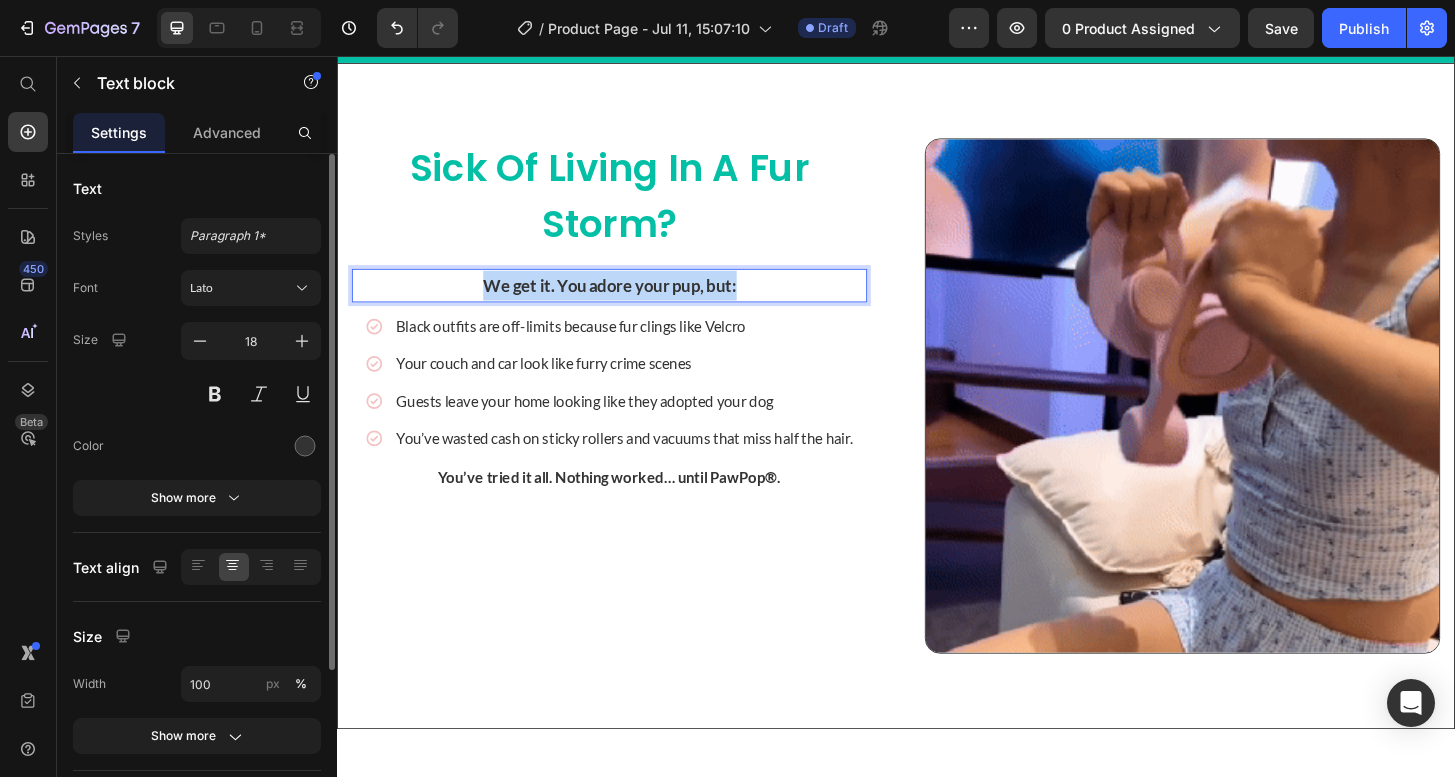 click on "We get it. You adore your pup, but:" at bounding box center [629, 302] 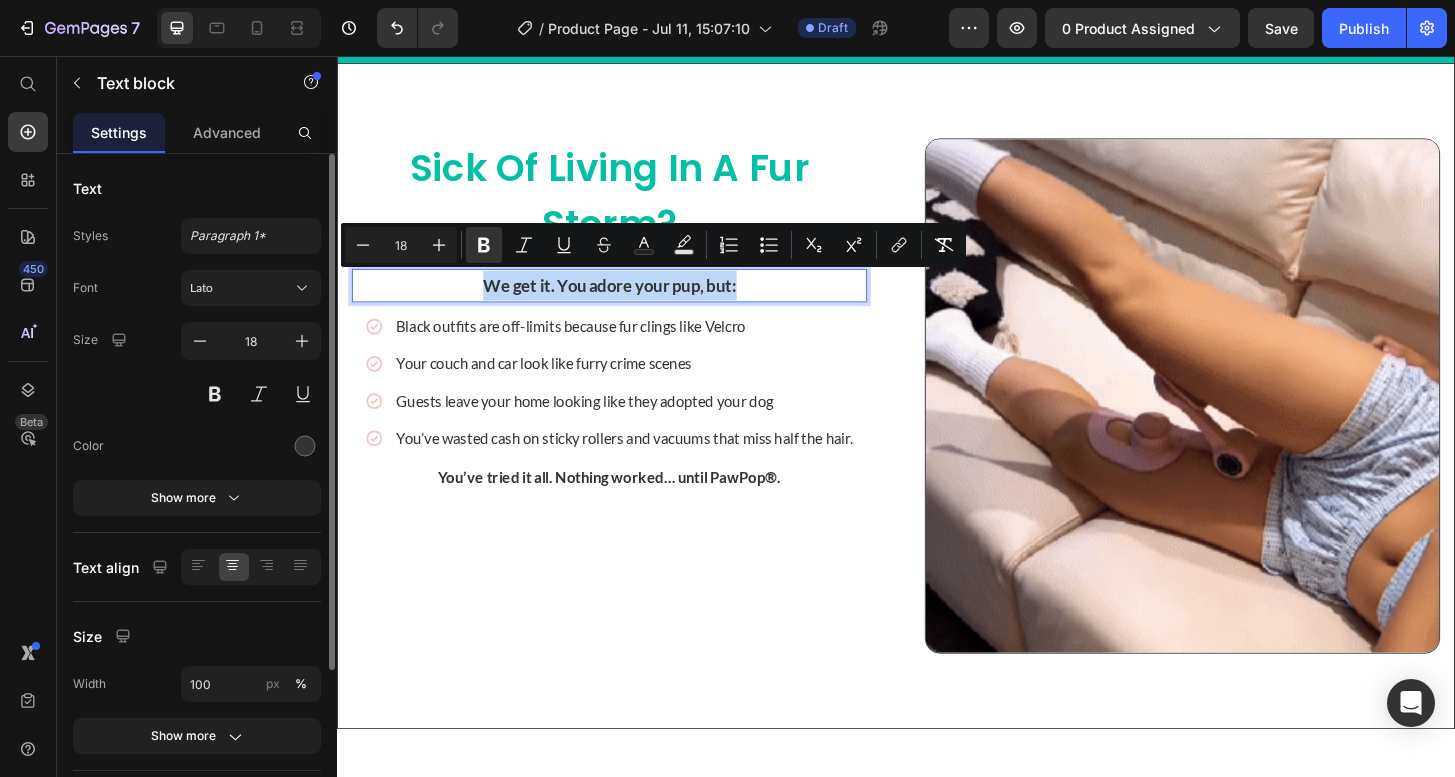copy on "We get it. You adore your pup, but:" 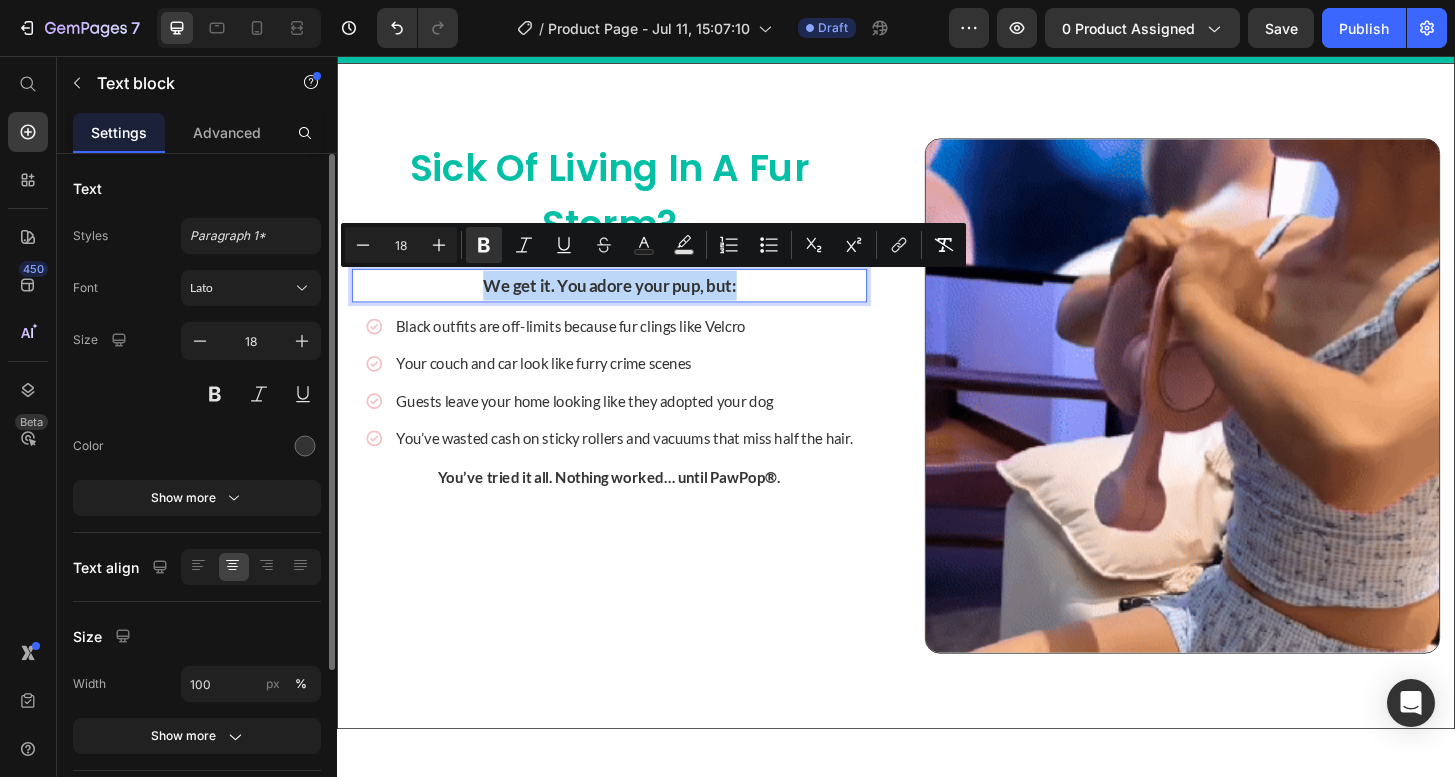 click on "We get it. You adore your pup, but:" at bounding box center (629, 302) 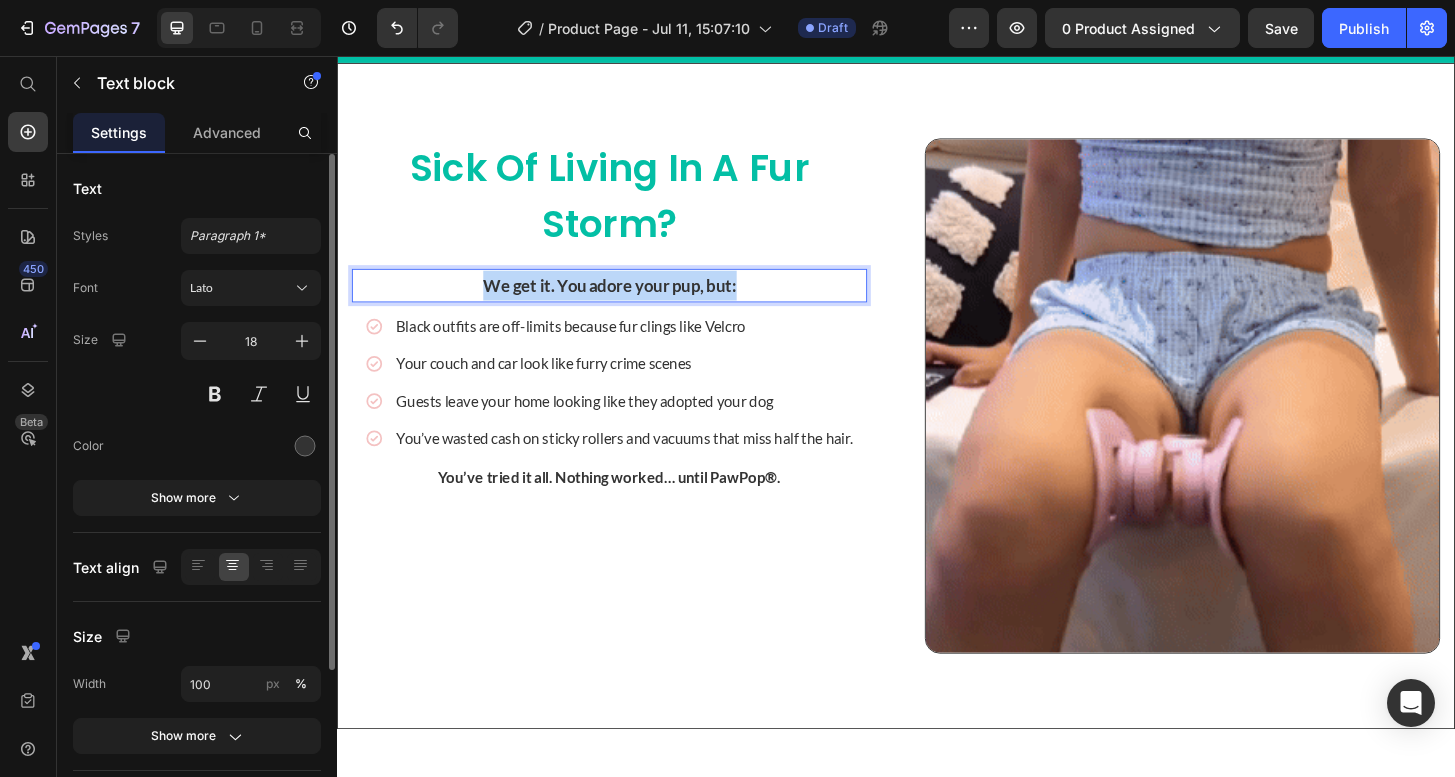 drag, startPoint x: 812, startPoint y: 308, endPoint x: 443, endPoint y: 303, distance: 369.03387 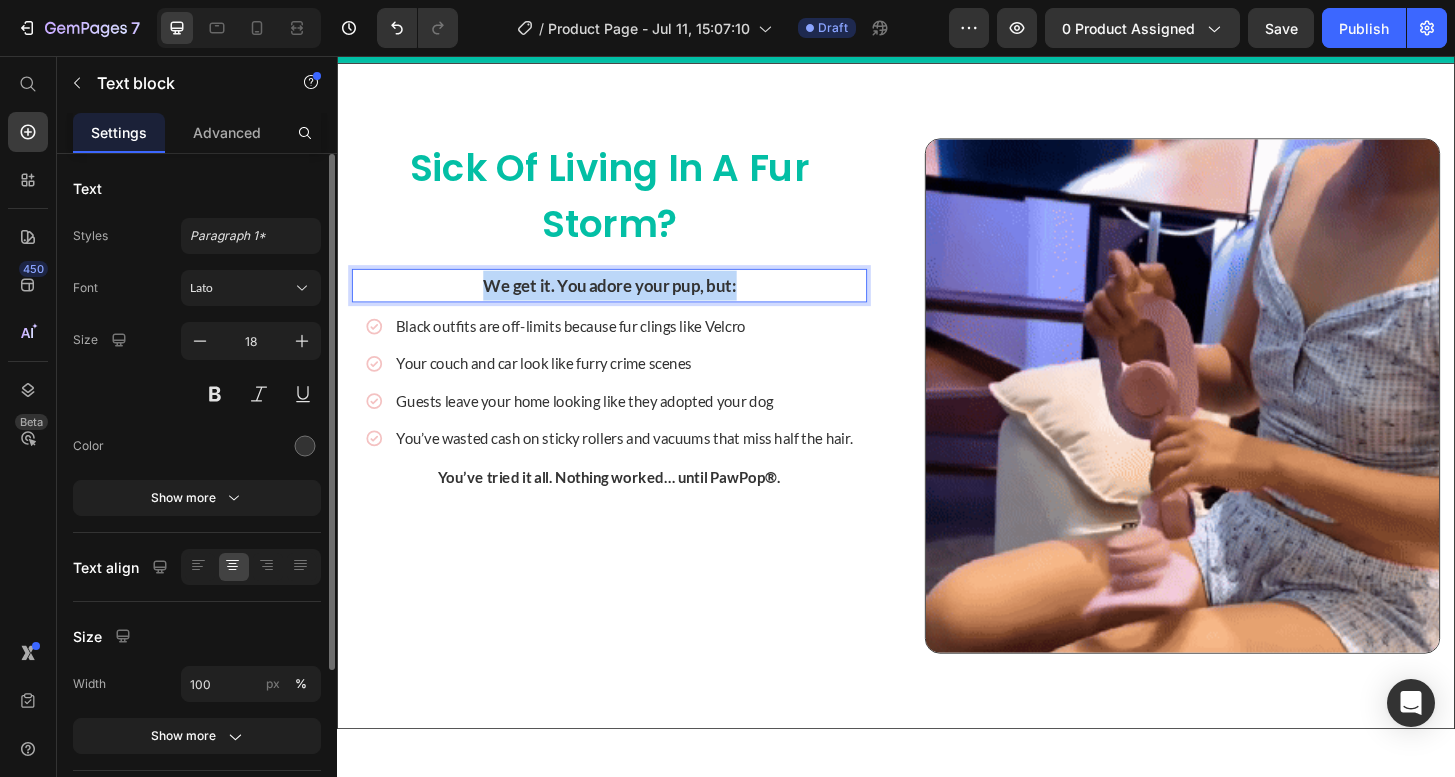 click on "We get it. You adore your pup, but:" at bounding box center (629, 302) 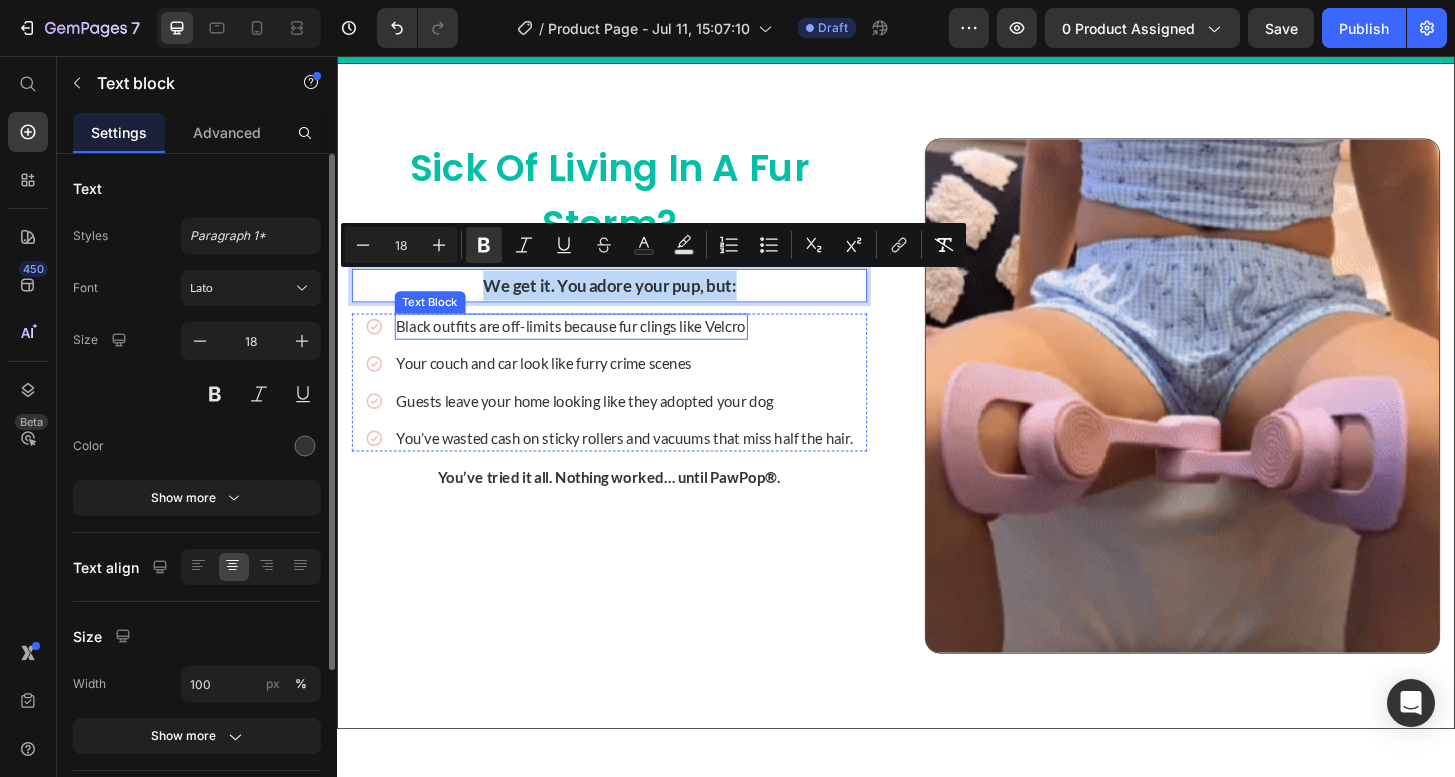 click on "Black outfits are off-limits because fur clings like Velcro" at bounding box center [588, 346] 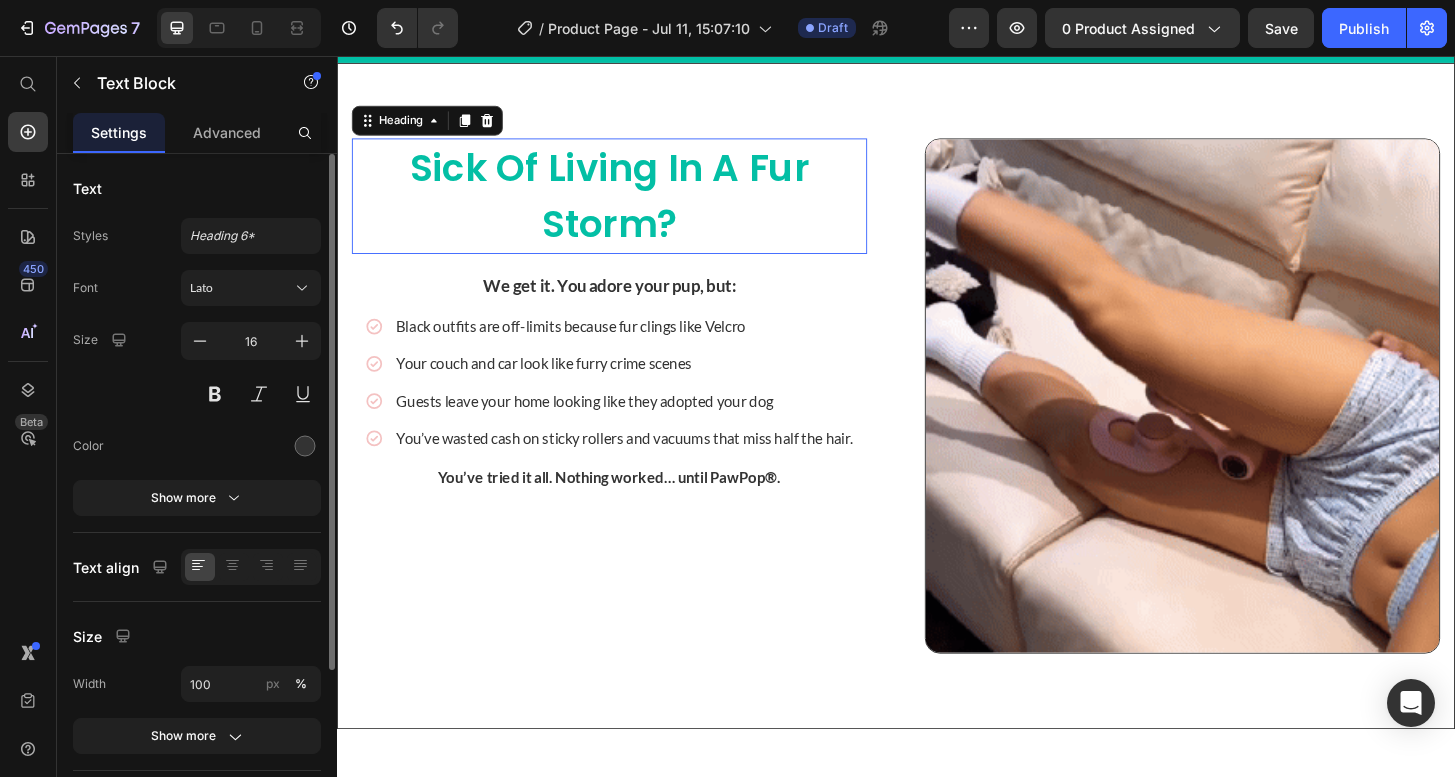 click on "⁠⁠⁠⁠⁠⁠⁠ Sick of Living in a Fur Storm?" at bounding box center (629, 206) 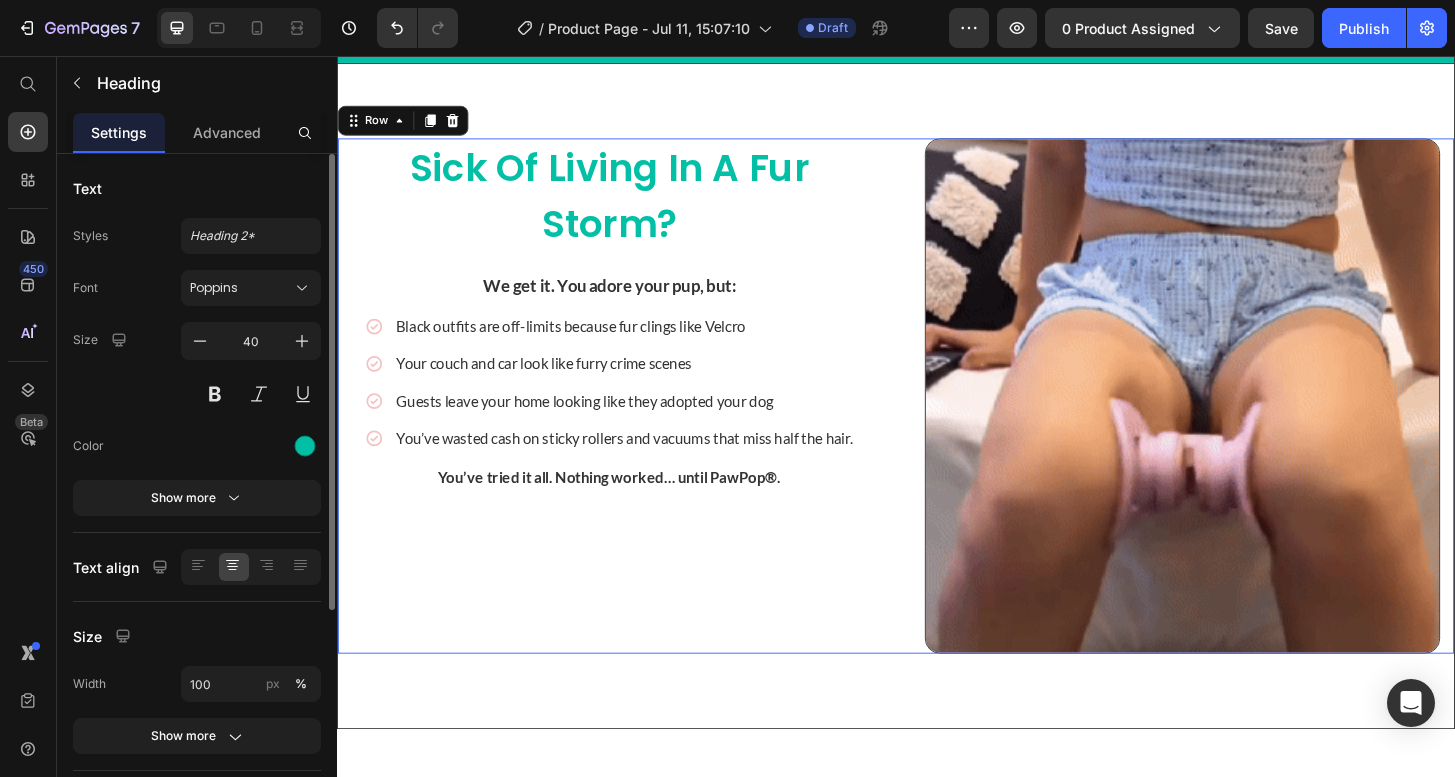 click on "⁠⁠⁠⁠⁠⁠⁠ Sick of Living in a Fur Storm? Heading We get it. You adore your pup, but: Text block
Icon Black outfits are off-limits because fur clings like Velcro Text Block
Icon Your couch and car look like furry crime scenes Text Block
Icon Guests leave your home looking like they adopted your dog Text Block
Icon You’ve wasted cash on sticky rollers and vacuums that miss half the hair. Text Block Advanced list You’ve tried it all. Nothing worked… until PawPop®. Text block Image Row   0" at bounding box center [937, 420] 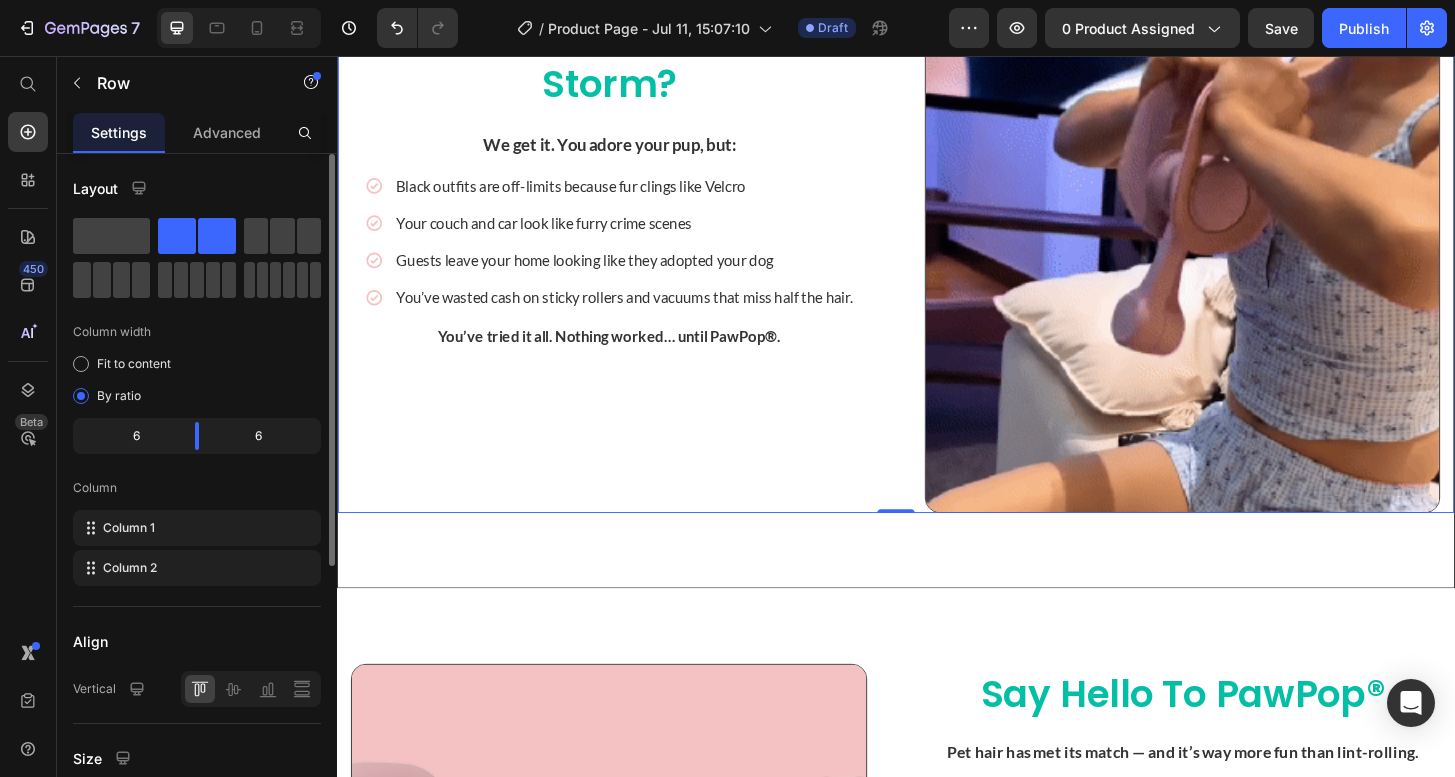 scroll, scrollTop: 1924, scrollLeft: 0, axis: vertical 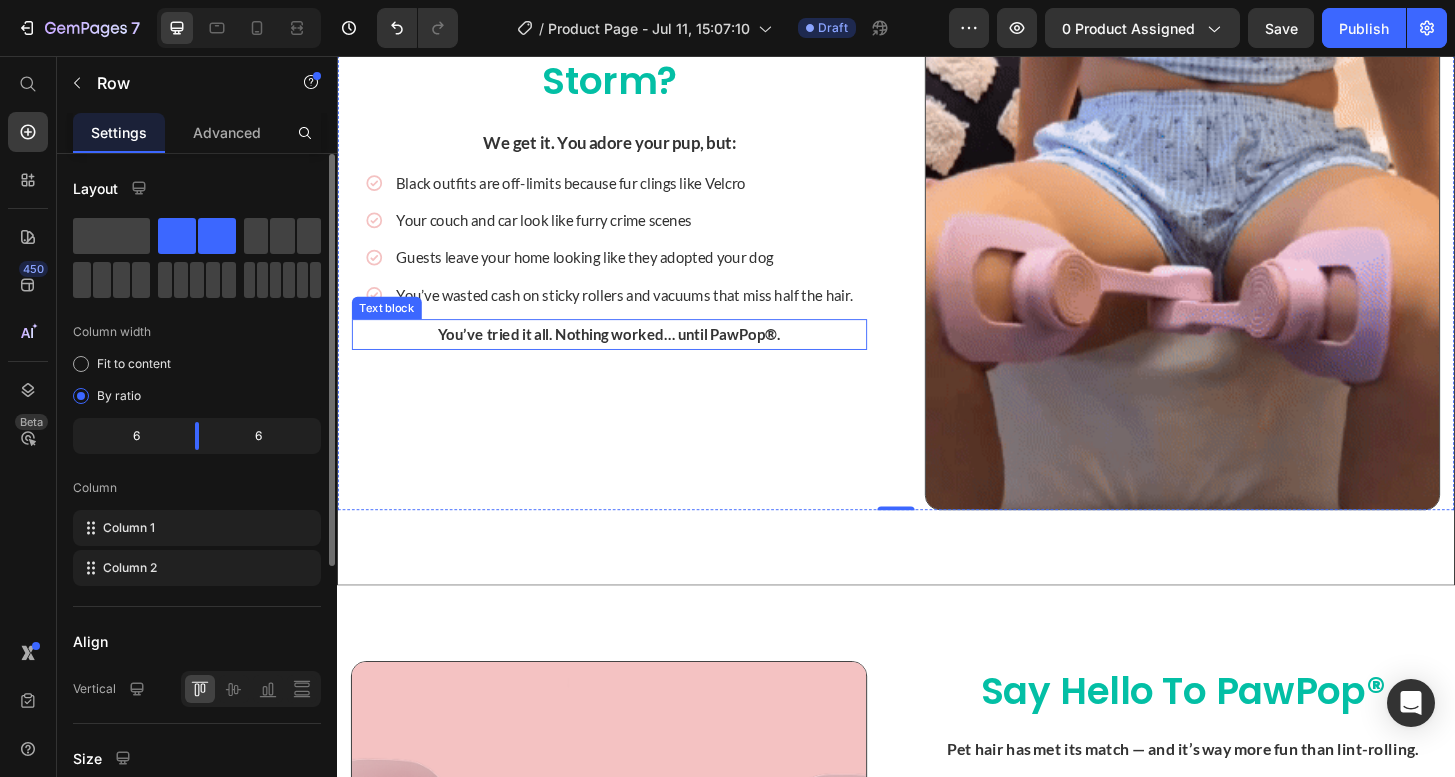 click on "You’ve tried it all. Nothing worked… until PawPop®." at bounding box center (630, 353) 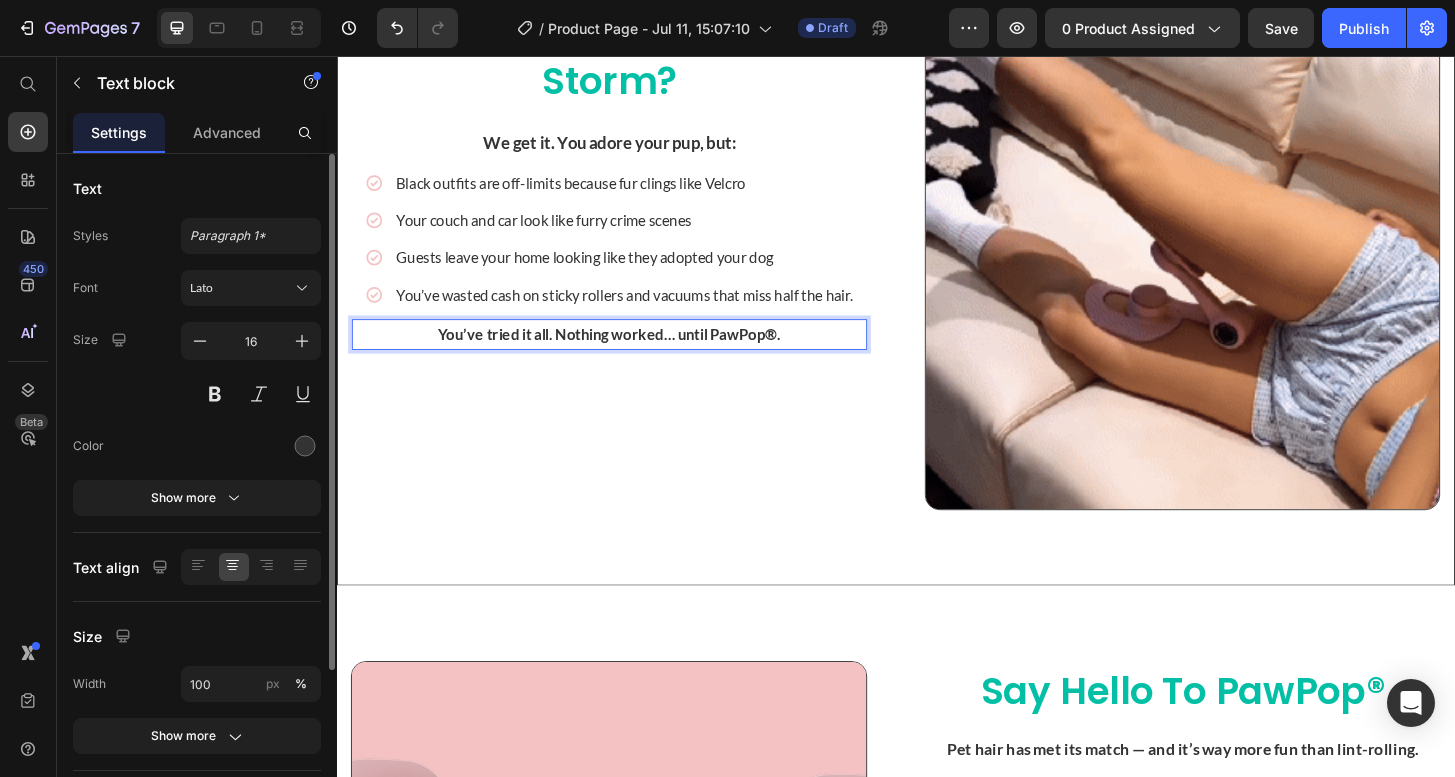 click on "You’ve tried it all. Nothing worked… until PawPop®." at bounding box center (630, 353) 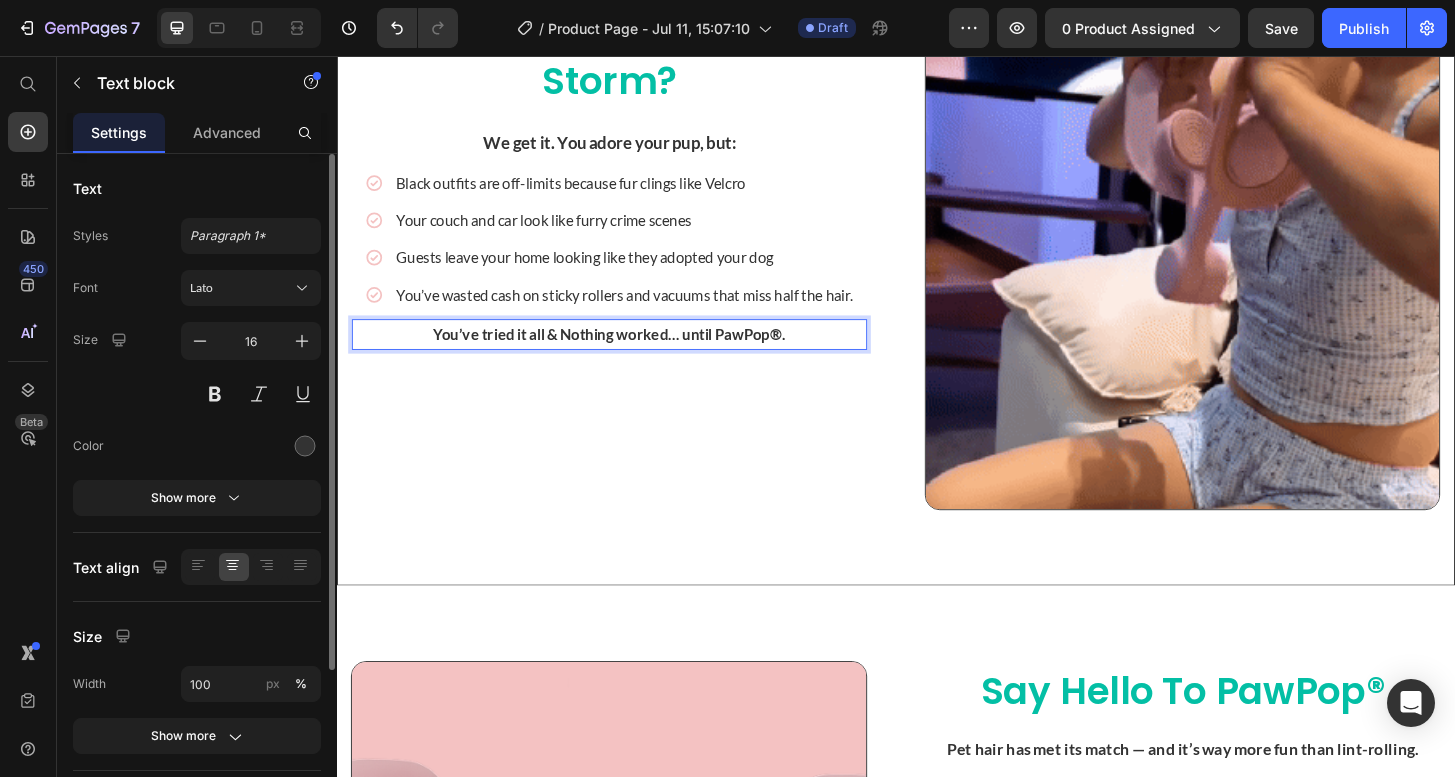 click on "You’ve tried it all & Nothing worked… until PawPop®." at bounding box center [630, 353] 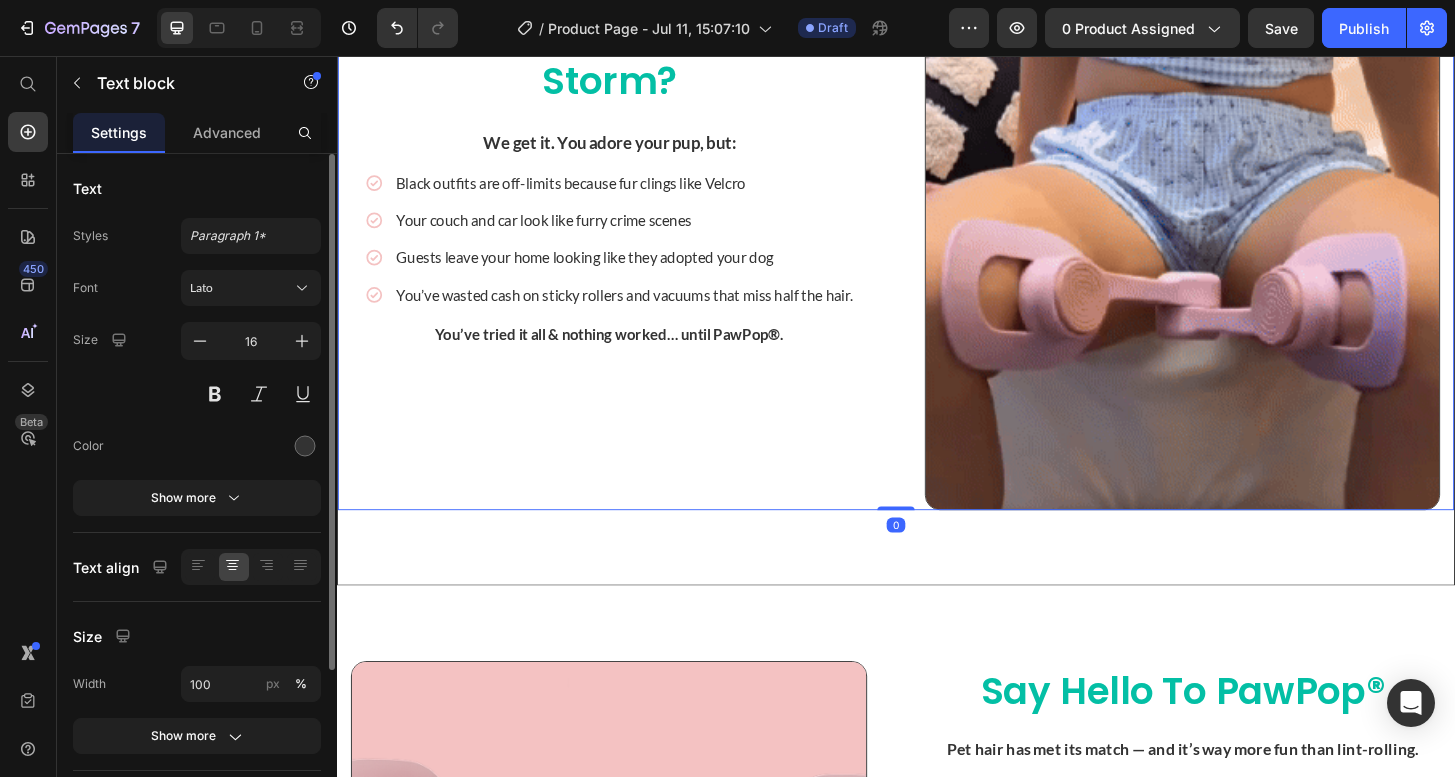click on "⁠⁠⁠⁠⁠⁠⁠ Sick of Living in a Fur Storm? Heading We get it. You adore your pup, but: Text block
Icon Black outfits are off-limits because fur clings like Velcro Text Block
Icon Your couch and car look like furry crime scenes Text Block
Icon Guests leave your home looking like they adopted your dog Text Block
Icon You’ve wasted cash on sticky rollers and vacuums that miss half the hair. Text Block Advanced list You’ve tried it all & nothing worked… until PawPop®. Text block" at bounding box center (629, 266) 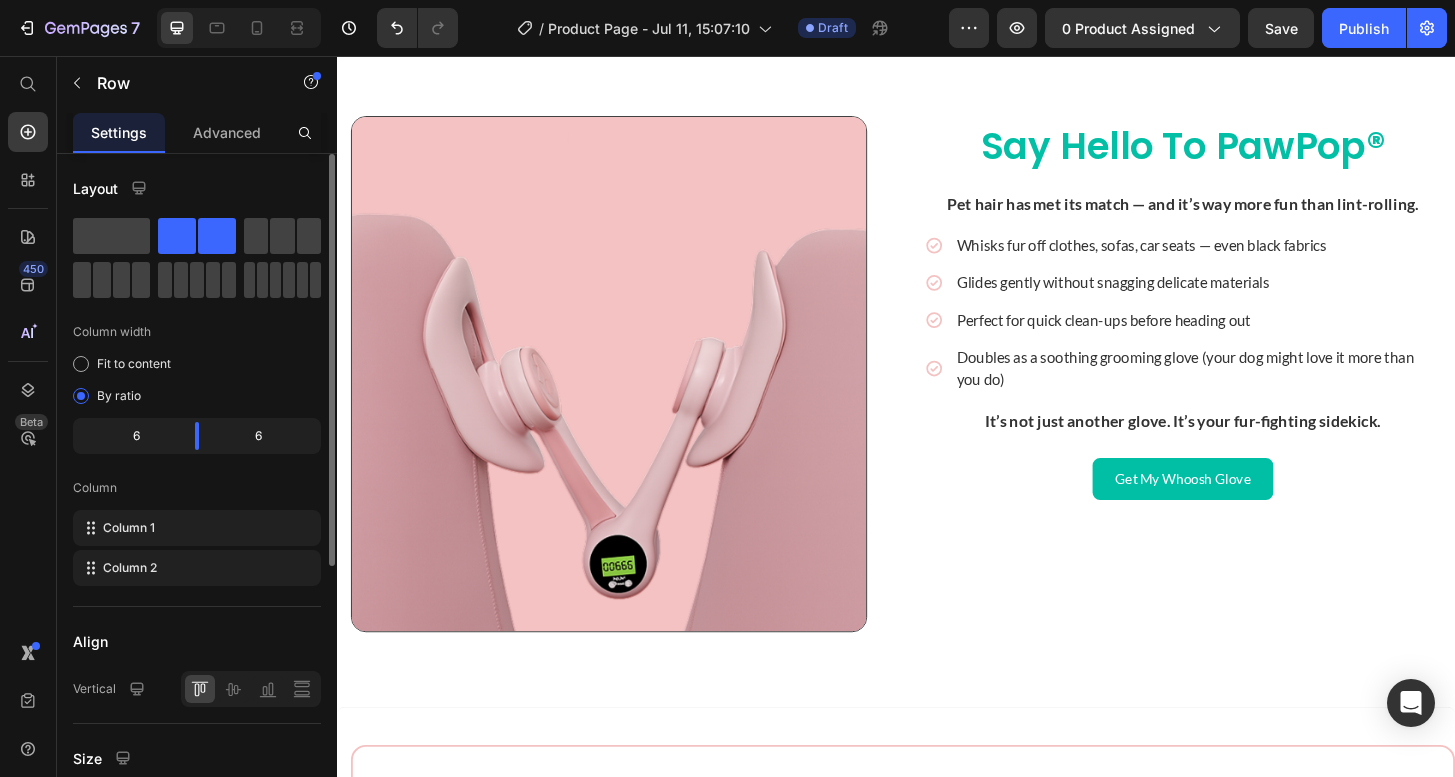 scroll, scrollTop: 2511, scrollLeft: 0, axis: vertical 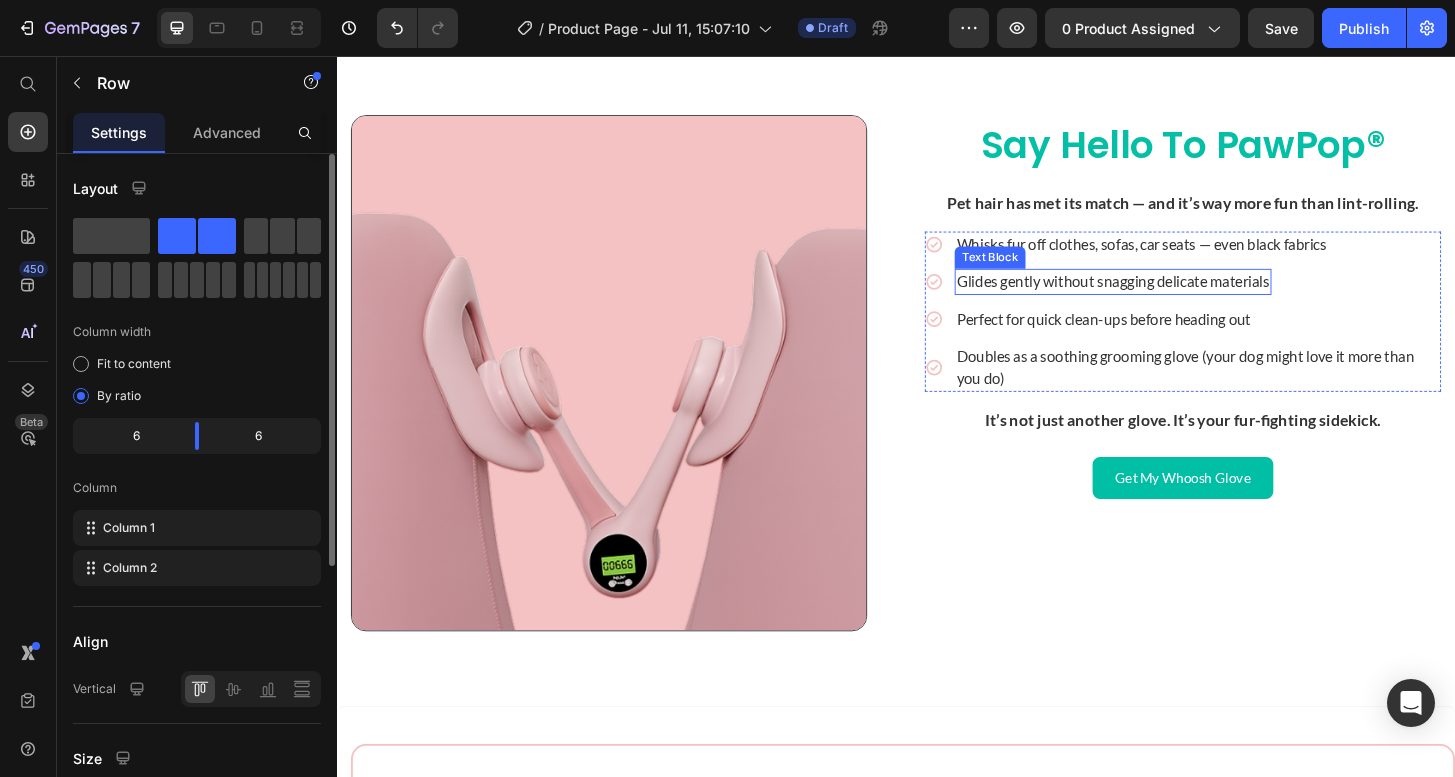 click on "Glides gently without snagging delicate materials" at bounding box center [1170, 298] 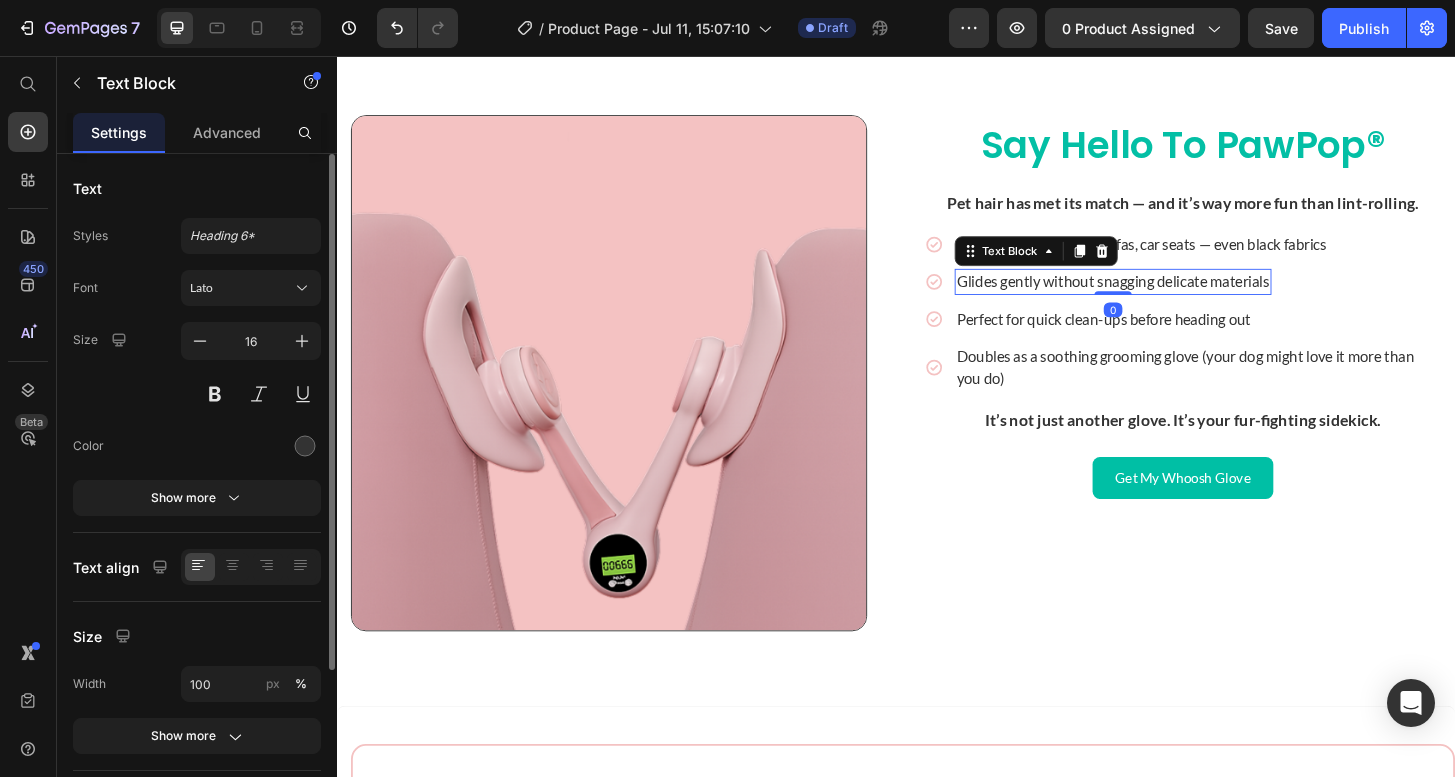 click on "Glides gently without snagging delicate materials" at bounding box center (1170, 298) 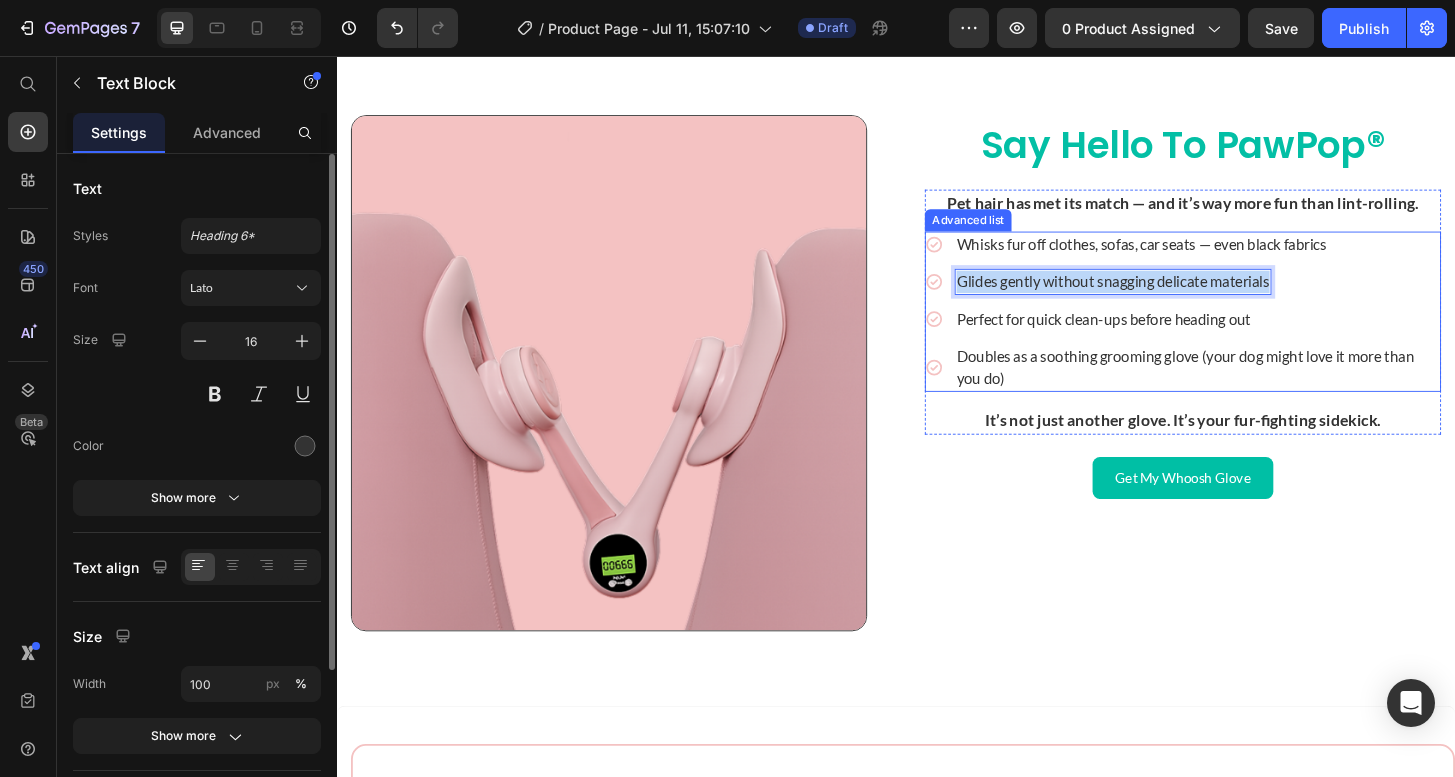 drag, startPoint x: 1341, startPoint y: 299, endPoint x: 993, endPoint y: 299, distance: 348 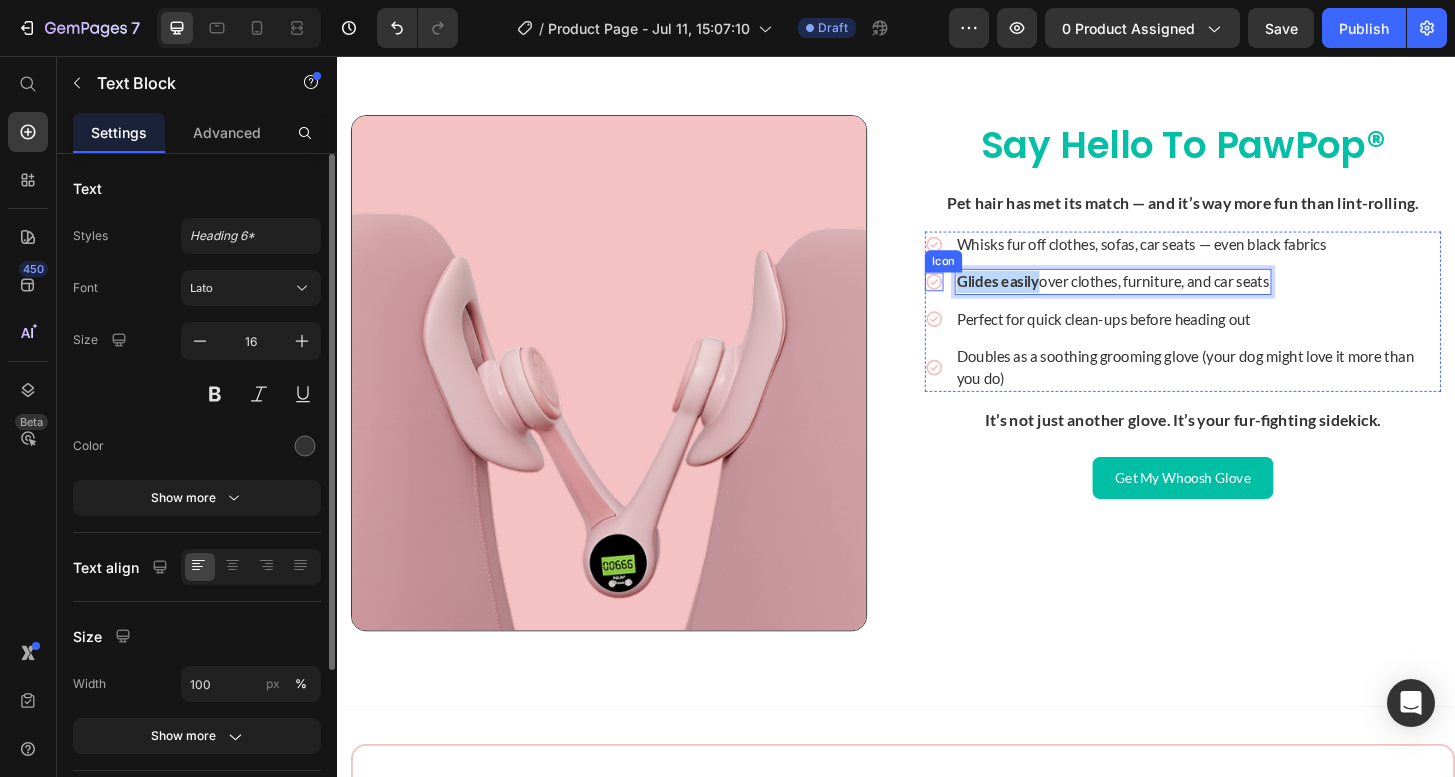 drag, startPoint x: 1091, startPoint y: 295, endPoint x: 975, endPoint y: 295, distance: 116 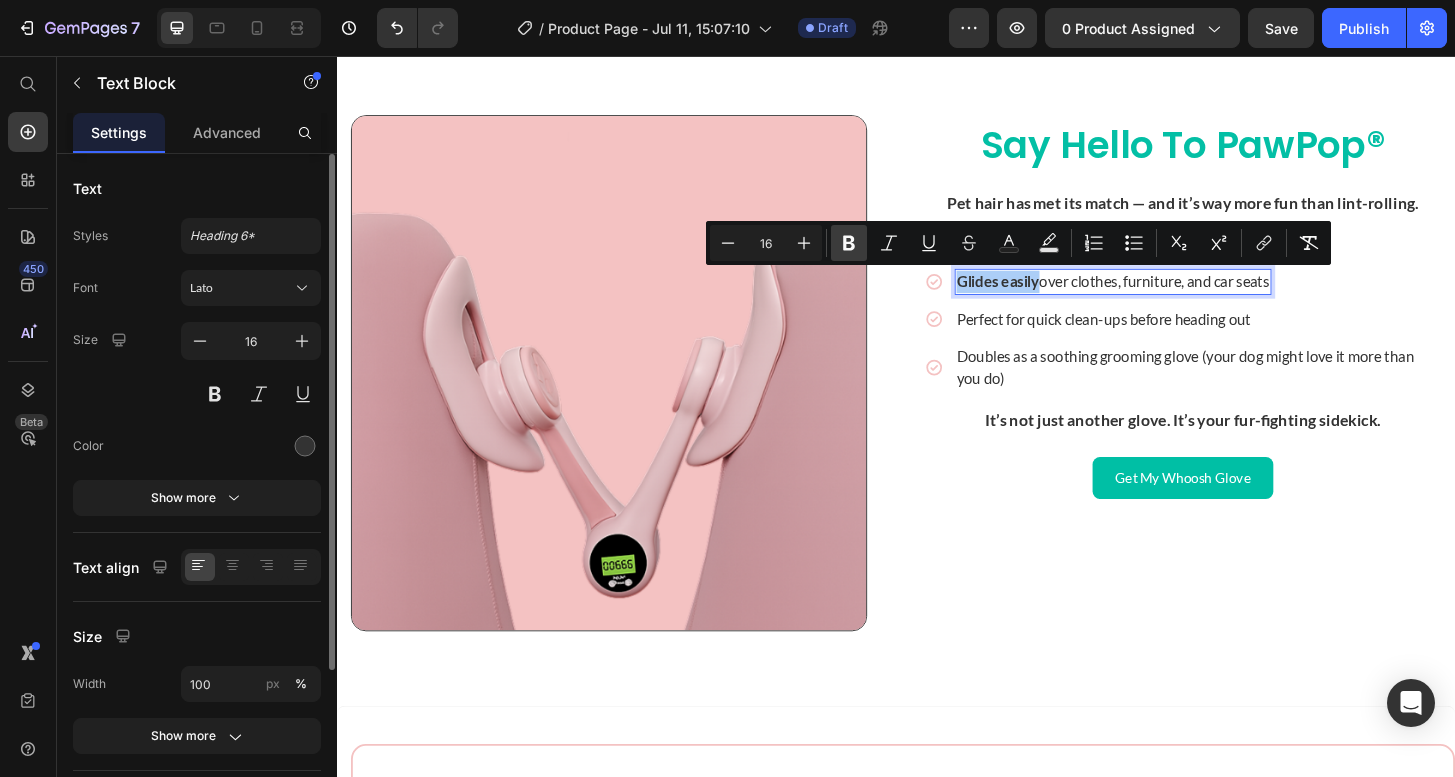 click 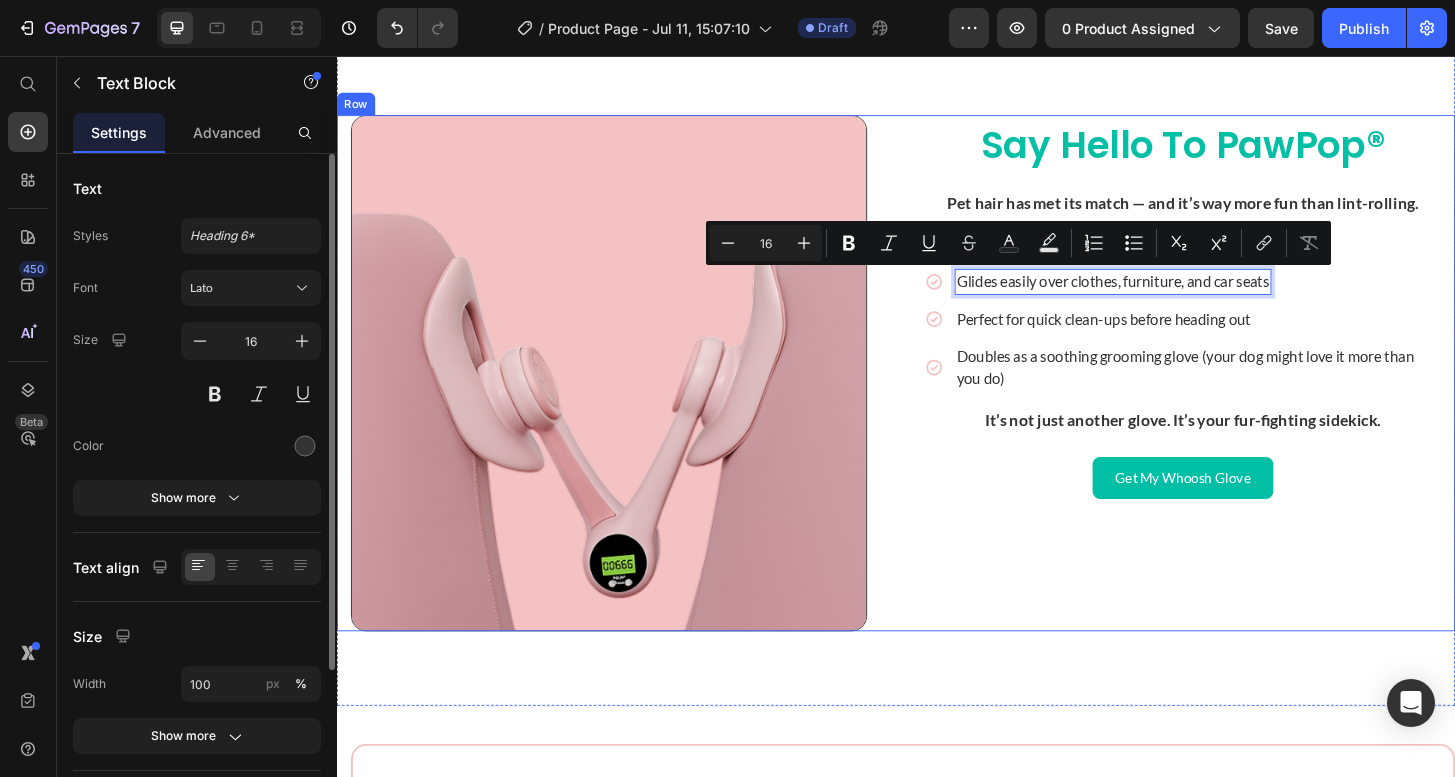 click on "Say Hello to PawPop® Heading Pet hair has met its match — and it’s way more fun than lint-rolling. Text Block
Icon Whisks fur off clothes, sofas, car seats — even black fabrics Text Block
Icon Glides easily over clothes, furniture, and car seats Text Block   0
Icon Perfect for quick clean-ups before heading out Text Block
Icon Doubles as a soothing grooming glove (your dog might love it more than you do) Text Block Advanced list It’s not just another glove. It’s your fur-fighting sidekick. Text Block Row Get My Whoosh Glove Button Row Image Row" at bounding box center [937, 396] 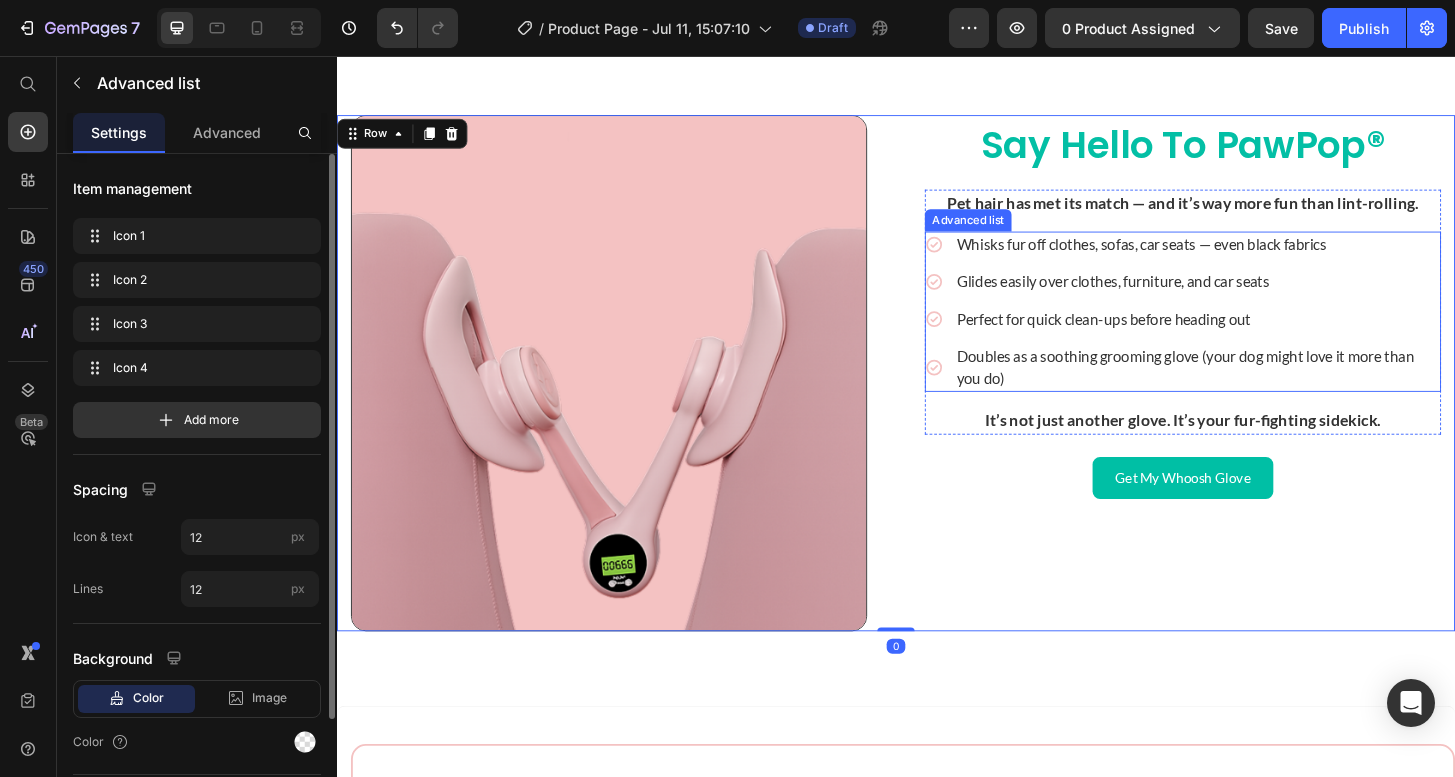click on "Icon Whisks fur off clothes, sofas, car seats — even black fabrics Text Block
Icon Glides easily over clothes, furniture, and car seats Text Block
Icon Perfect for quick clean-ups before heading out Text Block
Icon Doubles as a soothing grooming glove (your dog might love it more than you do) Text Block" at bounding box center [1245, 330] 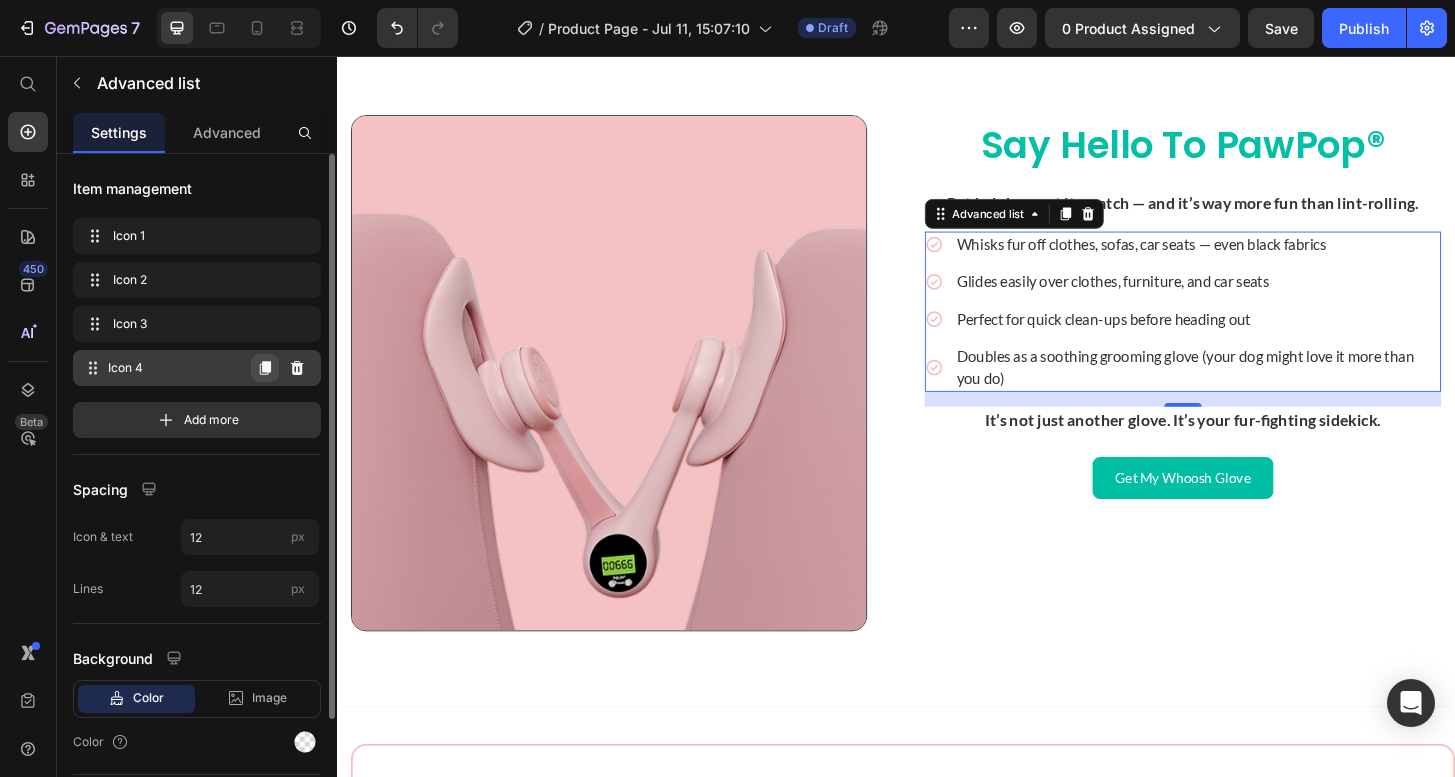 click 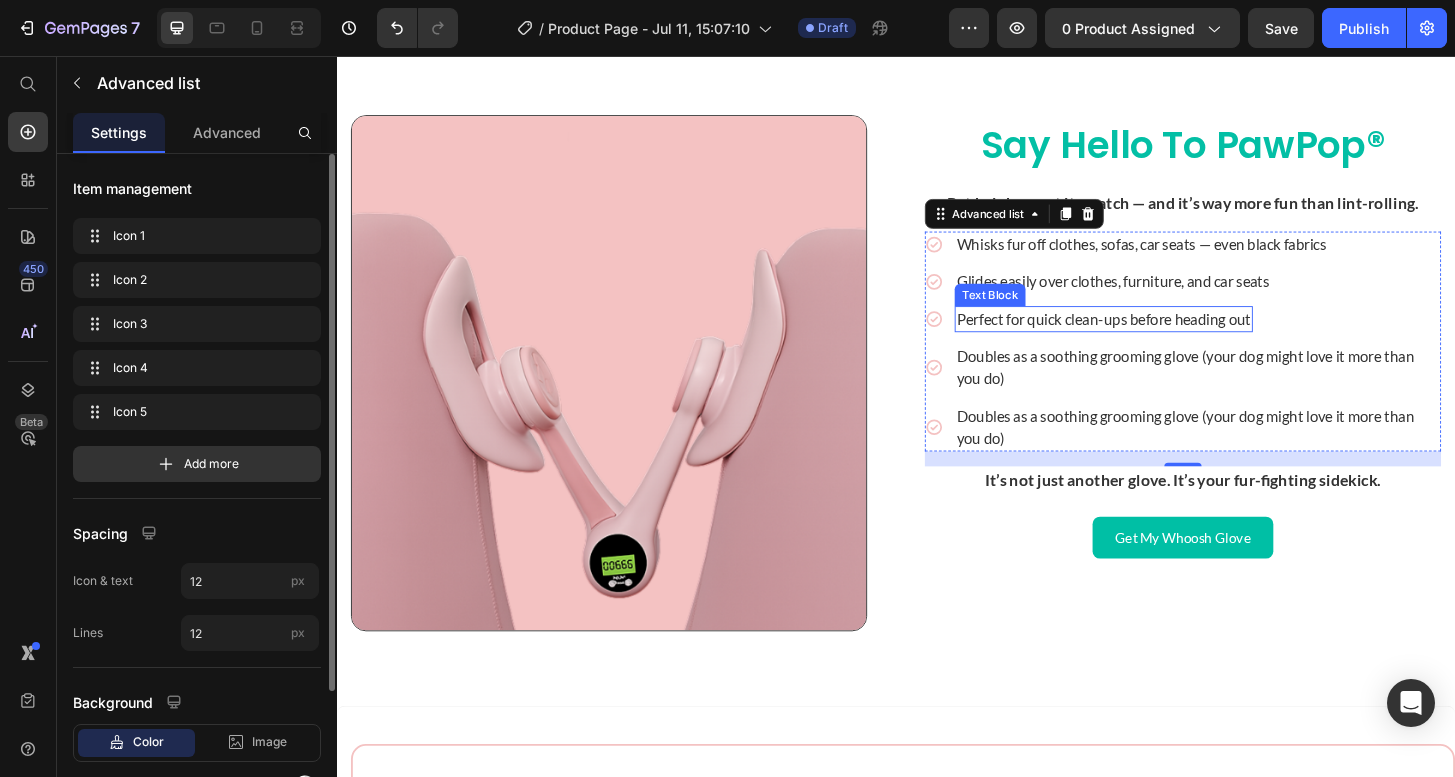 click on "Perfect for quick clean-ups before heading out" at bounding box center [1160, 338] 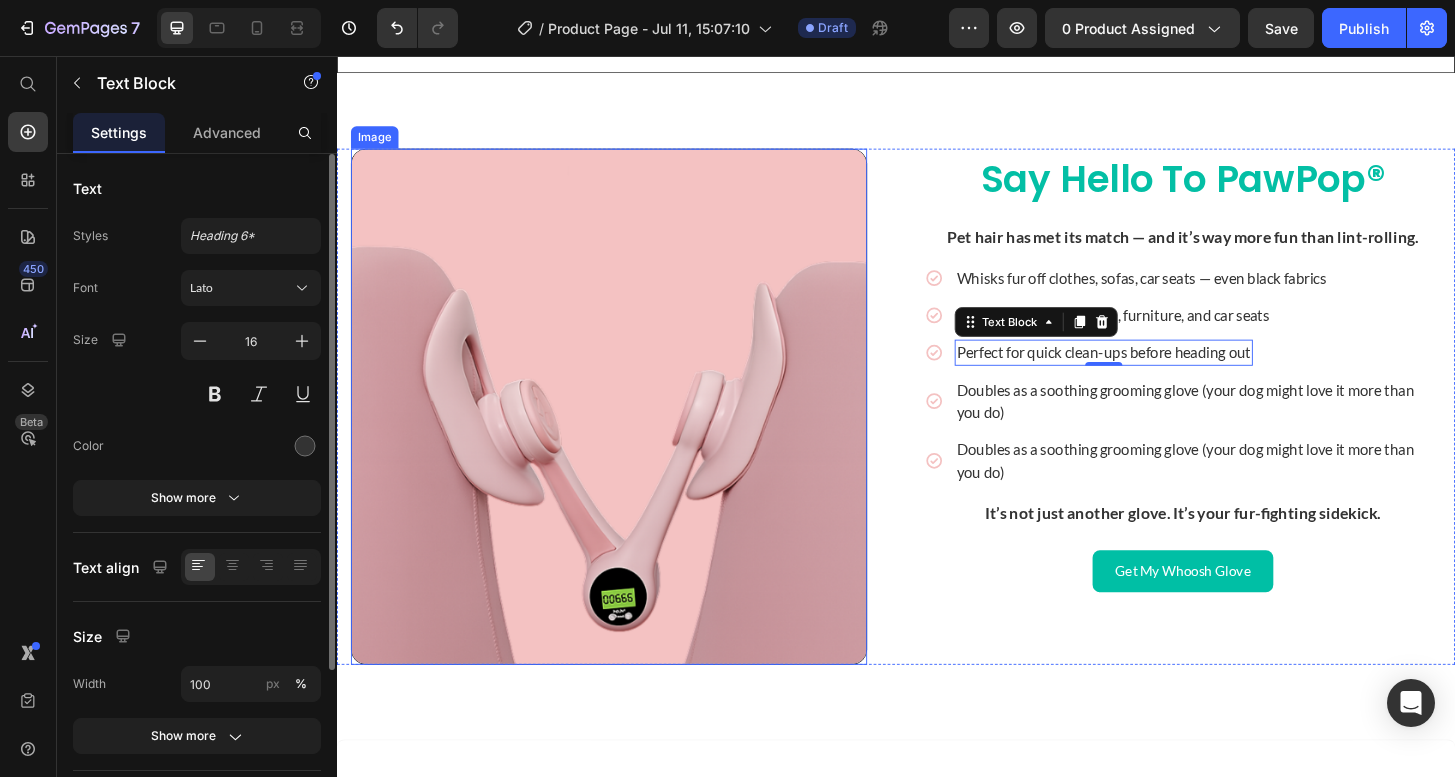 scroll, scrollTop: 2473, scrollLeft: 0, axis: vertical 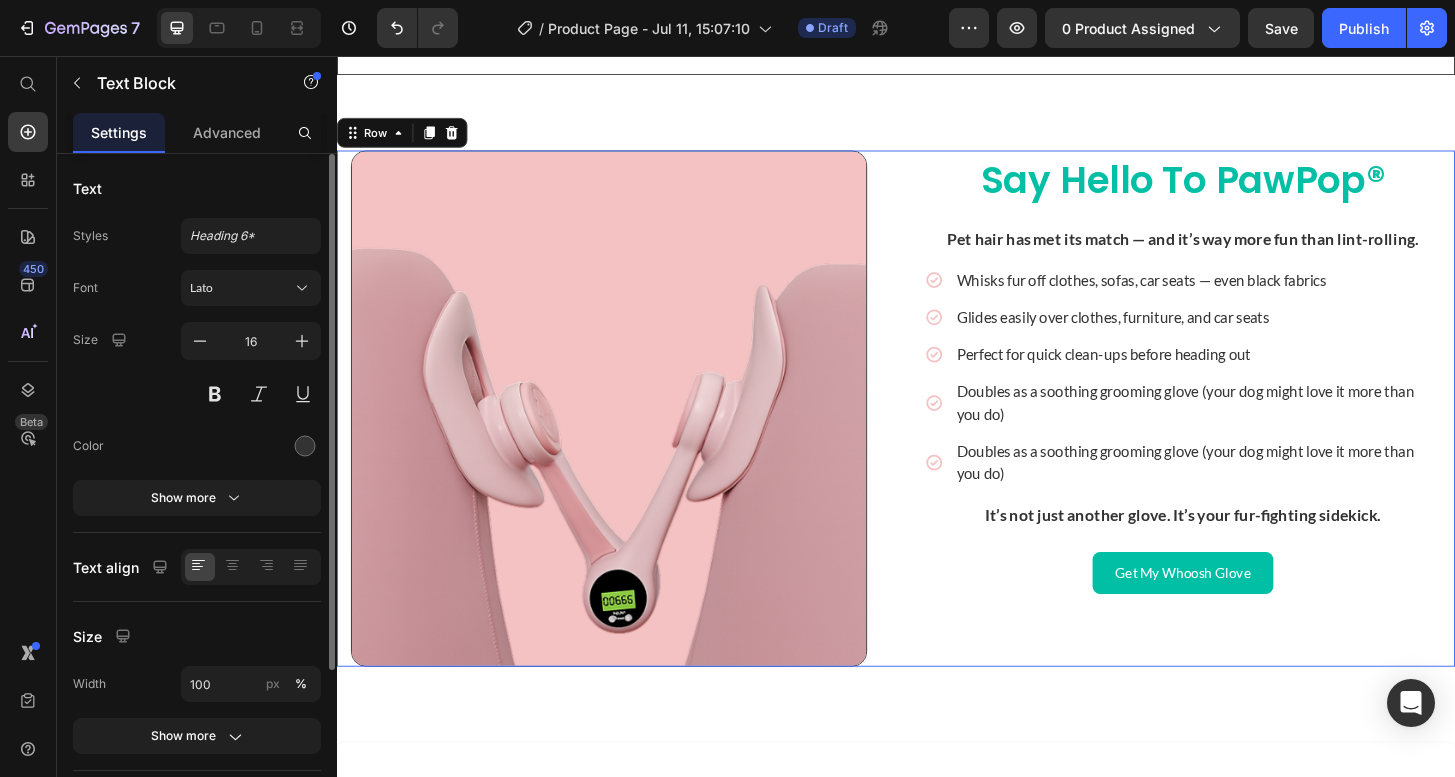 click on "Say Hello to PawPop® Heading Pet hair has met its match — and it’s way more fun than lint-rolling. Text Block
Icon Whisks fur off clothes, sofas, car seats — even black fabrics Text Block
Icon Glides easily over clothes, furniture, and car seats Text Block
Icon Perfect for quick clean-ups before heading out Text Block
Icon Doubles as a soothing grooming glove (your dog might love it more than you do) Text Block
Icon Doubles as a soothing grooming glove (your dog might love it more than you do) Text Block Advanced list It’s not just another glove. It’s your fur-fighting sidekick. Text Block Row Get My Whoosh Glove Button Row Image Row   0" at bounding box center (937, 434) 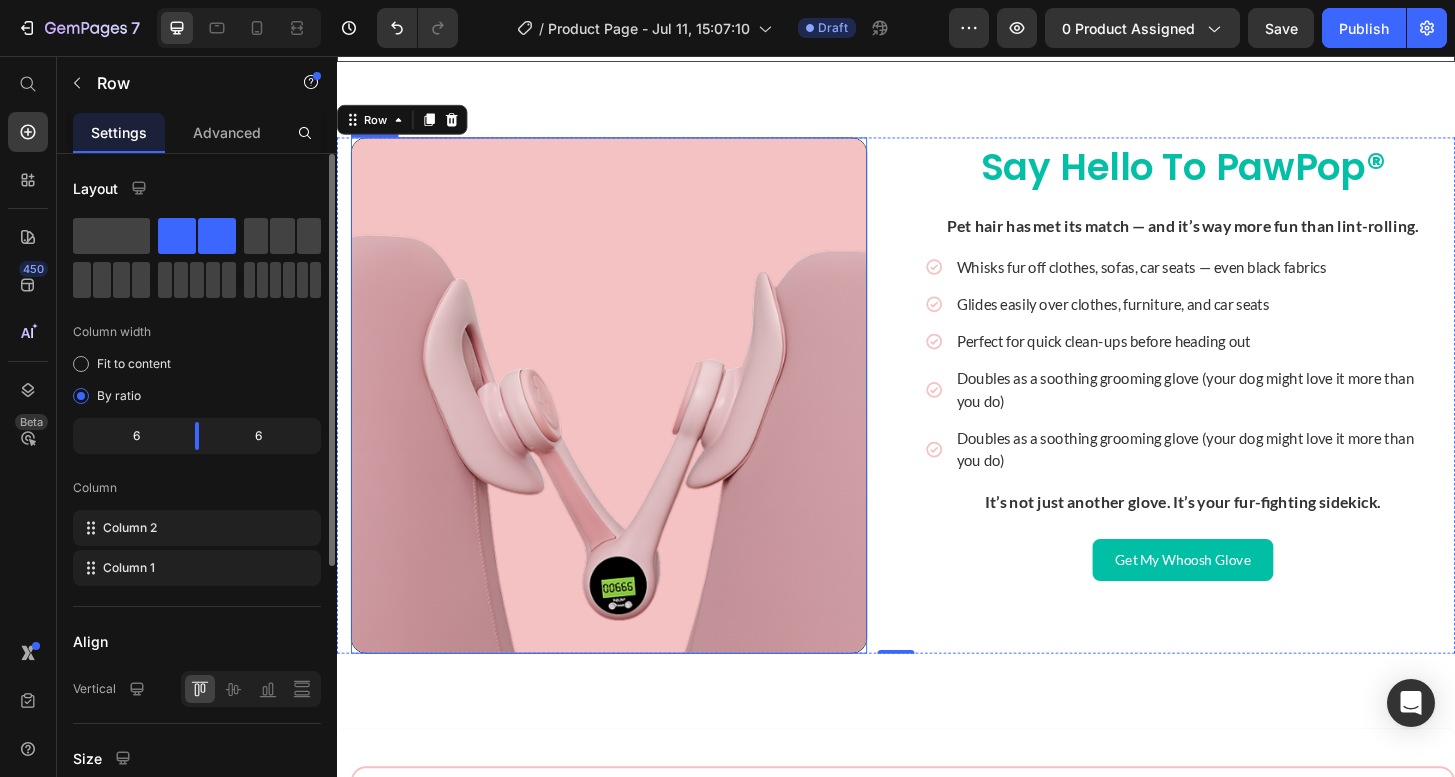 scroll, scrollTop: 2489, scrollLeft: 0, axis: vertical 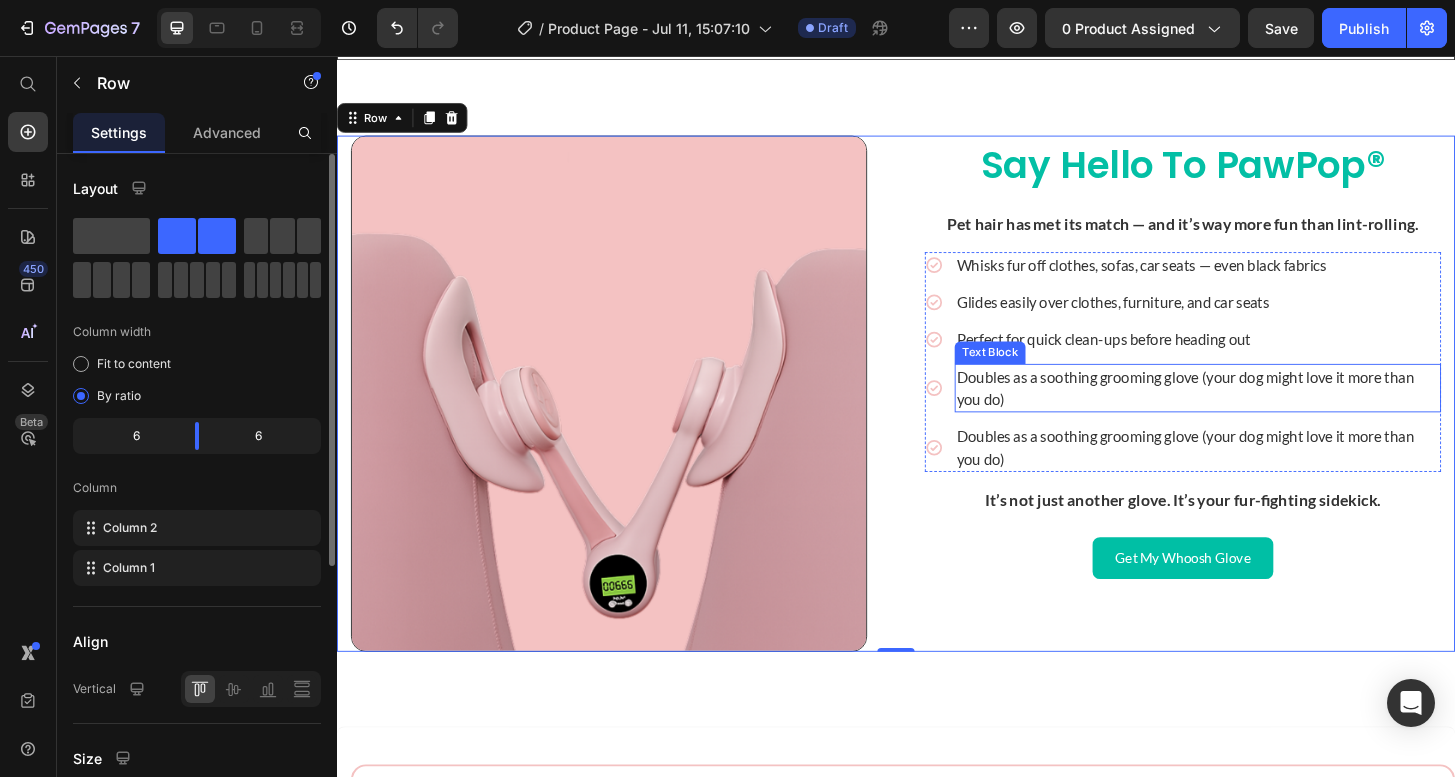 click on "Doubles as a soothing grooming glove (your dog might love it more than you do)" at bounding box center (1261, 412) 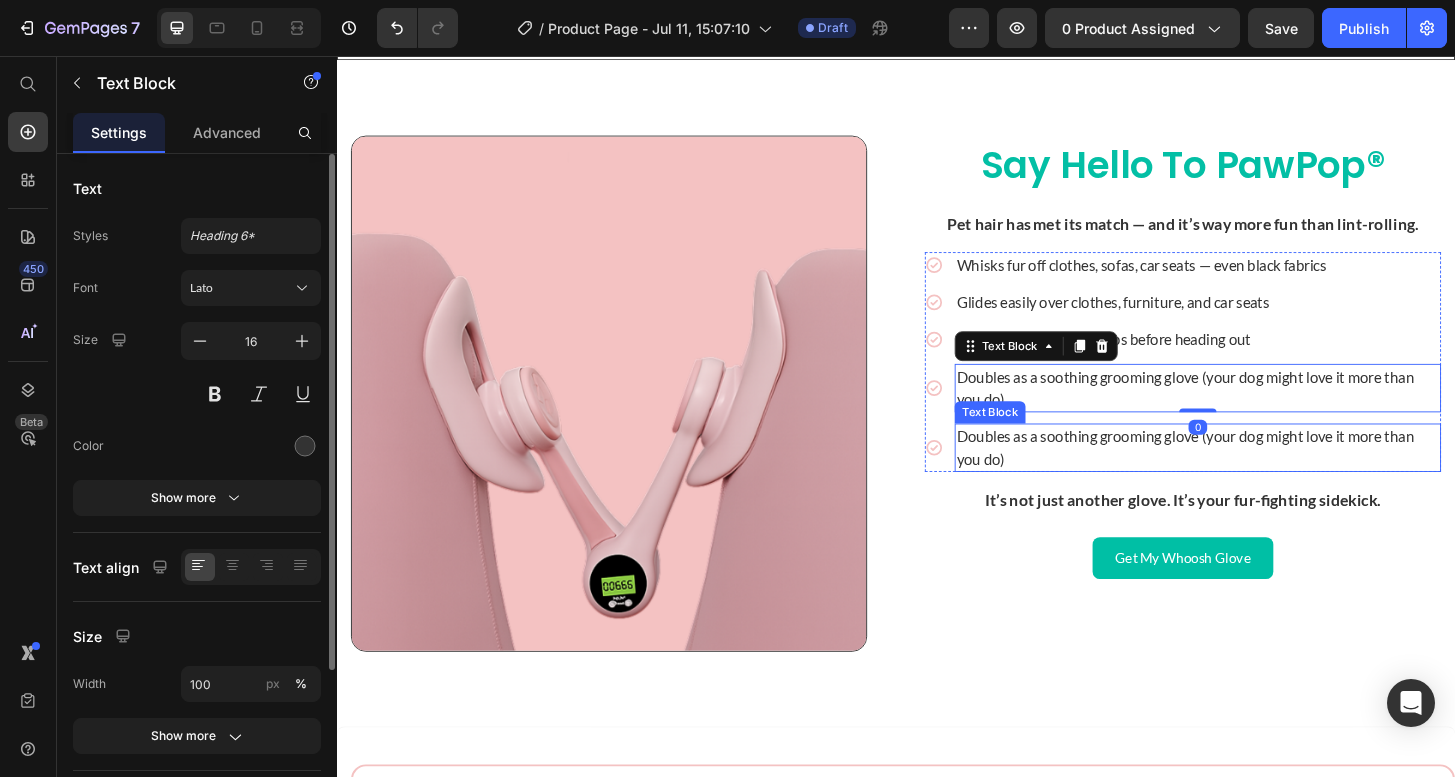 click on "Doubles as a soothing grooming glove (your dog might love it more than you do)" at bounding box center (1261, 476) 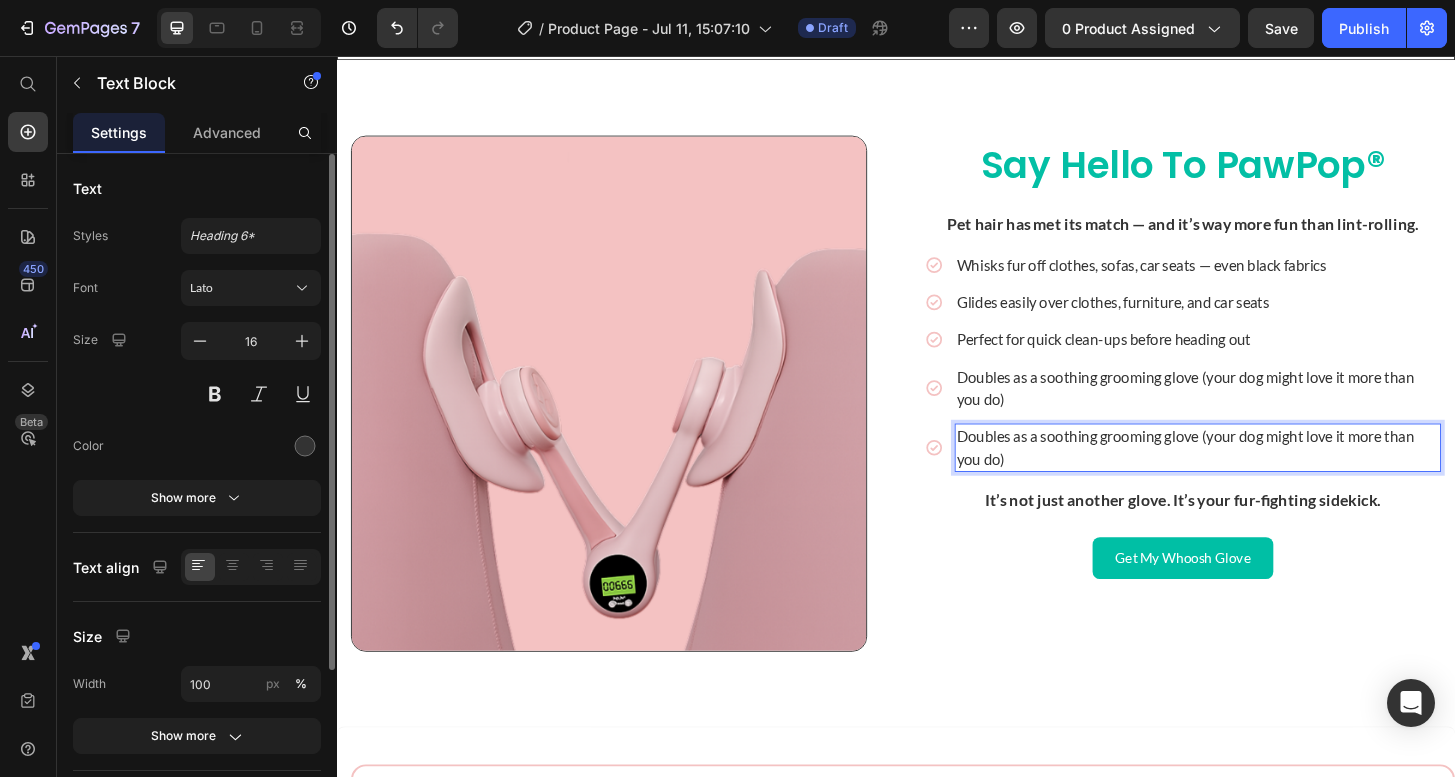 click on "Doubles as a soothing grooming glove (your dog might love it more than you do)" at bounding box center (1261, 476) 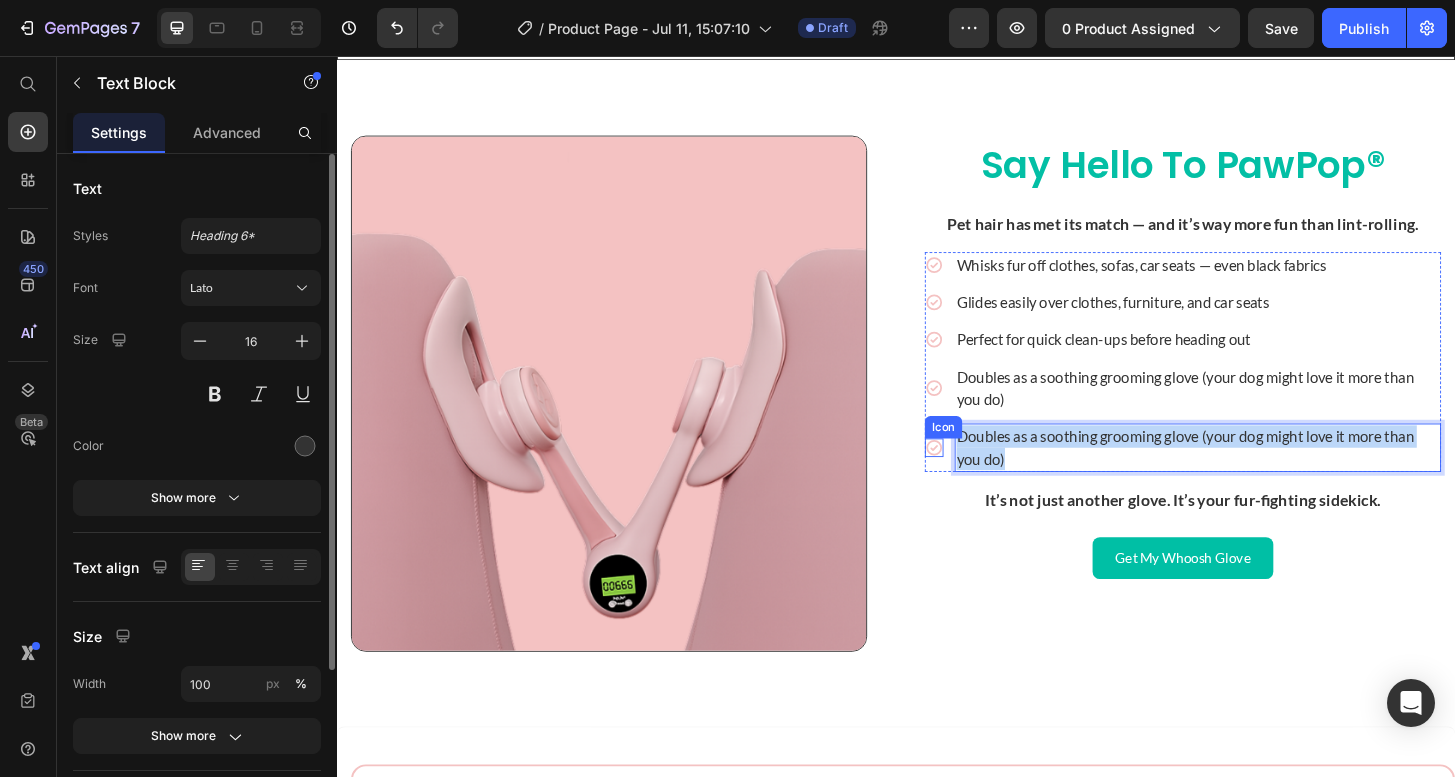 drag, startPoint x: 1057, startPoint y: 486, endPoint x: 979, endPoint y: 464, distance: 81.0432 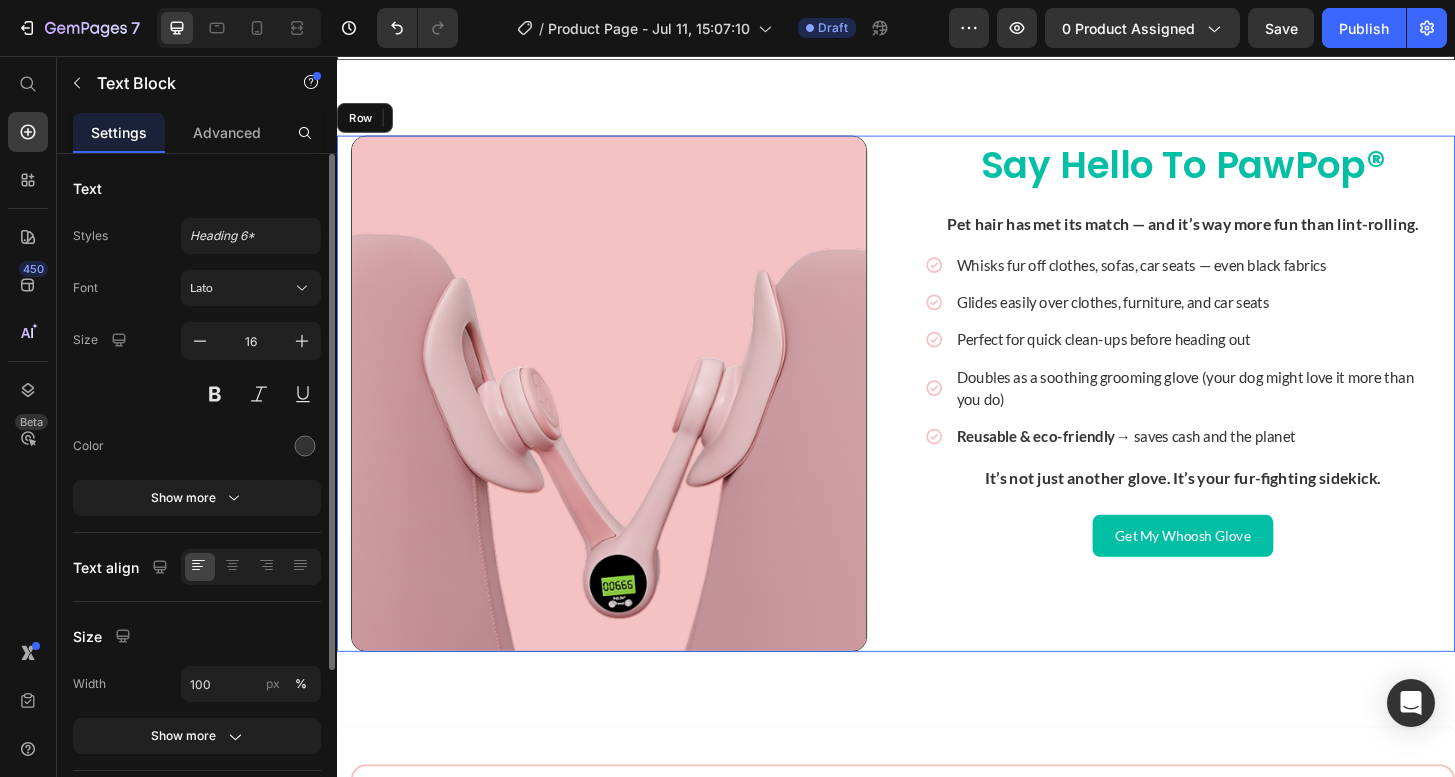 click on "Say Hello to PawPop® Heading Pet hair has met its match — and it’s way more fun than lint-rolling. Text Block
Icon Whisks fur off clothes, sofas, car seats — even black fabrics Text Block
Icon Glides easily over clothes, furniture, and car seats Text Block
Icon Perfect for quick clean-ups before heading out Text Block
Icon Doubles as a soothing grooming glove (your dog might love it more than you do) Text Block
Icon Reusable & eco-friendly  → saves cash and the planet Text Block   0 Advanced list It’s not just another glove. It’s your fur-fighting sidekick. Text Block Row Get My Whoosh Glove Button Row Image Row" at bounding box center (937, 418) 